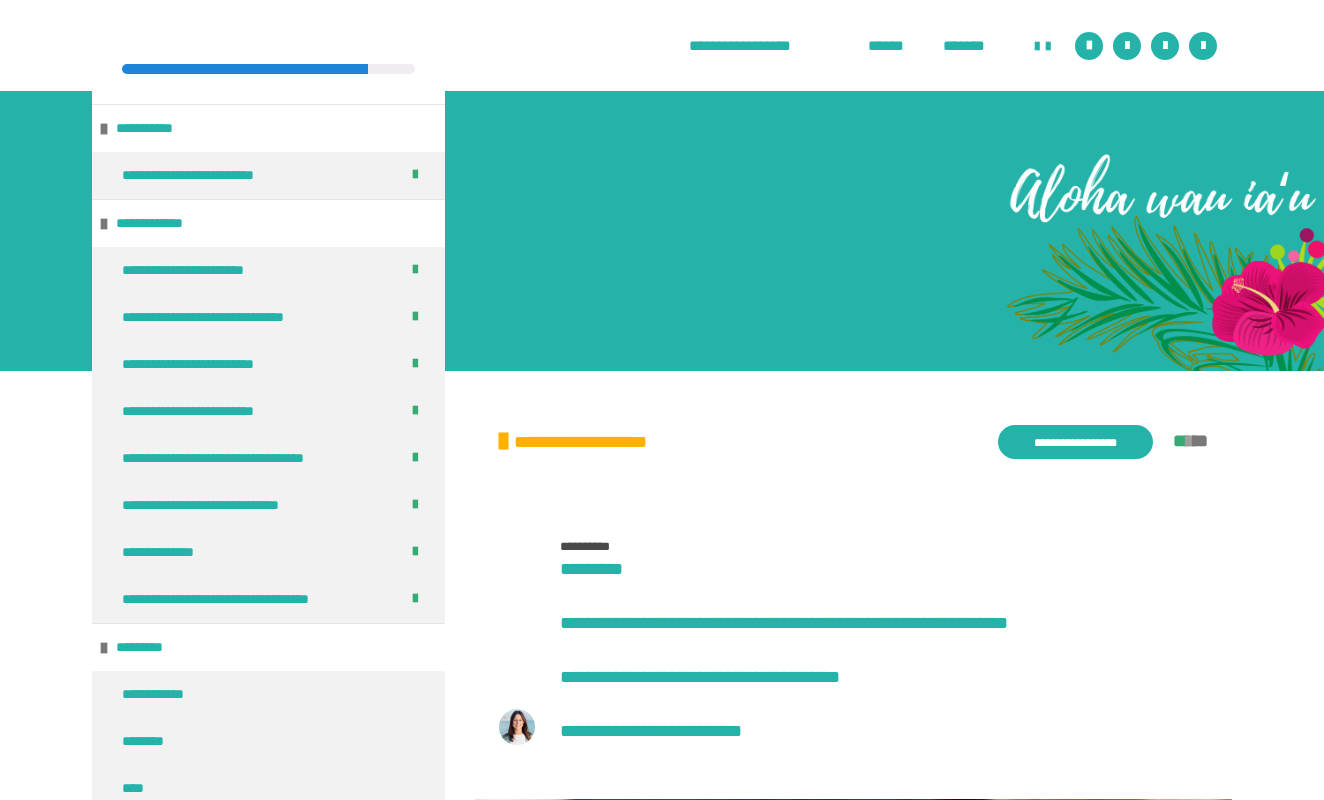 scroll, scrollTop: 1737, scrollLeft: 0, axis: vertical 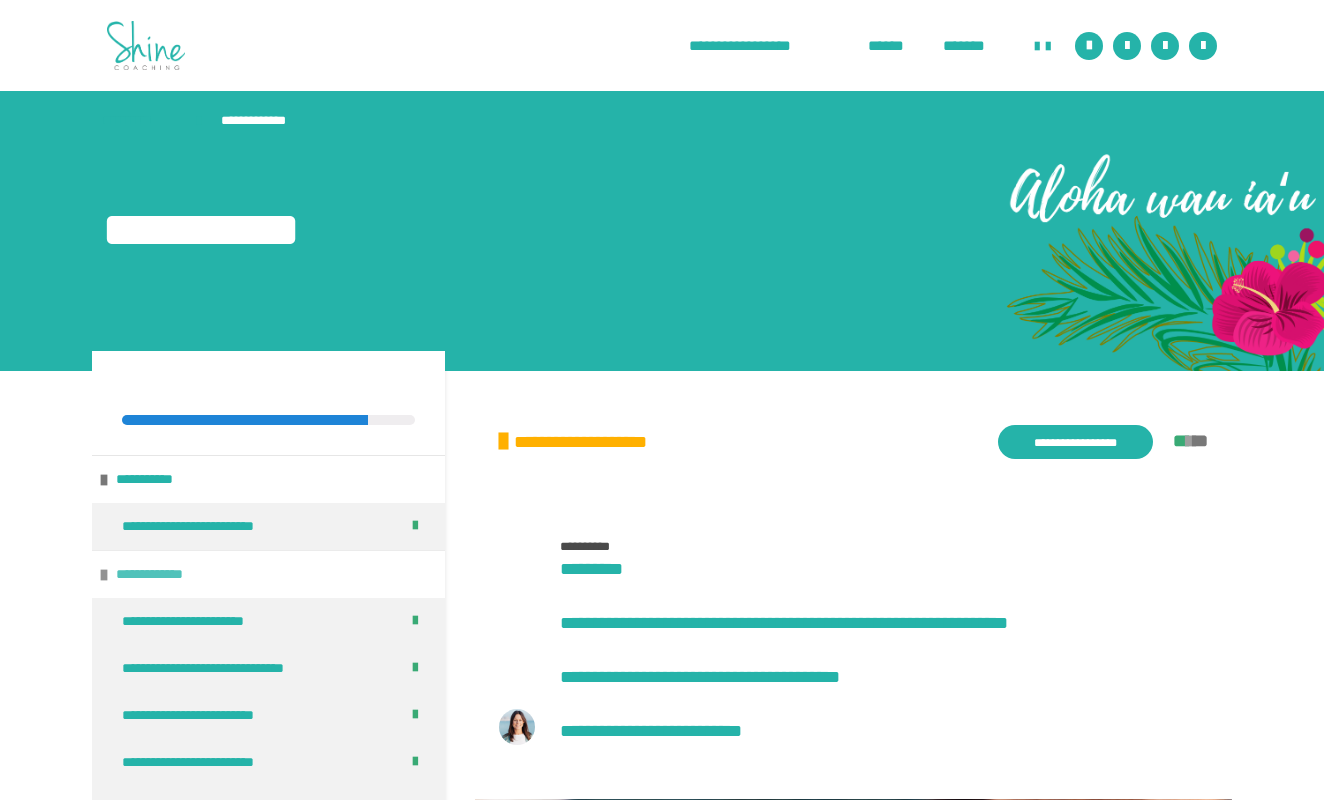 click on "**********" at bounding box center (164, 574) 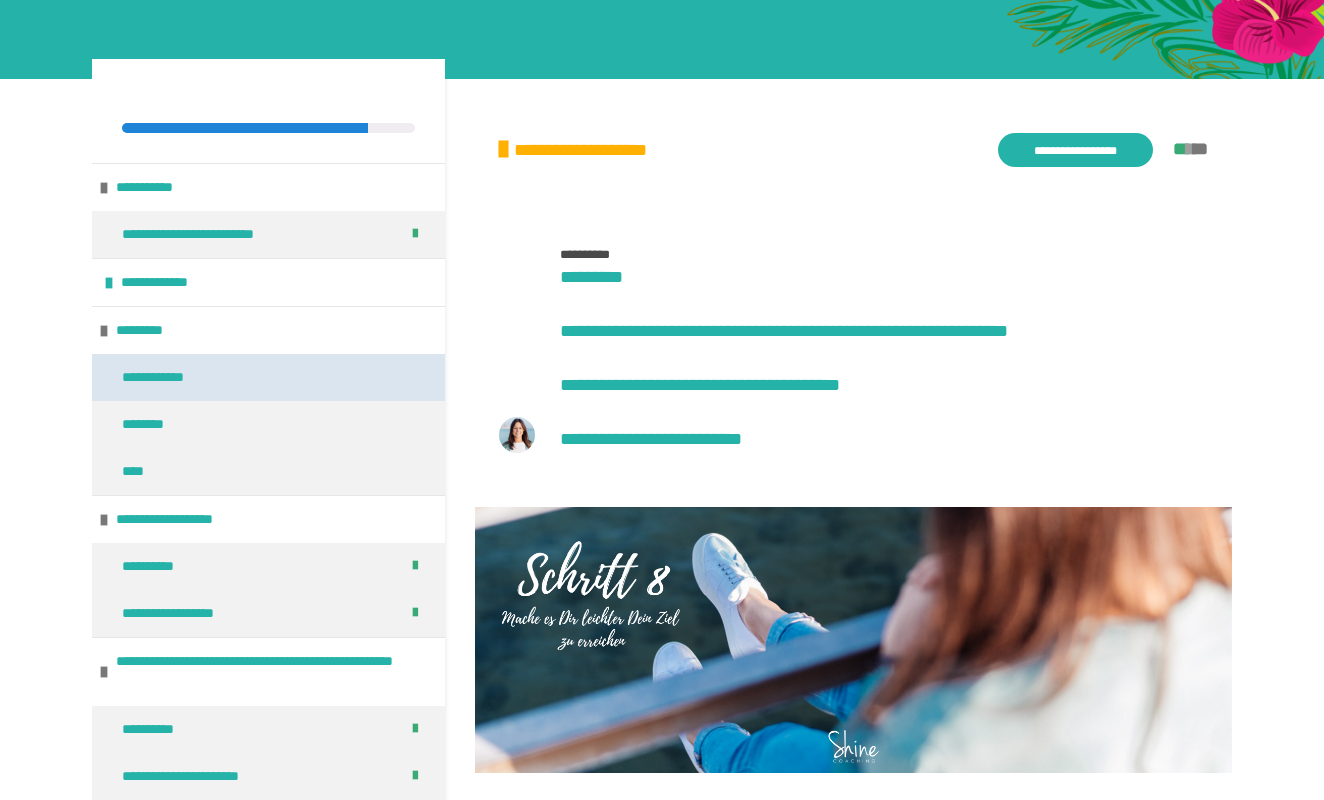 scroll, scrollTop: 297, scrollLeft: 0, axis: vertical 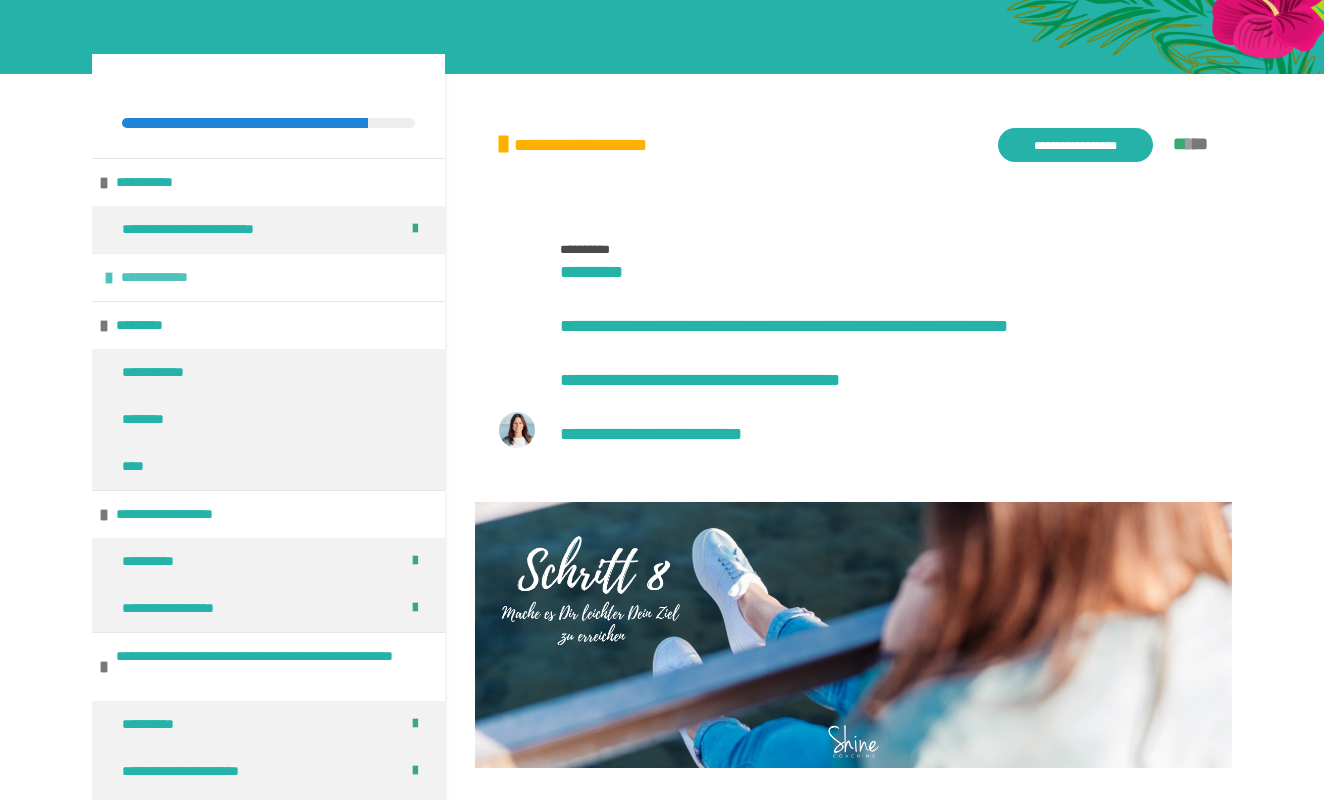 click on "**********" at bounding box center (169, 277) 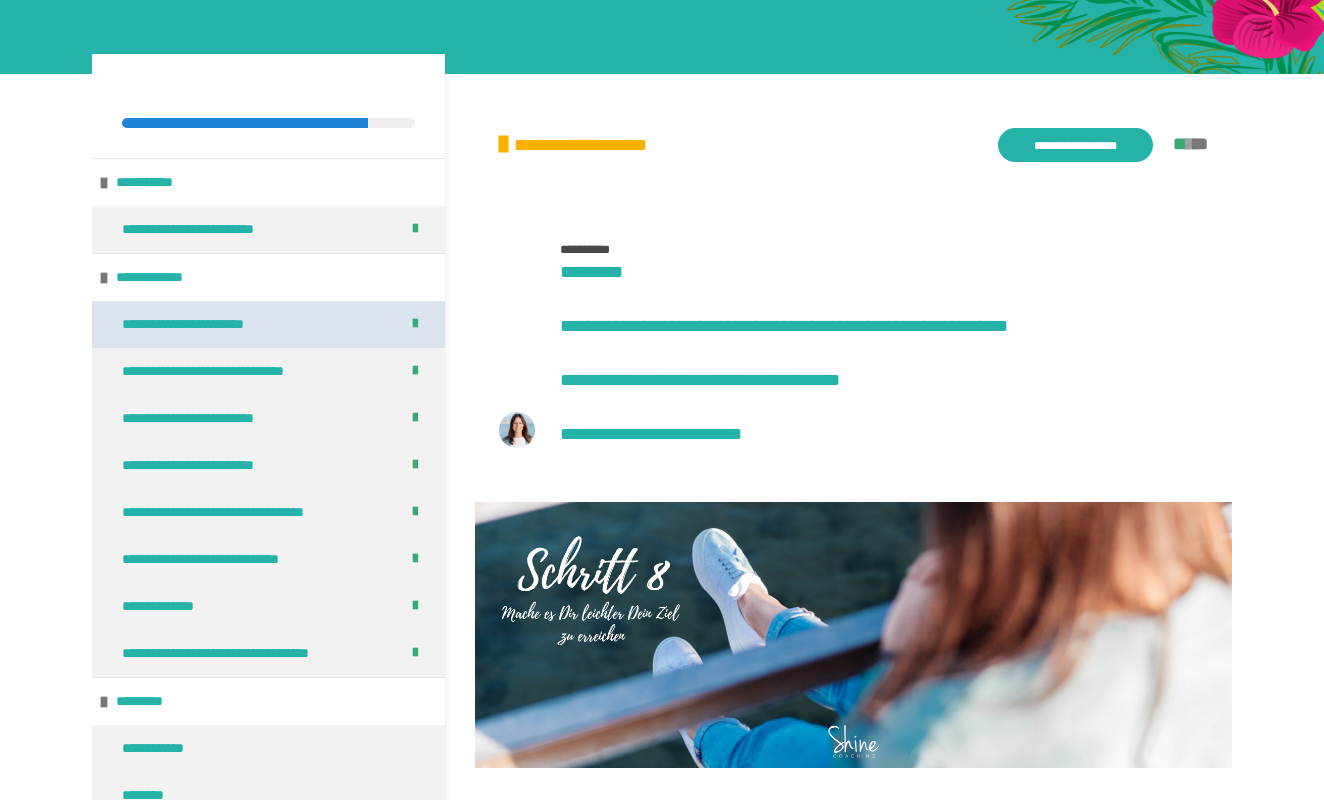 click on "**********" at bounding box center [208, 324] 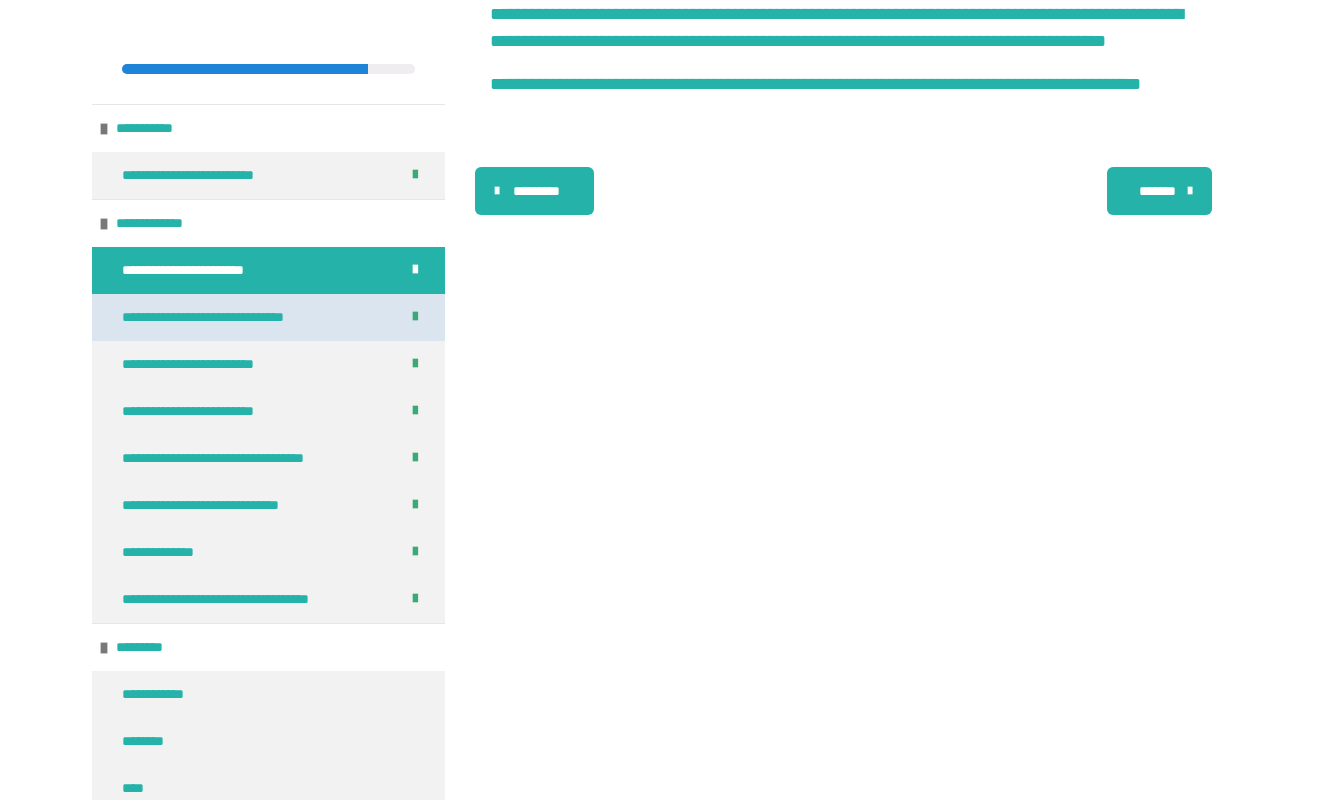 scroll, scrollTop: 431, scrollLeft: 0, axis: vertical 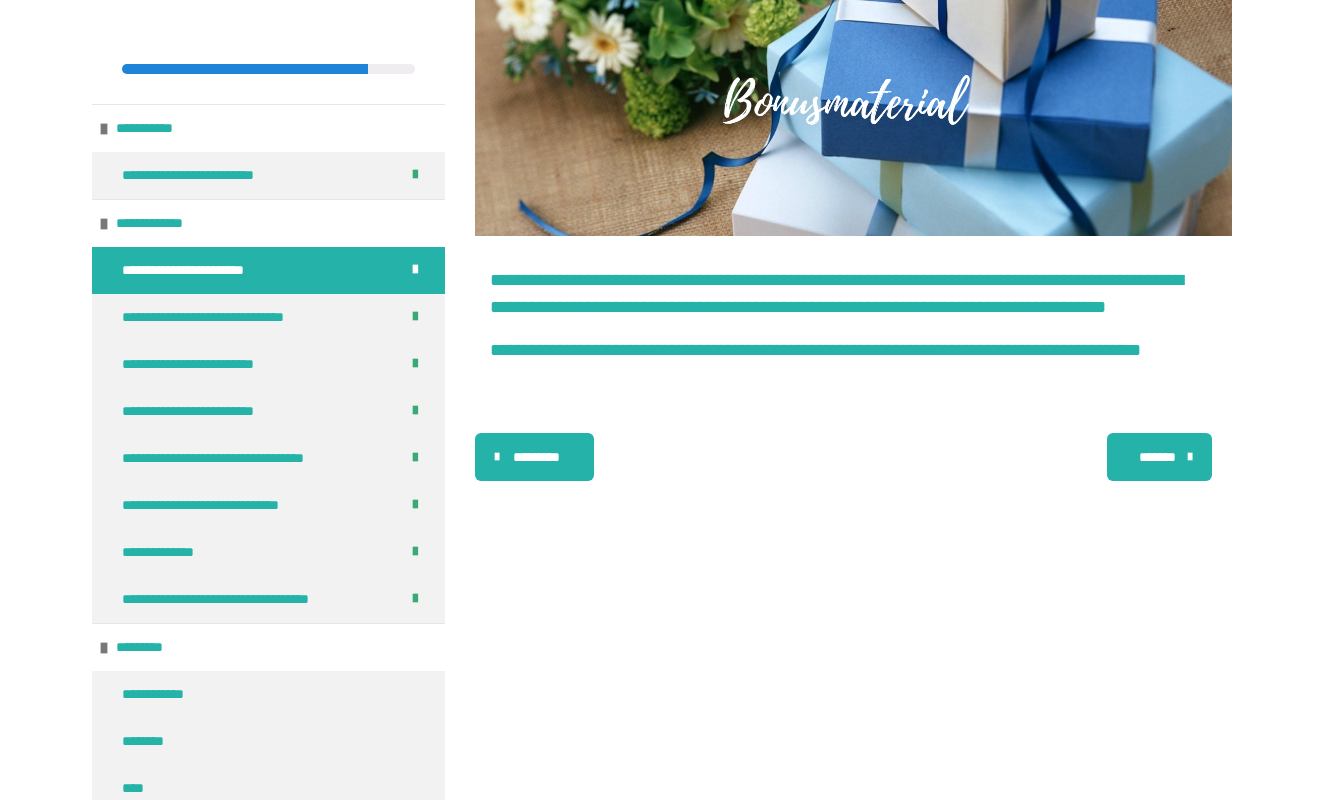 click on "*******" at bounding box center (1157, 457) 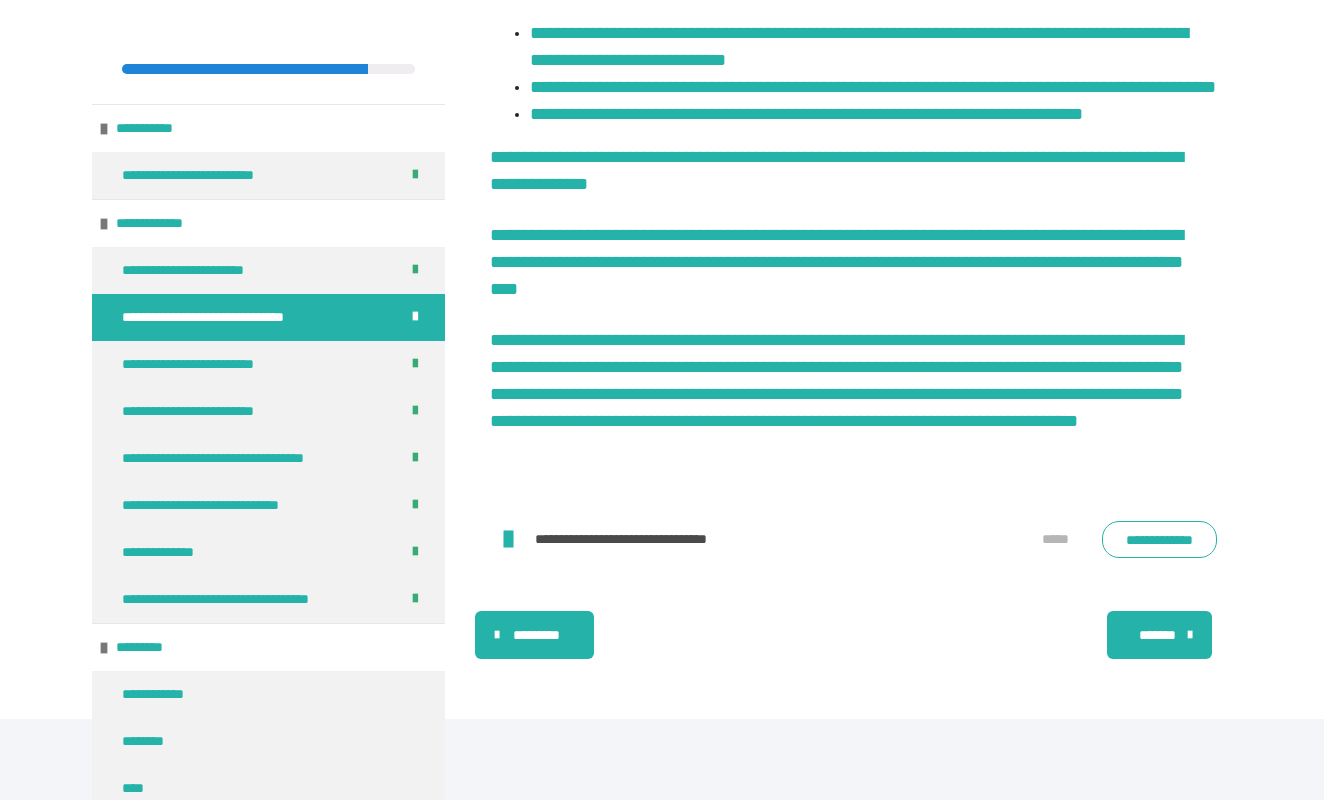 scroll, scrollTop: 905, scrollLeft: 0, axis: vertical 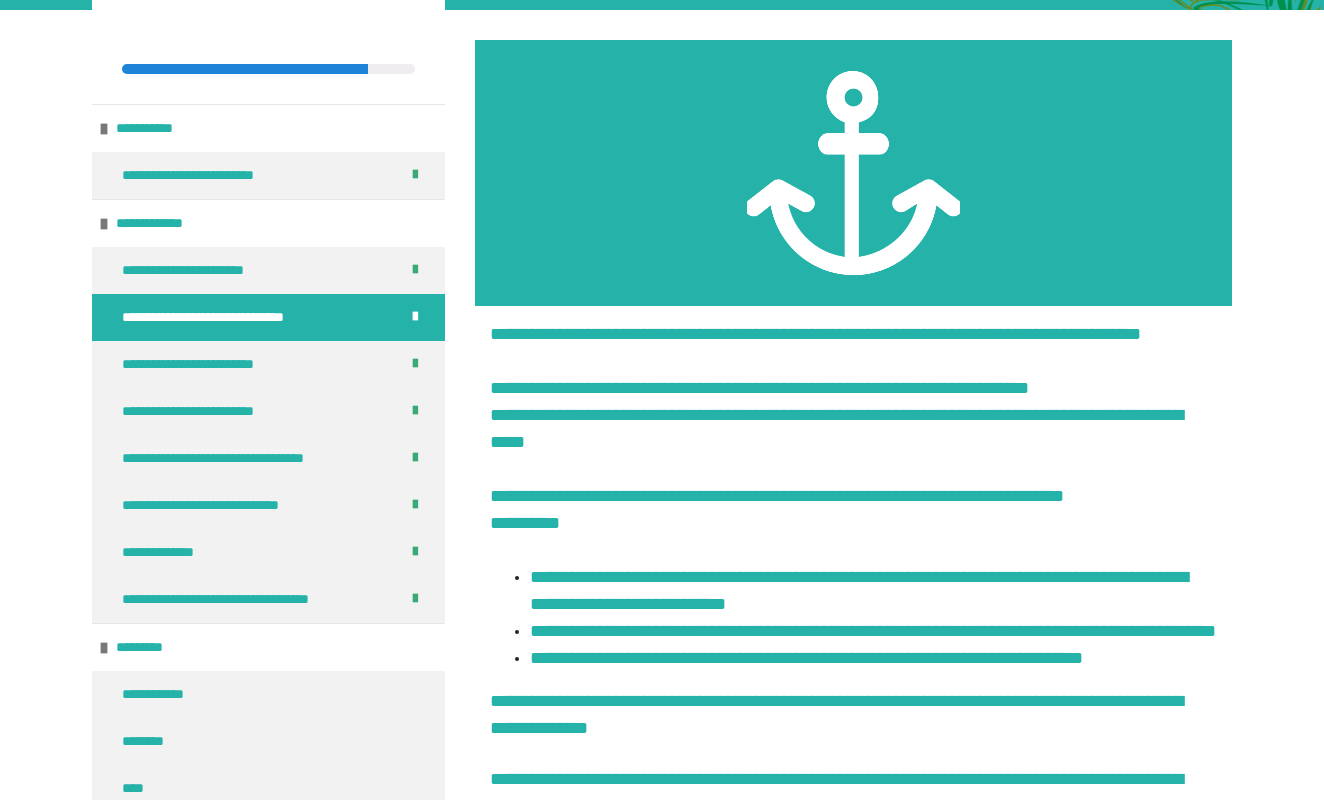 click on "**********" at bounding box center (662, 496) 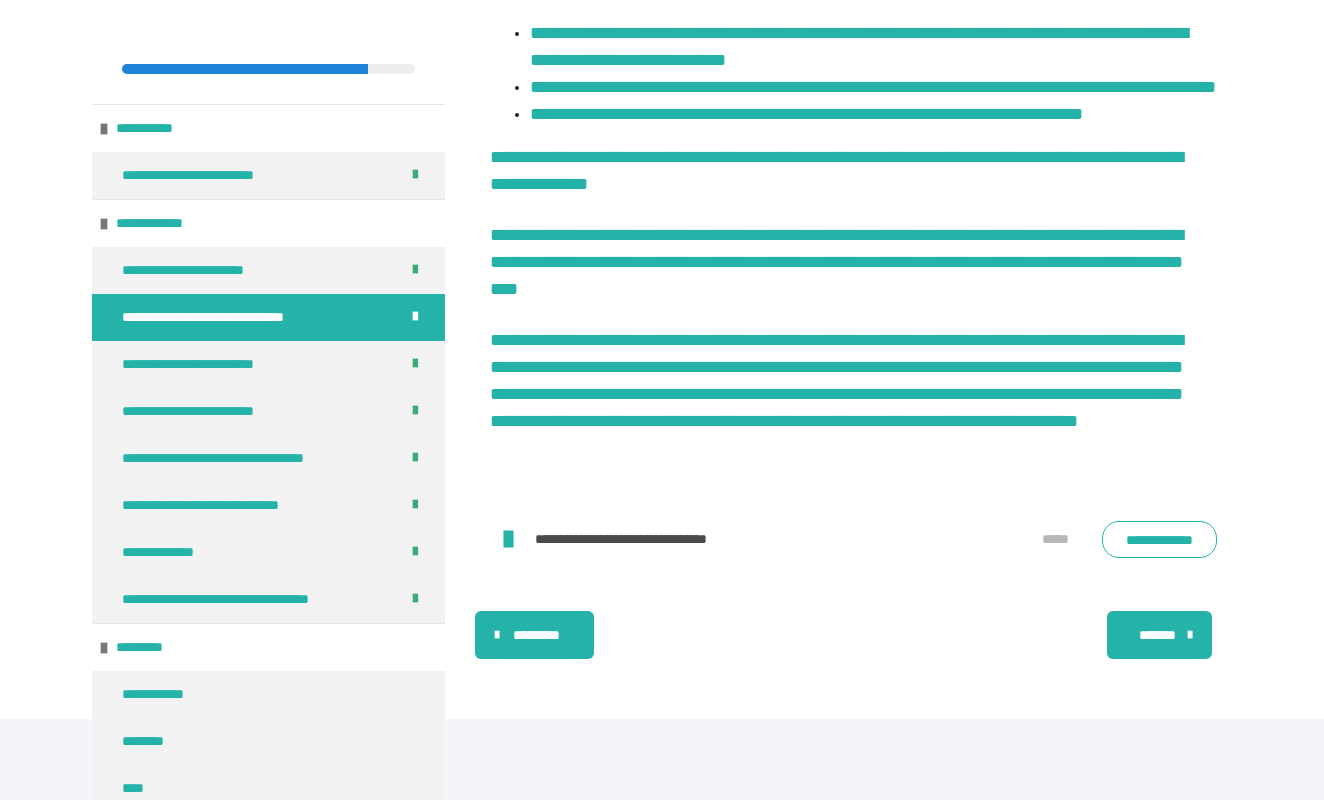 scroll, scrollTop: 905, scrollLeft: 0, axis: vertical 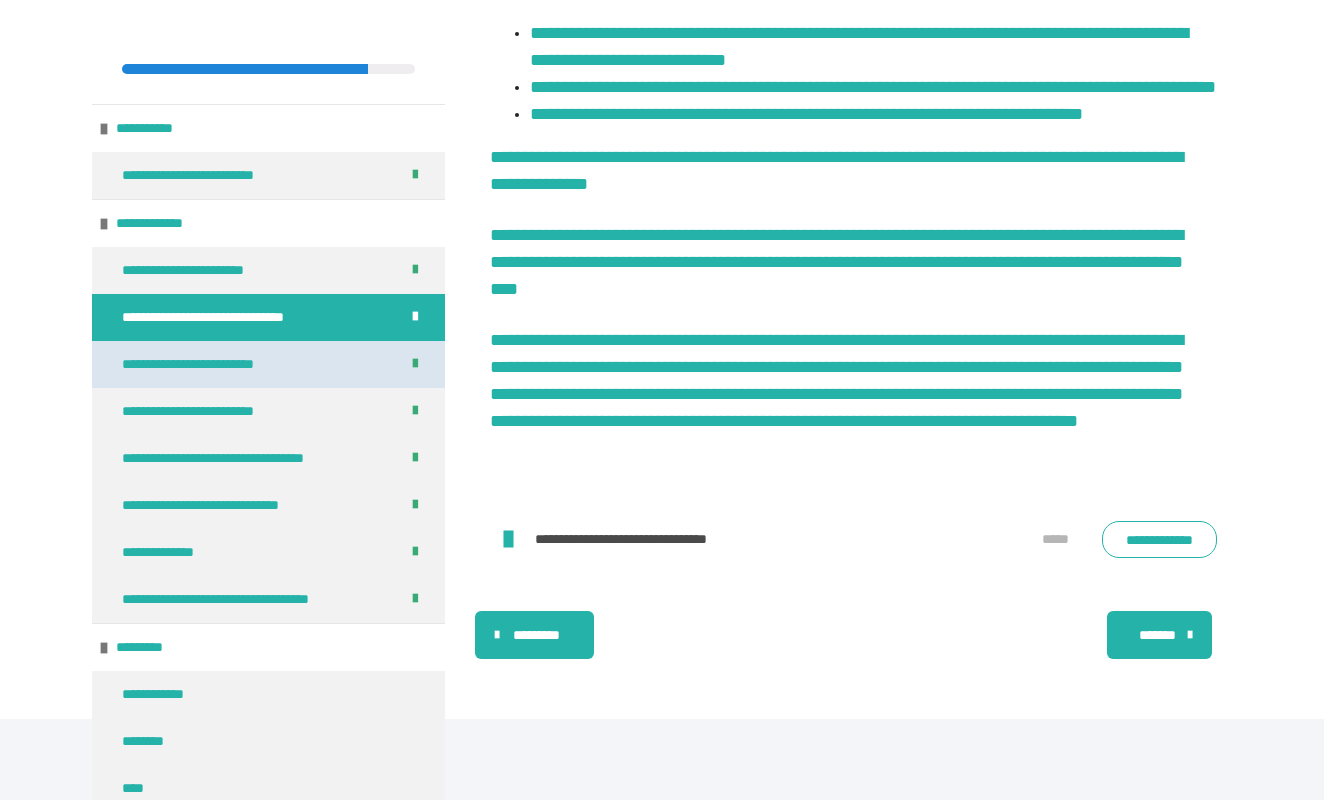 click on "**********" at bounding box center (214, 364) 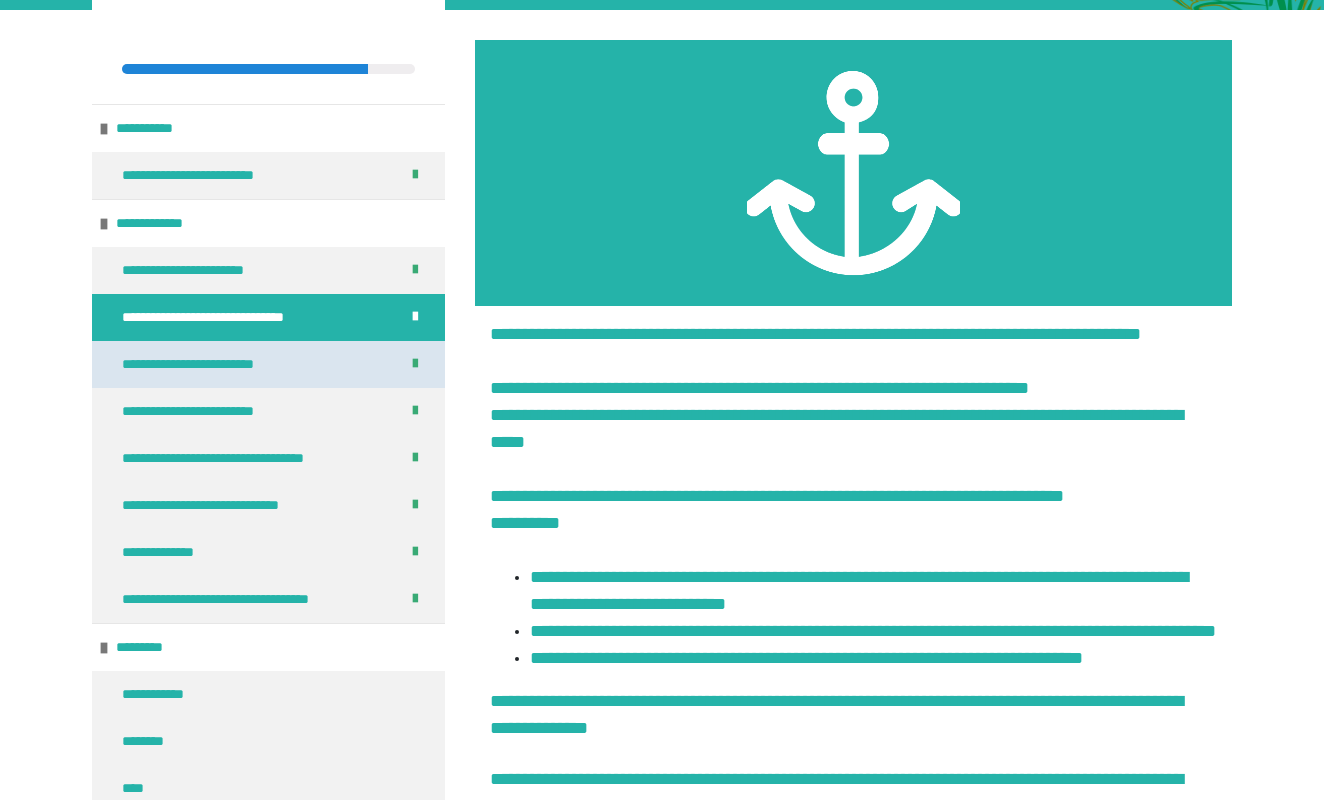 click on "**********" at bounding box center [214, 364] 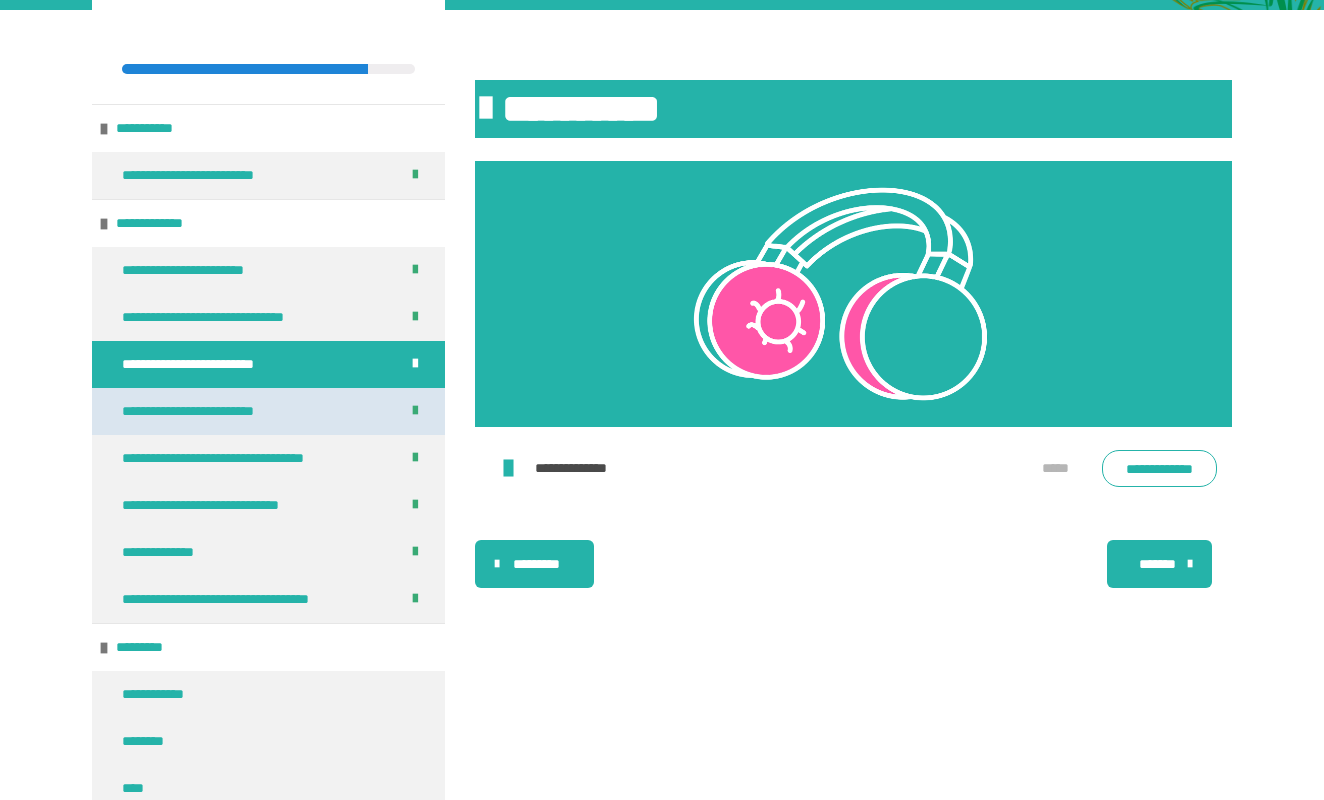click on "**********" at bounding box center [211, 411] 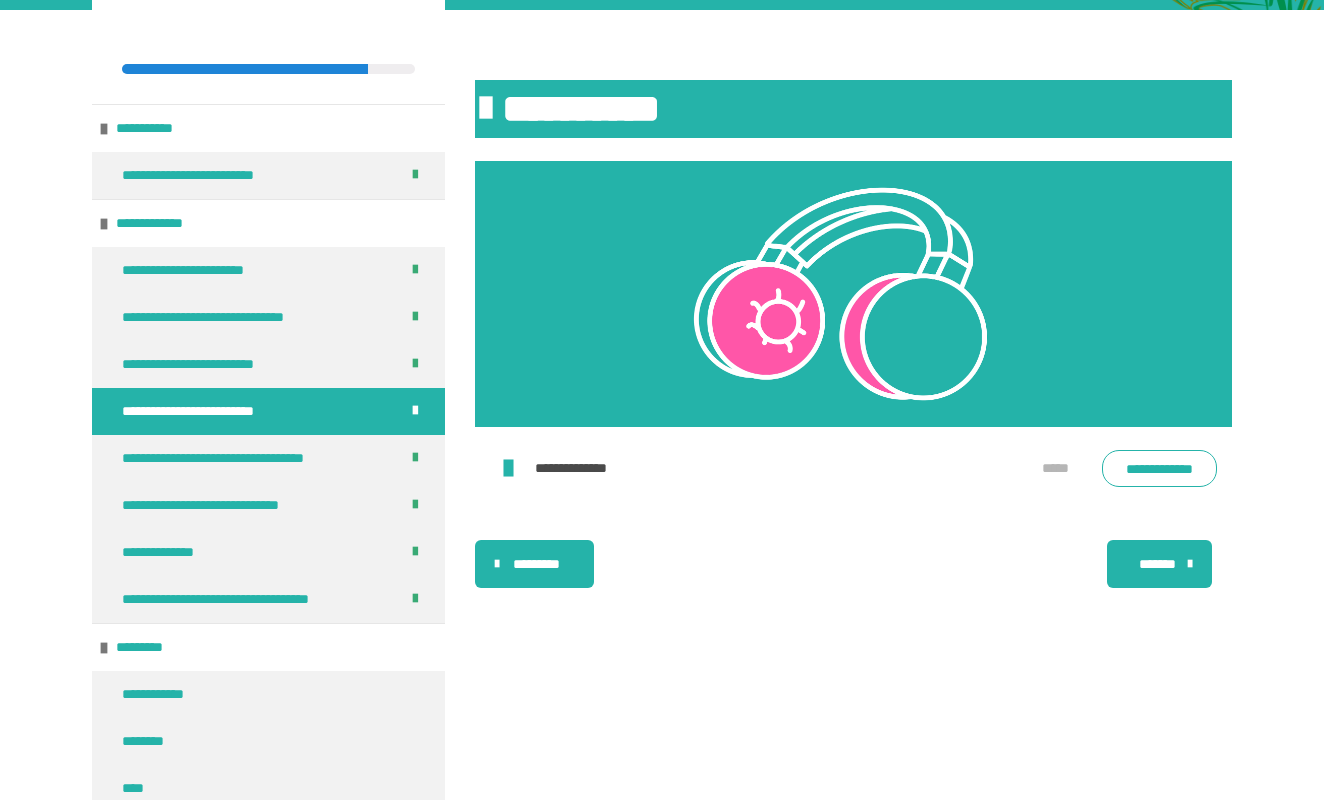 click on "**********" at bounding box center [211, 411] 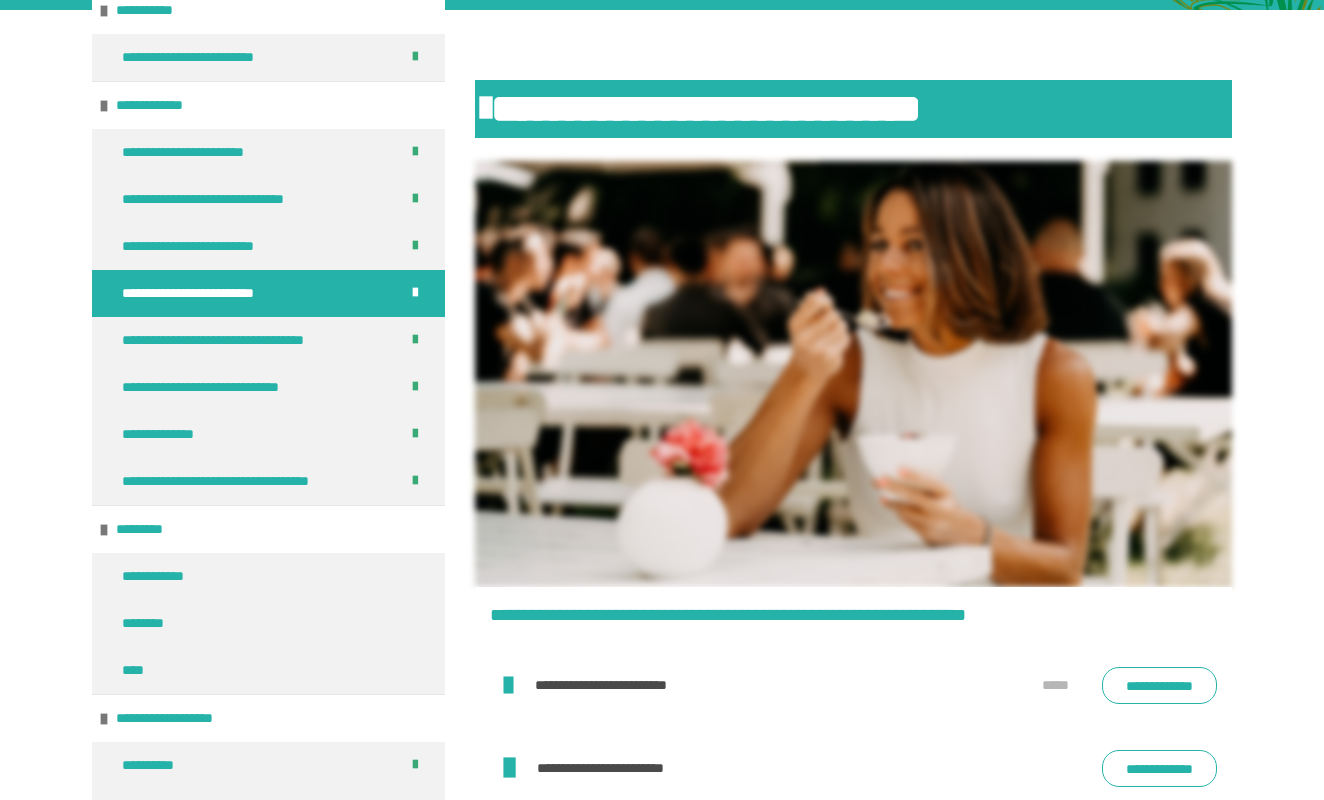 scroll, scrollTop: 151, scrollLeft: 0, axis: vertical 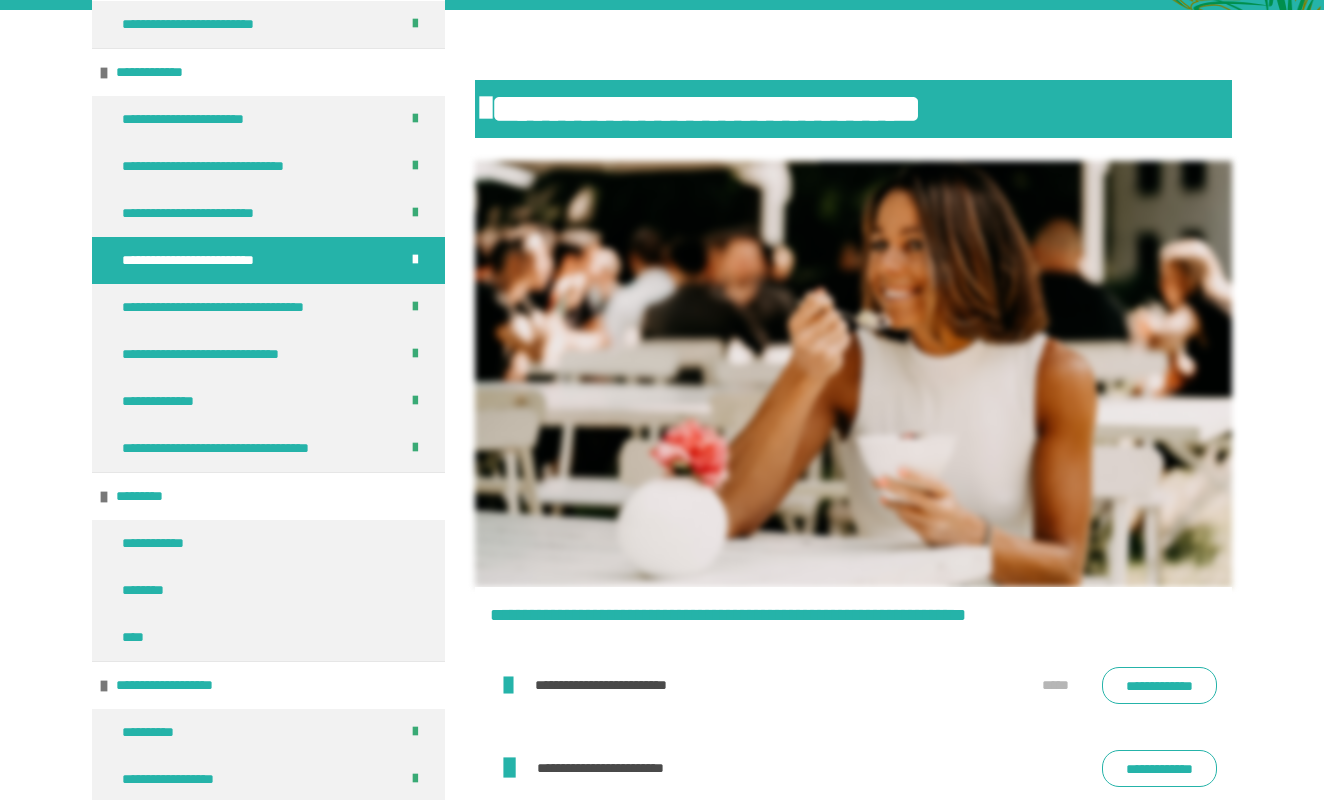 click on "**********" at bounding box center [1159, 685] 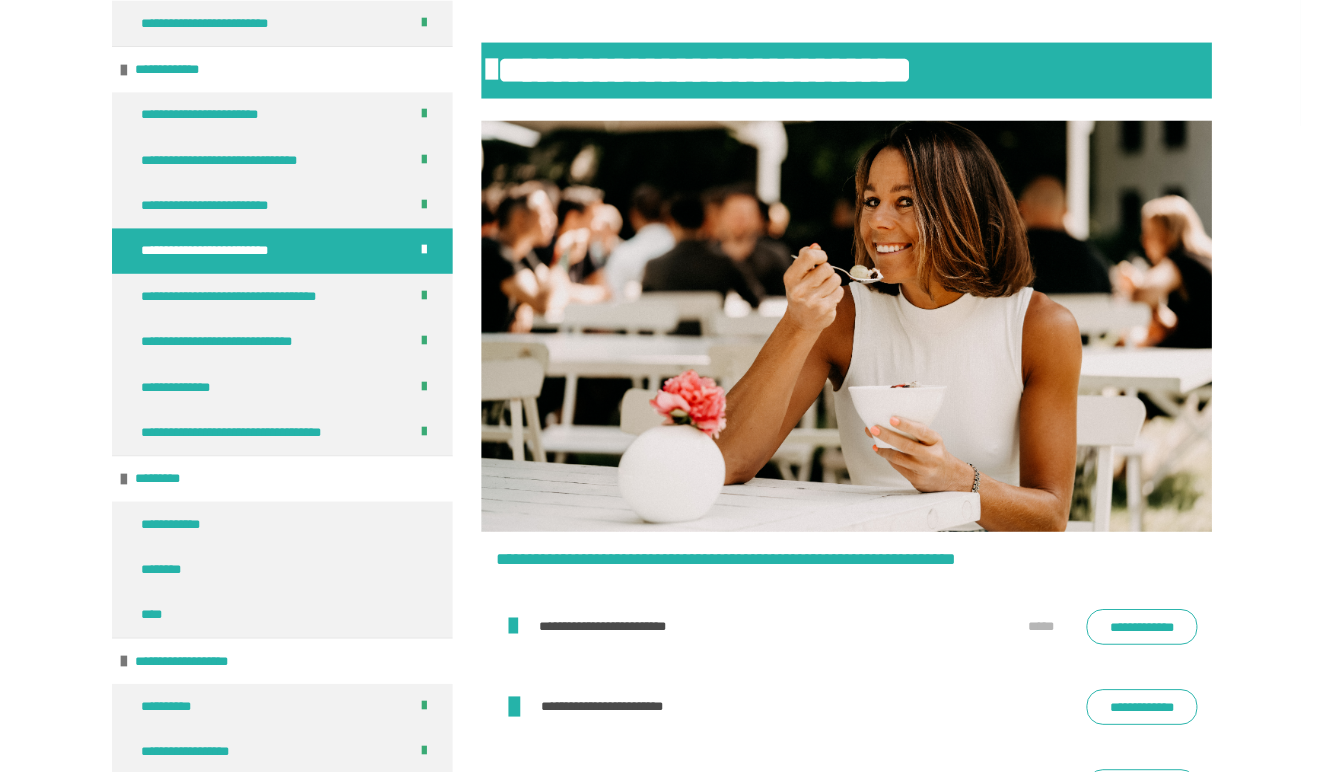 scroll, scrollTop: 597, scrollLeft: 0, axis: vertical 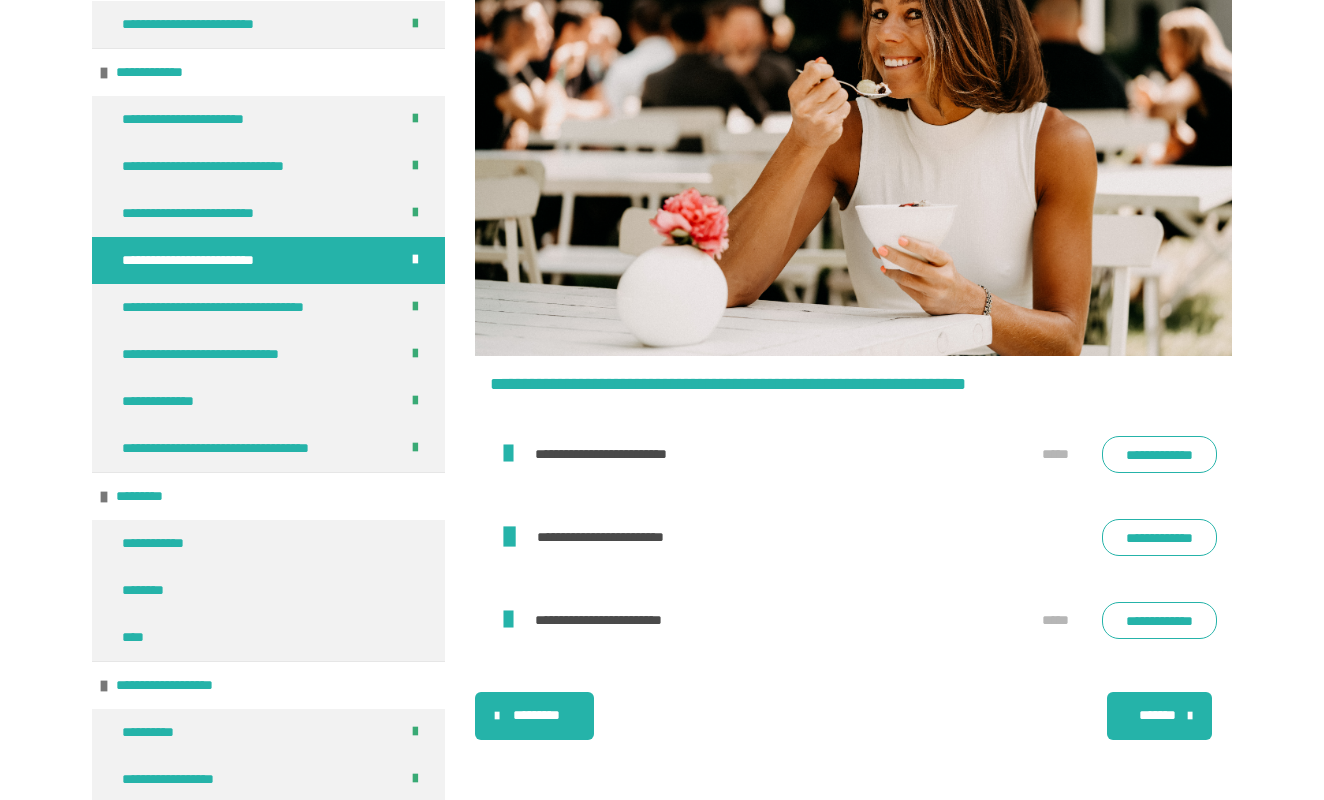 click on "**********" at bounding box center [1159, 537] 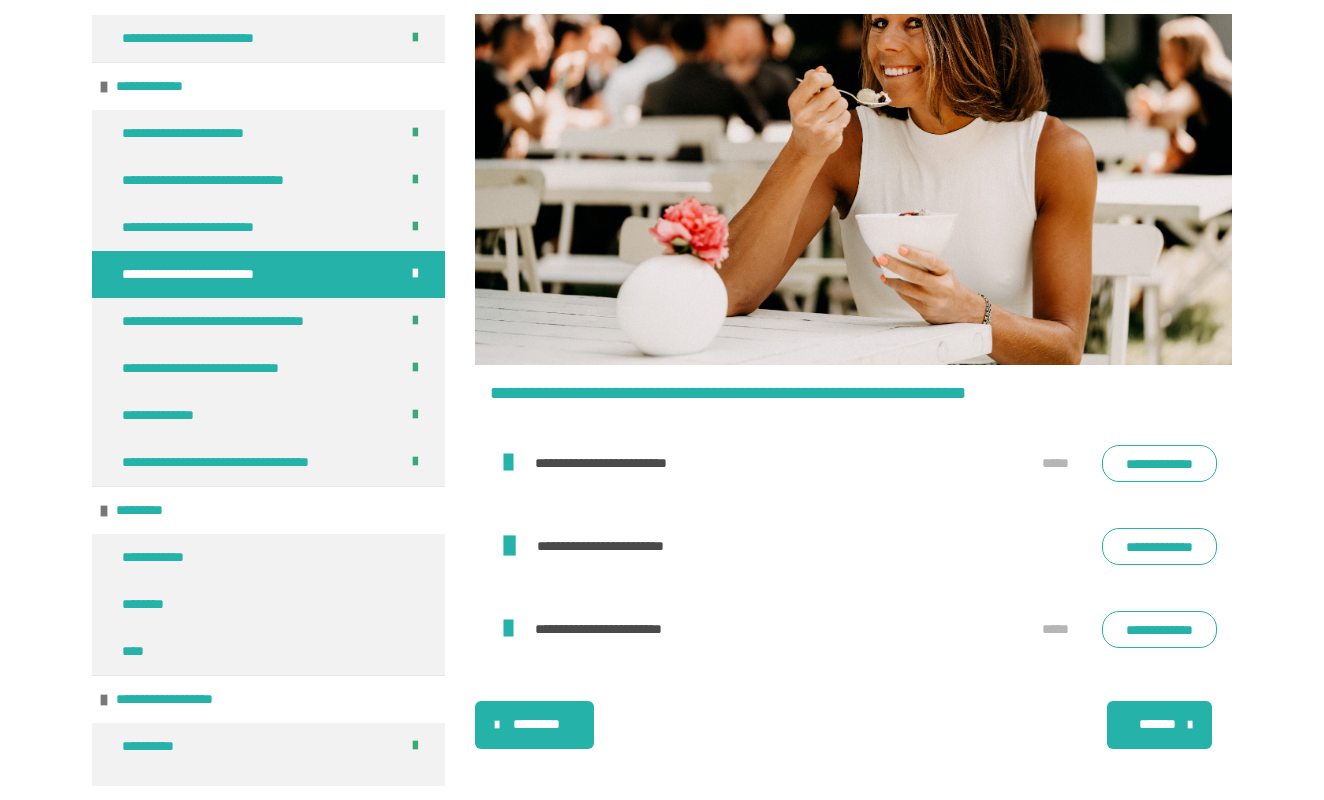 scroll, scrollTop: 592, scrollLeft: 0, axis: vertical 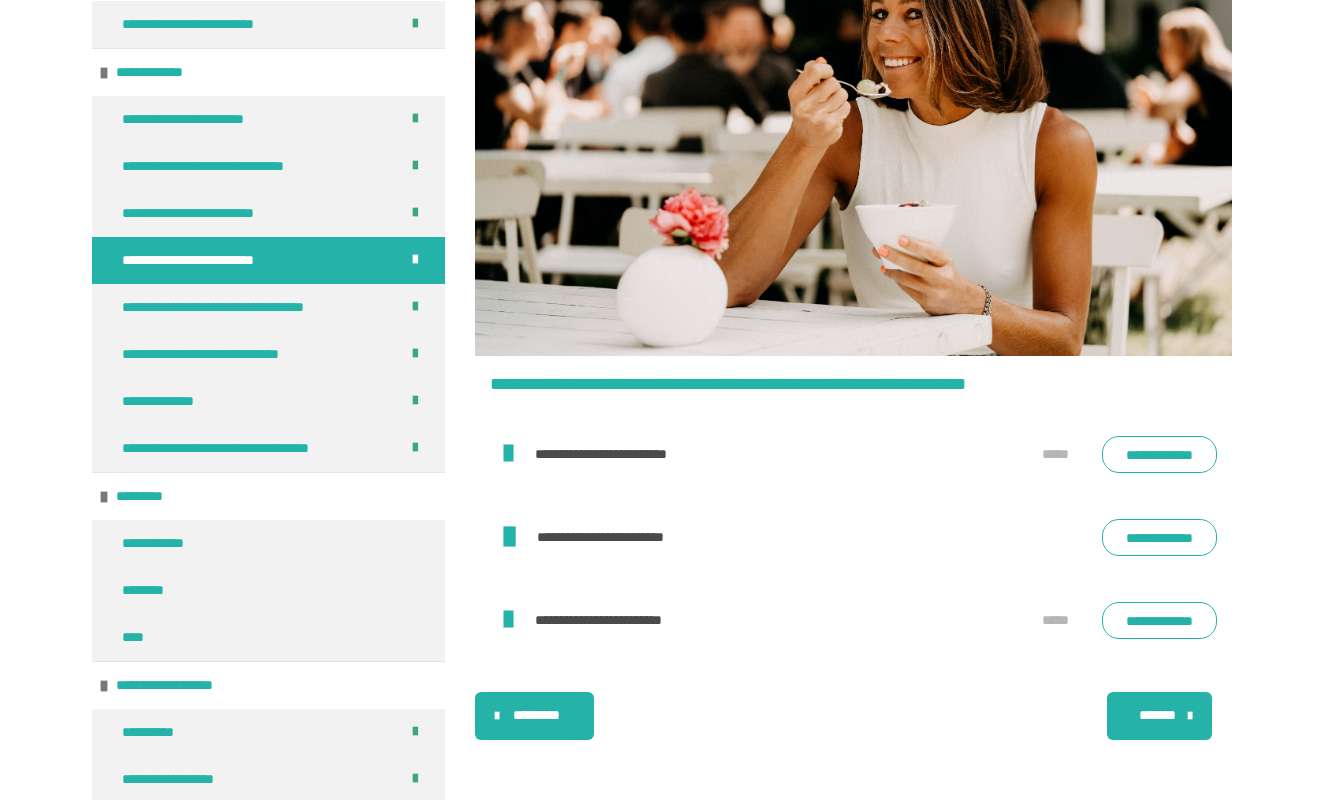 click on "**********" at bounding box center [1159, 620] 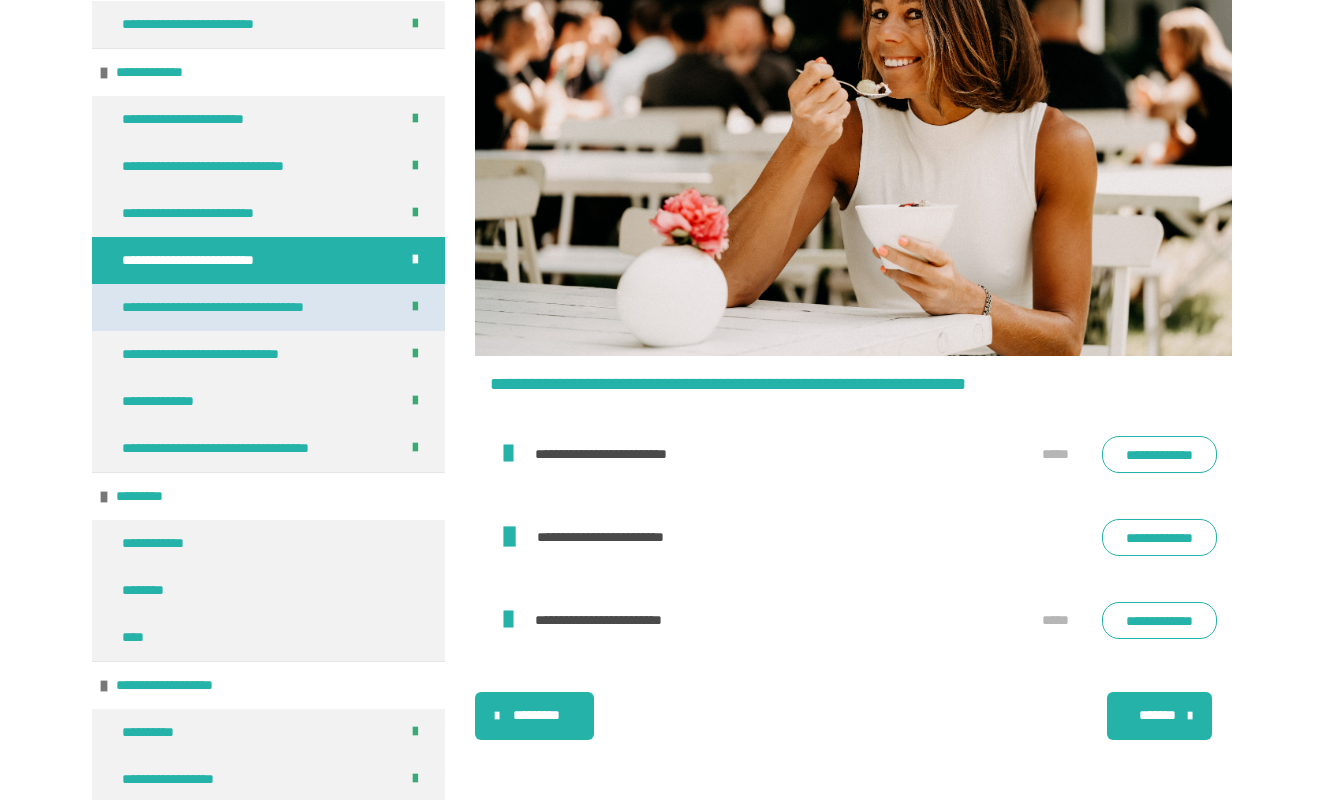 click on "**********" at bounding box center (245, 307) 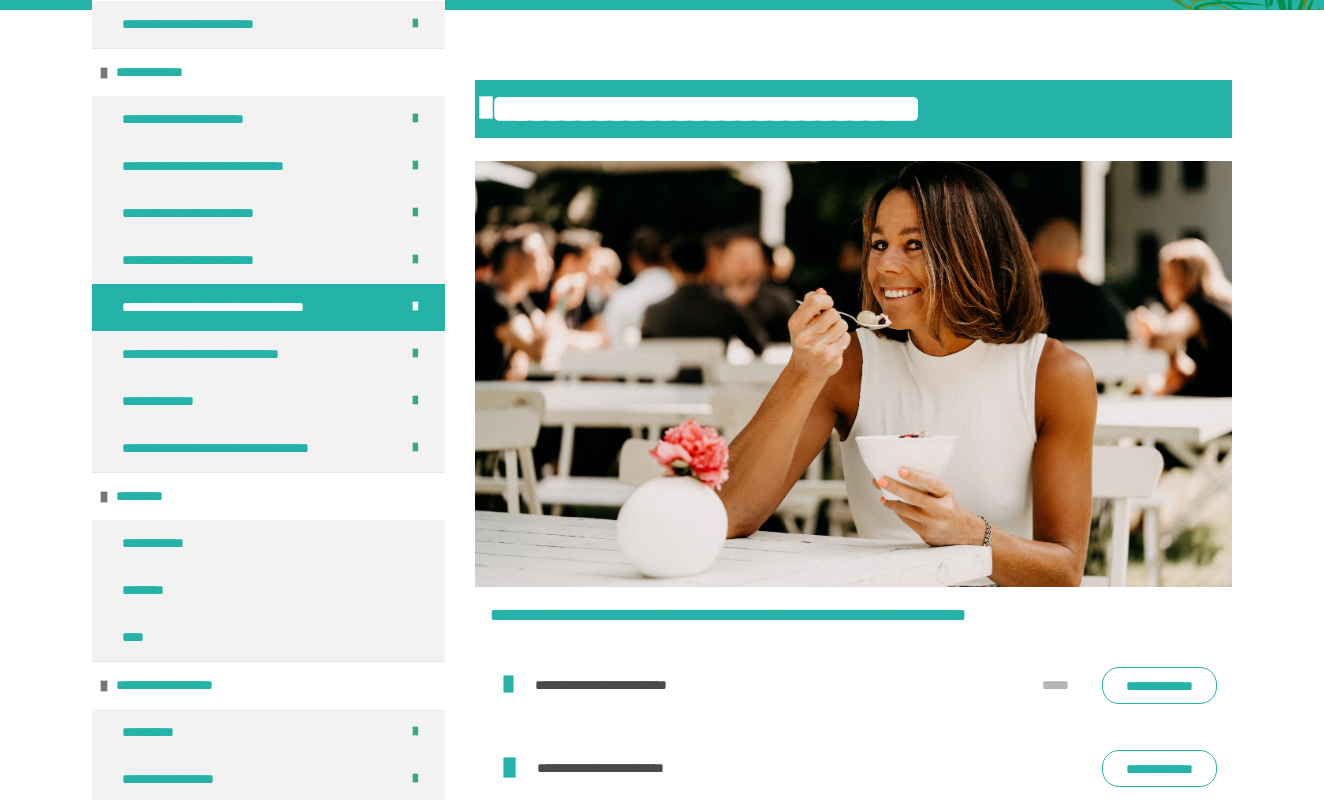 click on "**********" at bounding box center [245, 307] 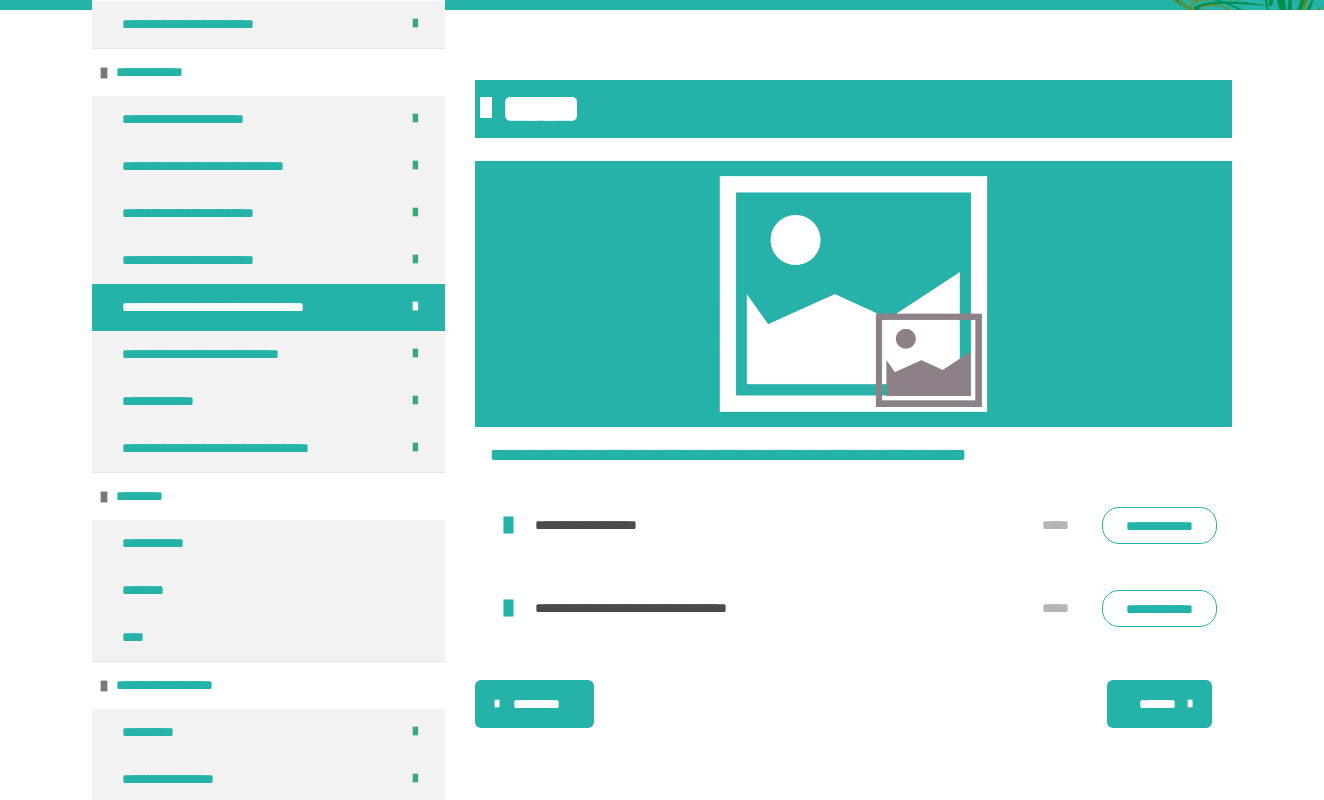 click on "**********" at bounding box center (1159, 525) 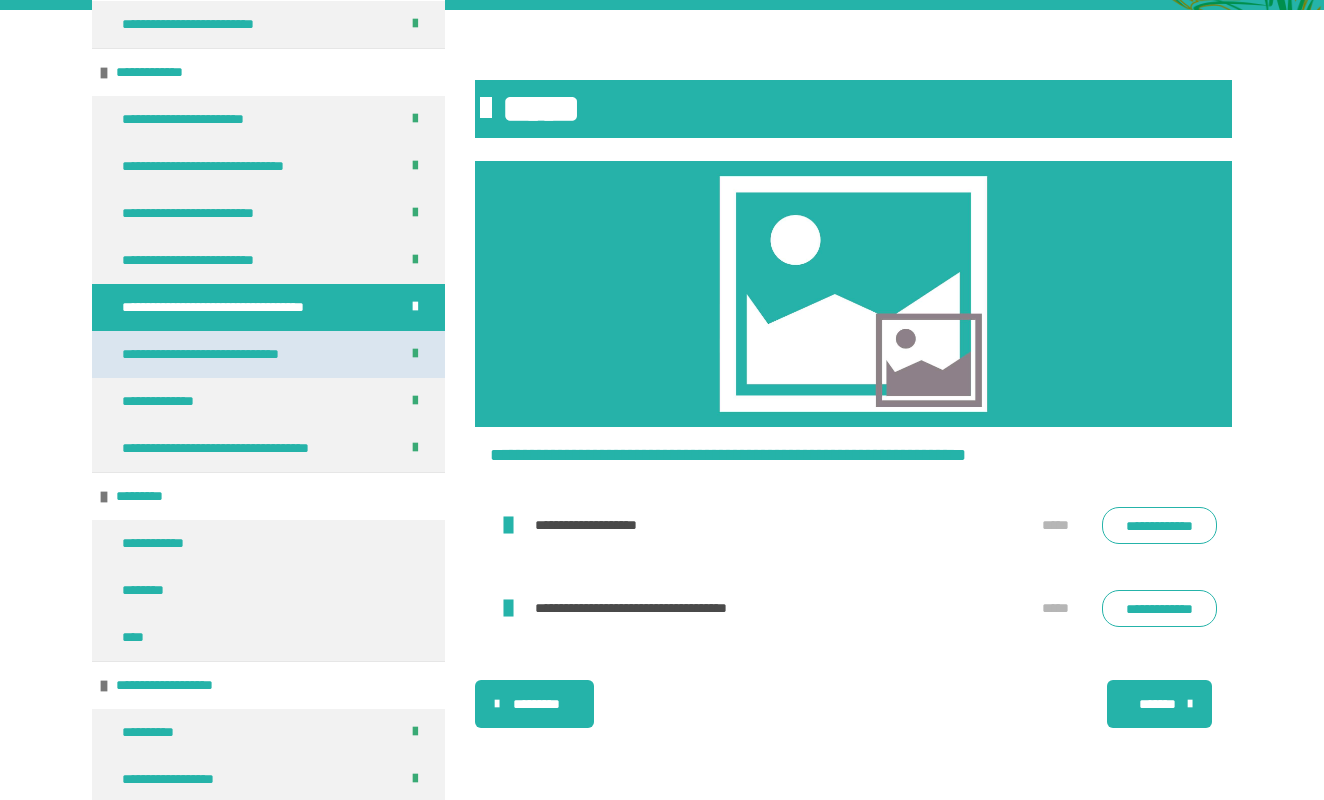 click on "**********" at bounding box center (238, 354) 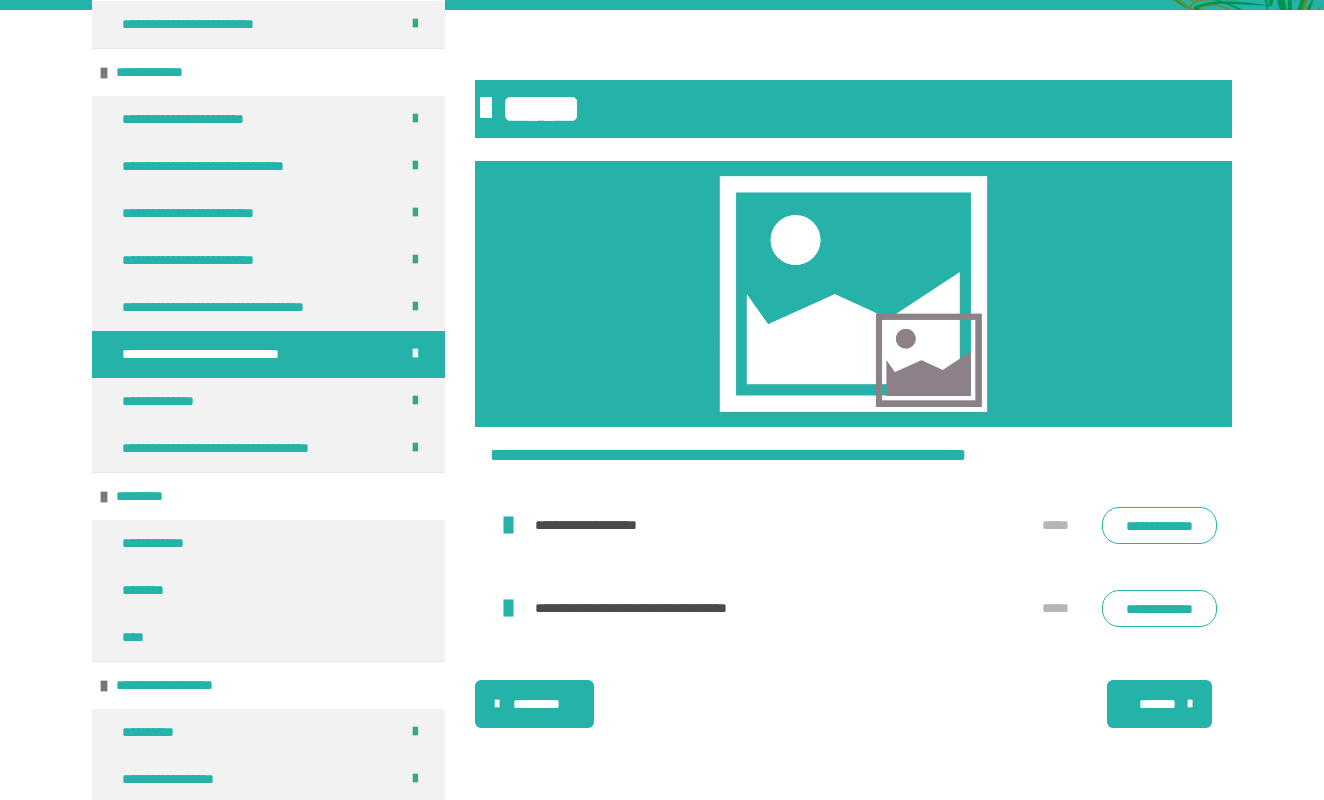 click on "**********" at bounding box center (238, 354) 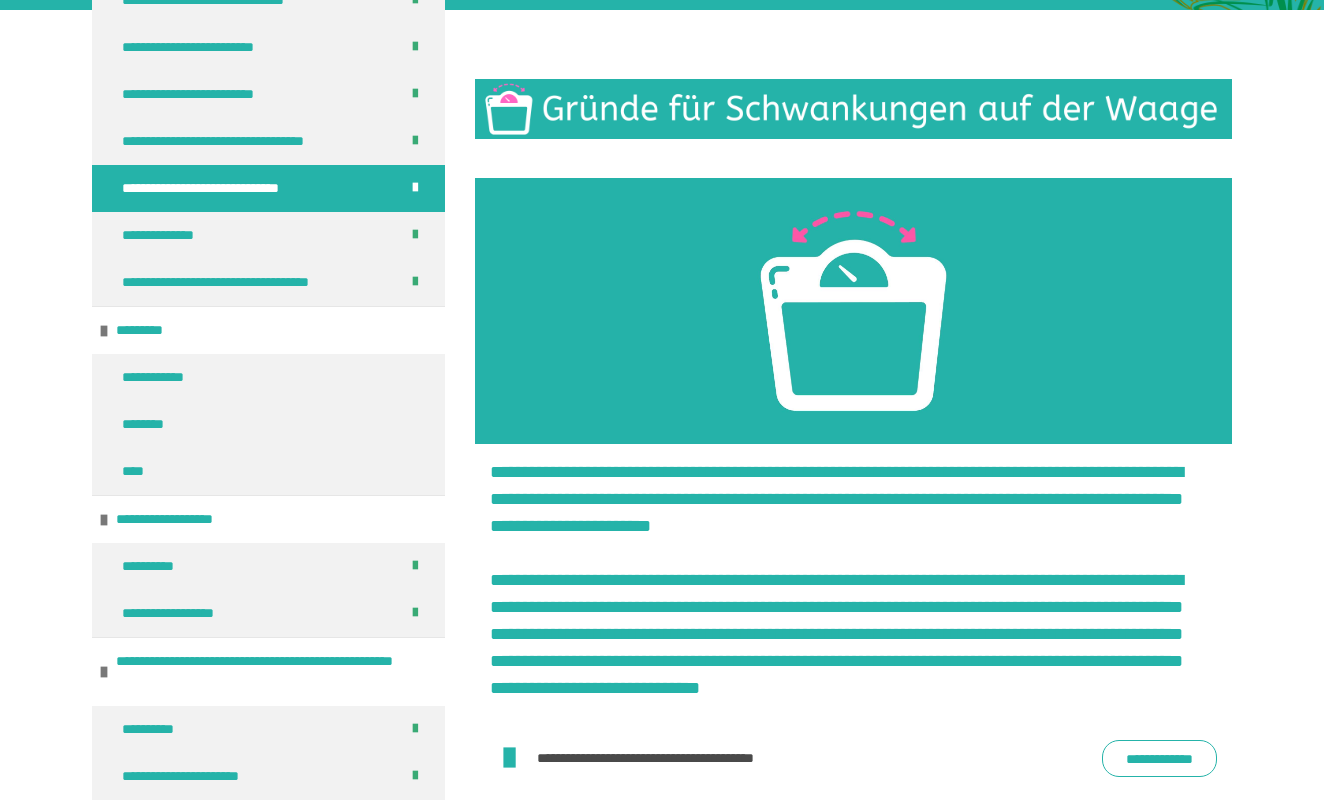 scroll, scrollTop: 368, scrollLeft: 0, axis: vertical 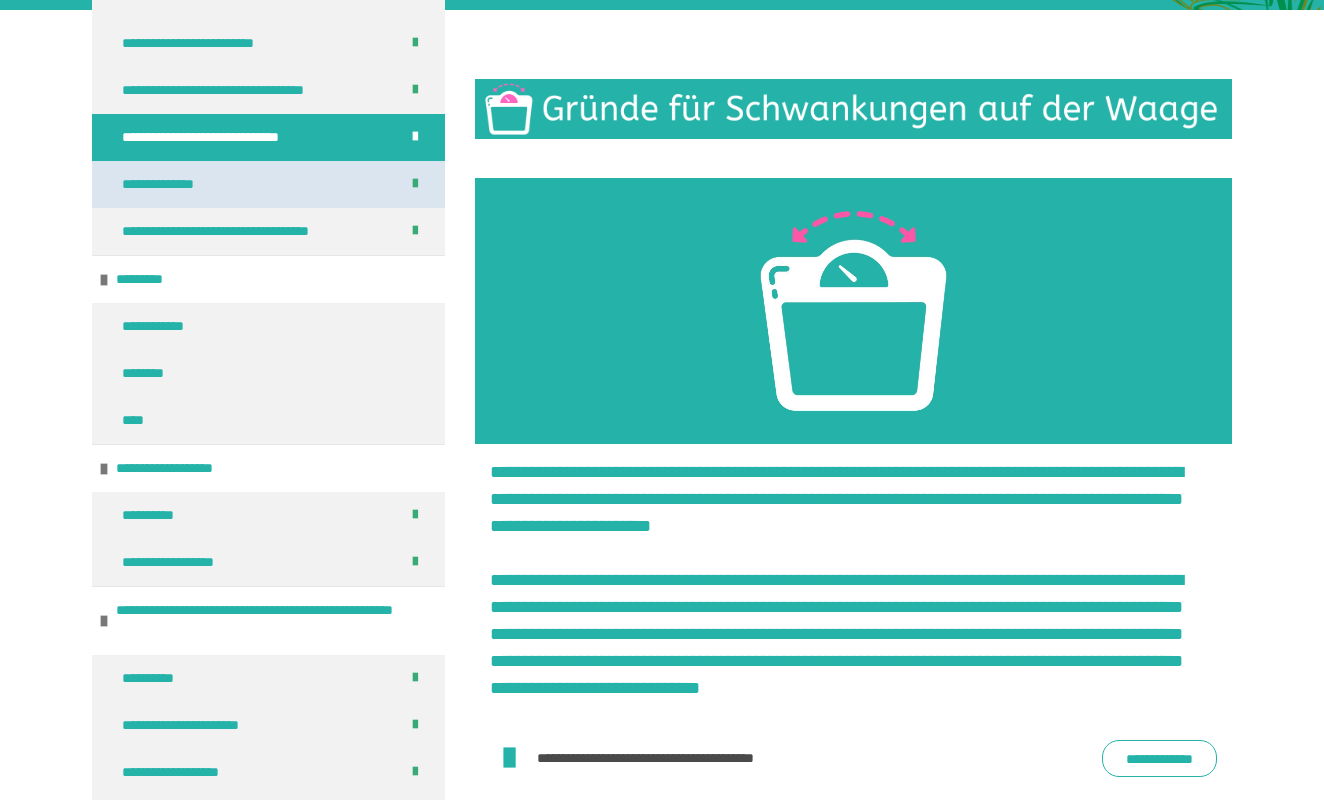 click on "**********" at bounding box center (174, 184) 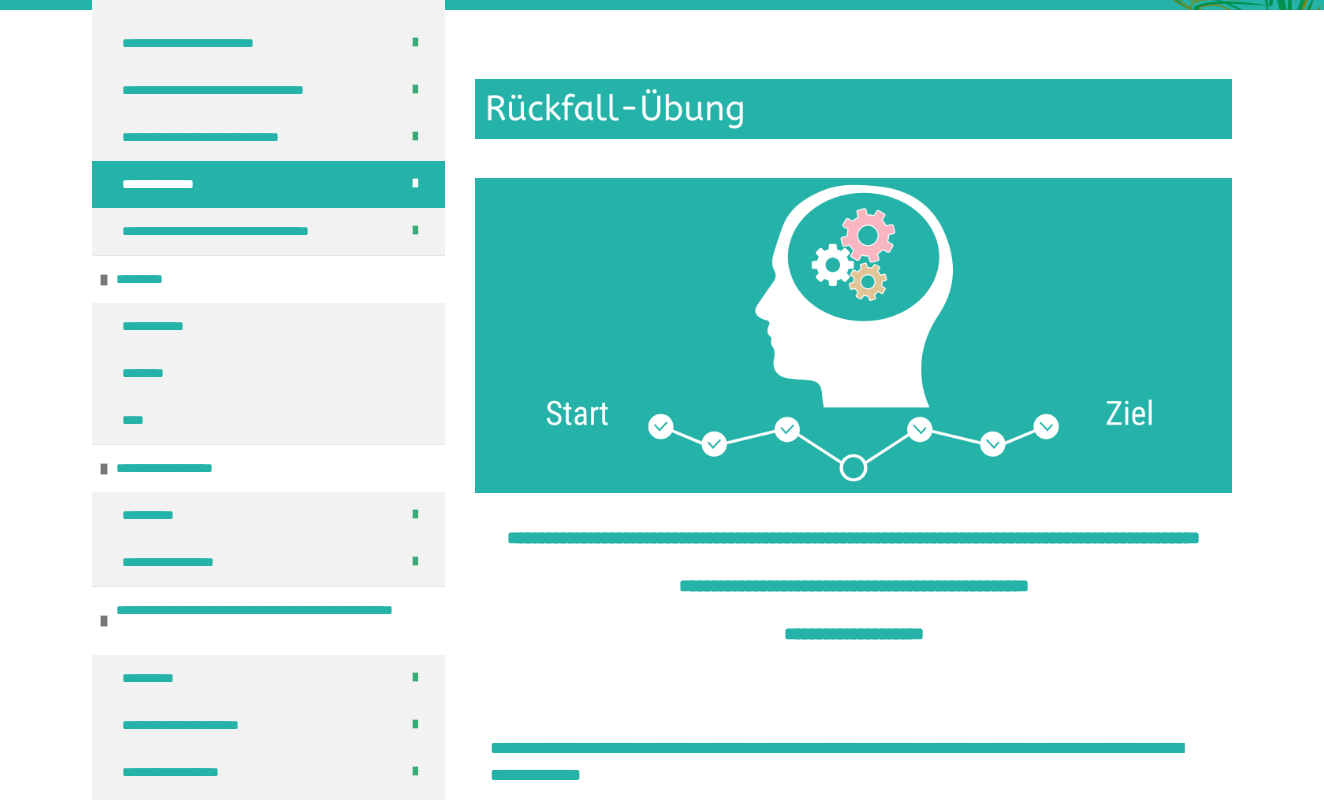 click on "**********" at bounding box center (662, 2792) 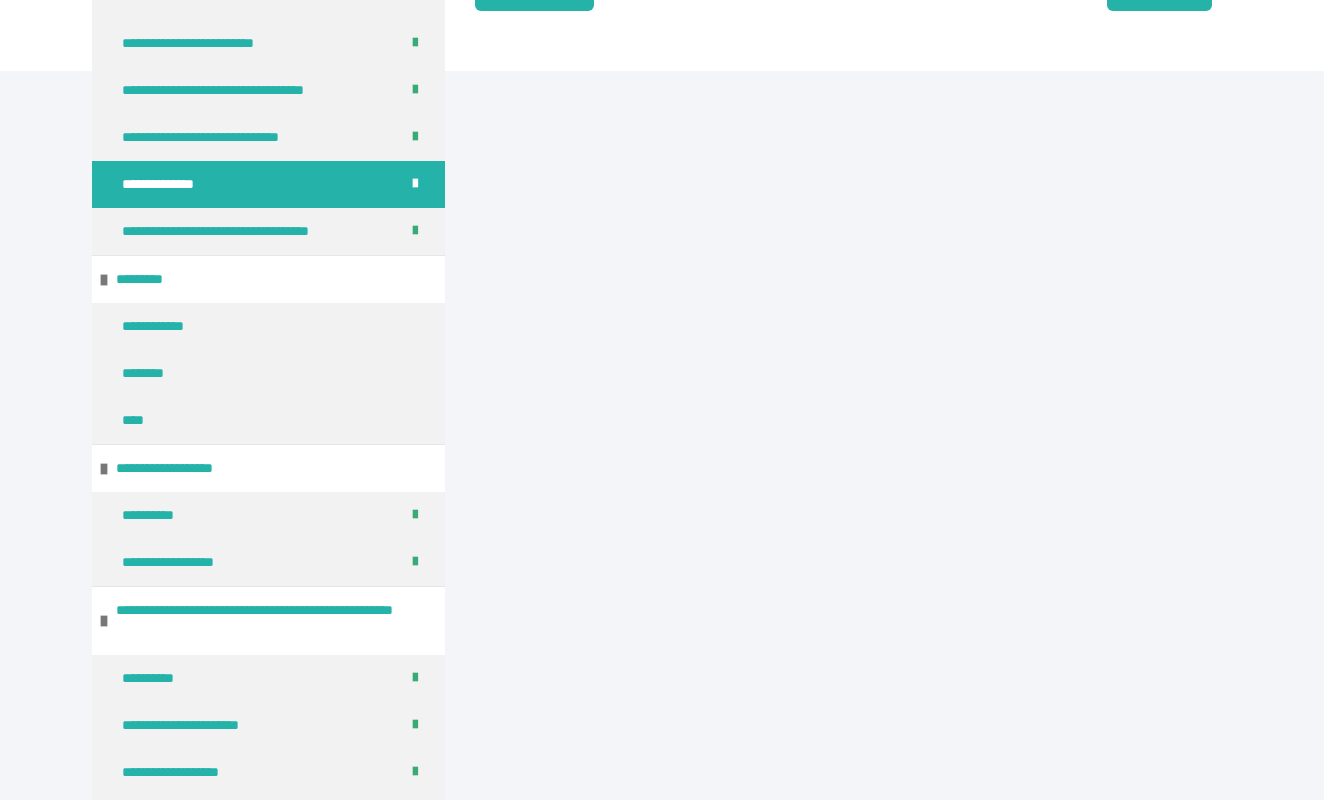 scroll, scrollTop: 6145, scrollLeft: 0, axis: vertical 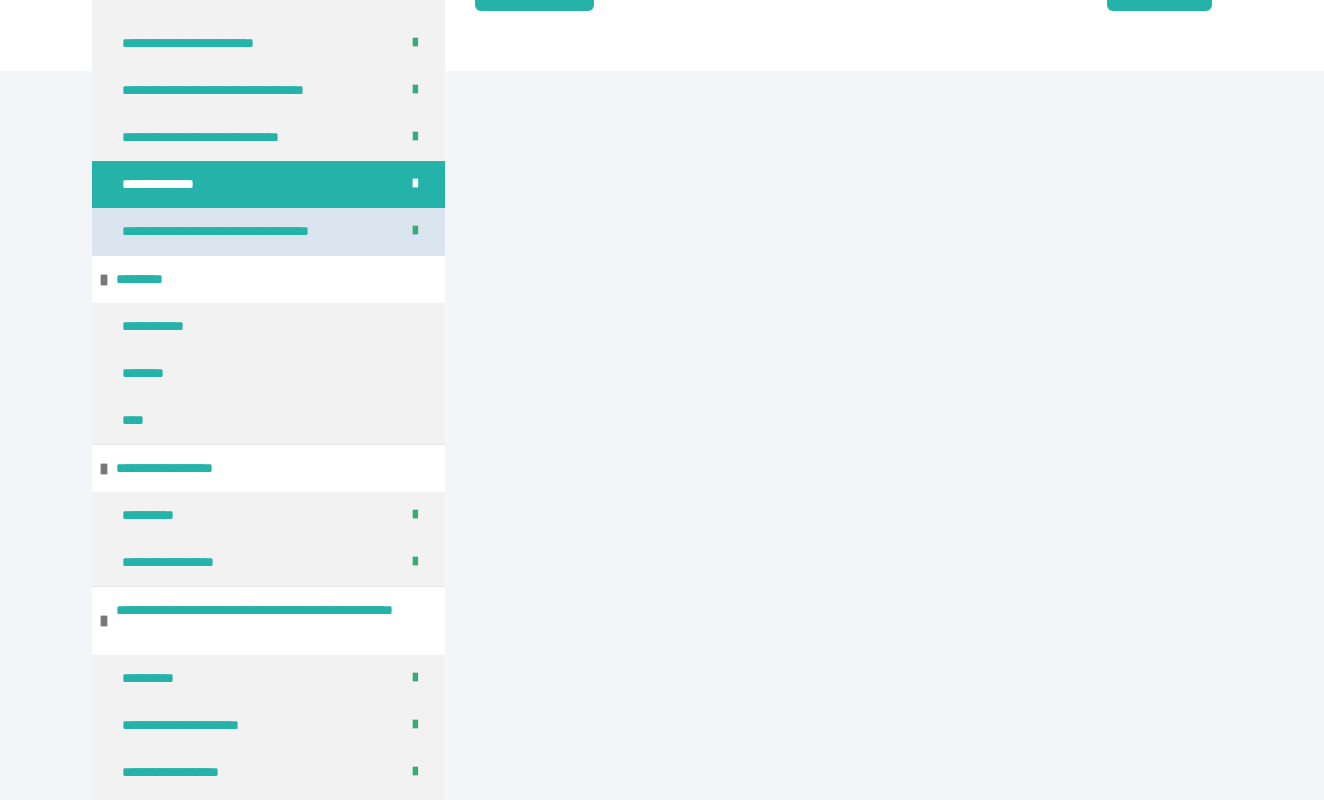 click on "**********" at bounding box center (251, 231) 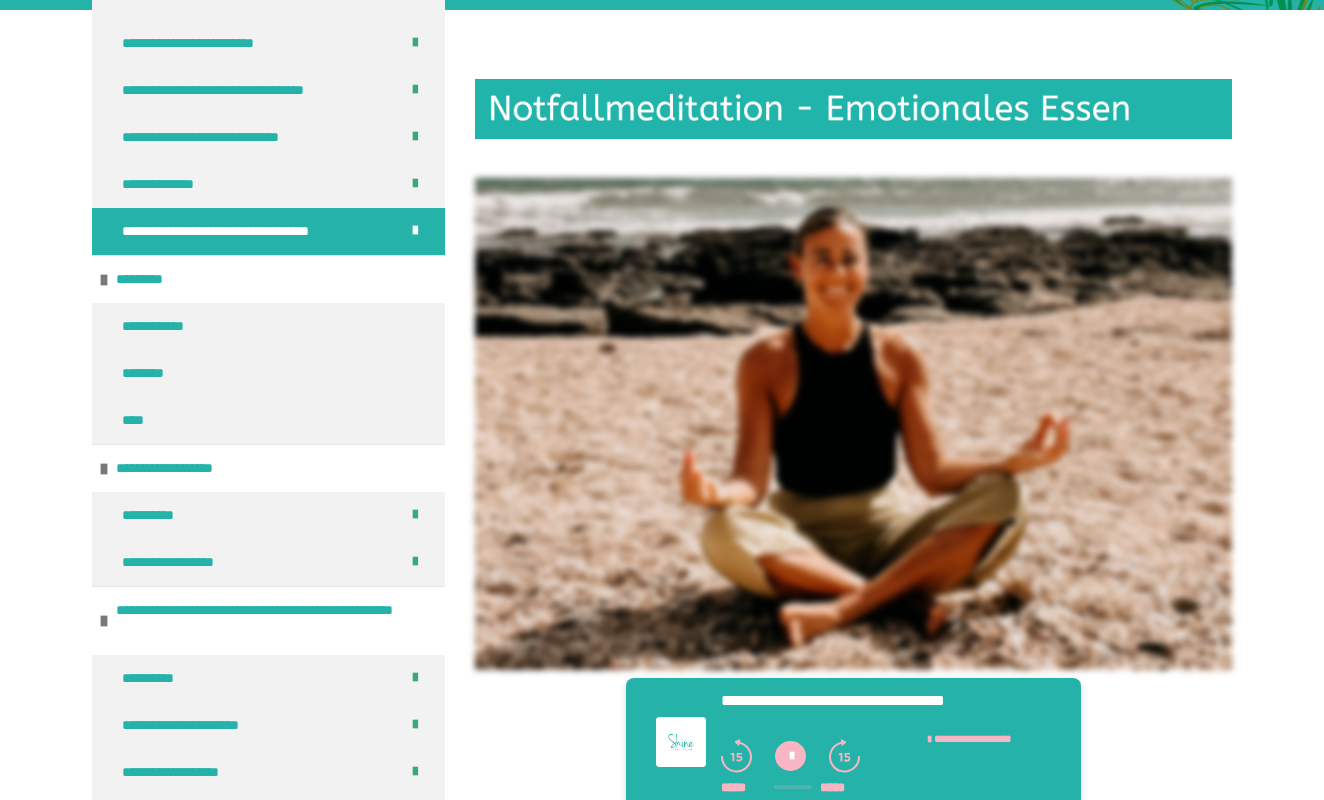 click at bounding box center (853, 424) 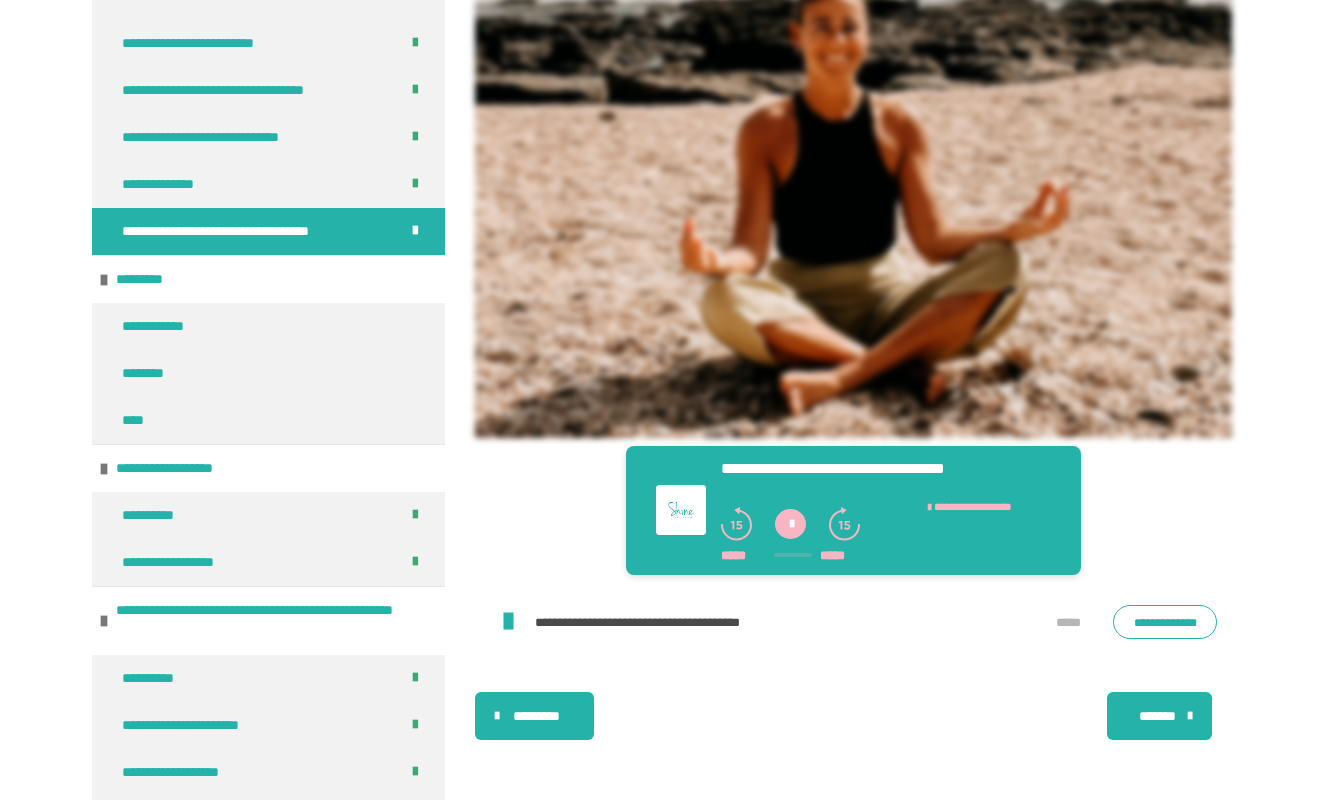 scroll, scrollTop: 593, scrollLeft: 0, axis: vertical 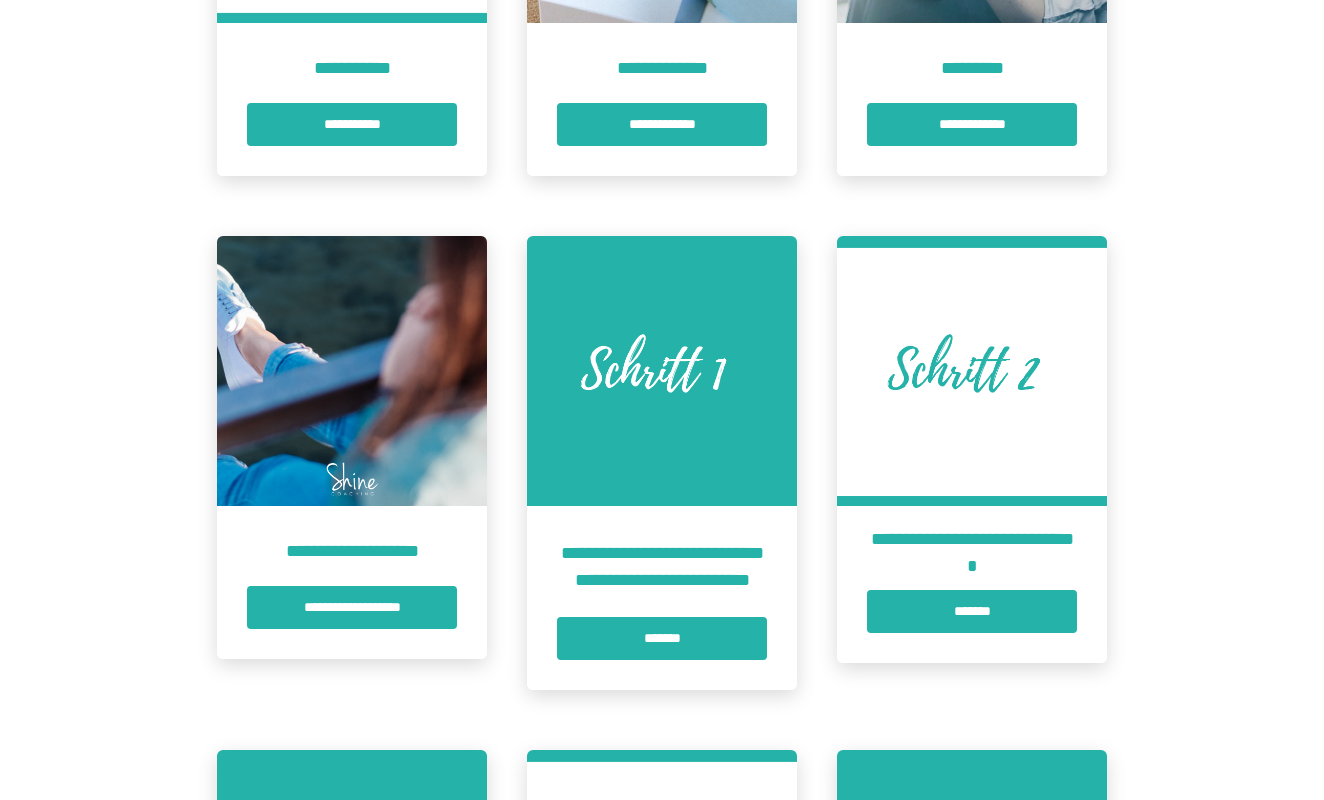 click at bounding box center [662, 371] 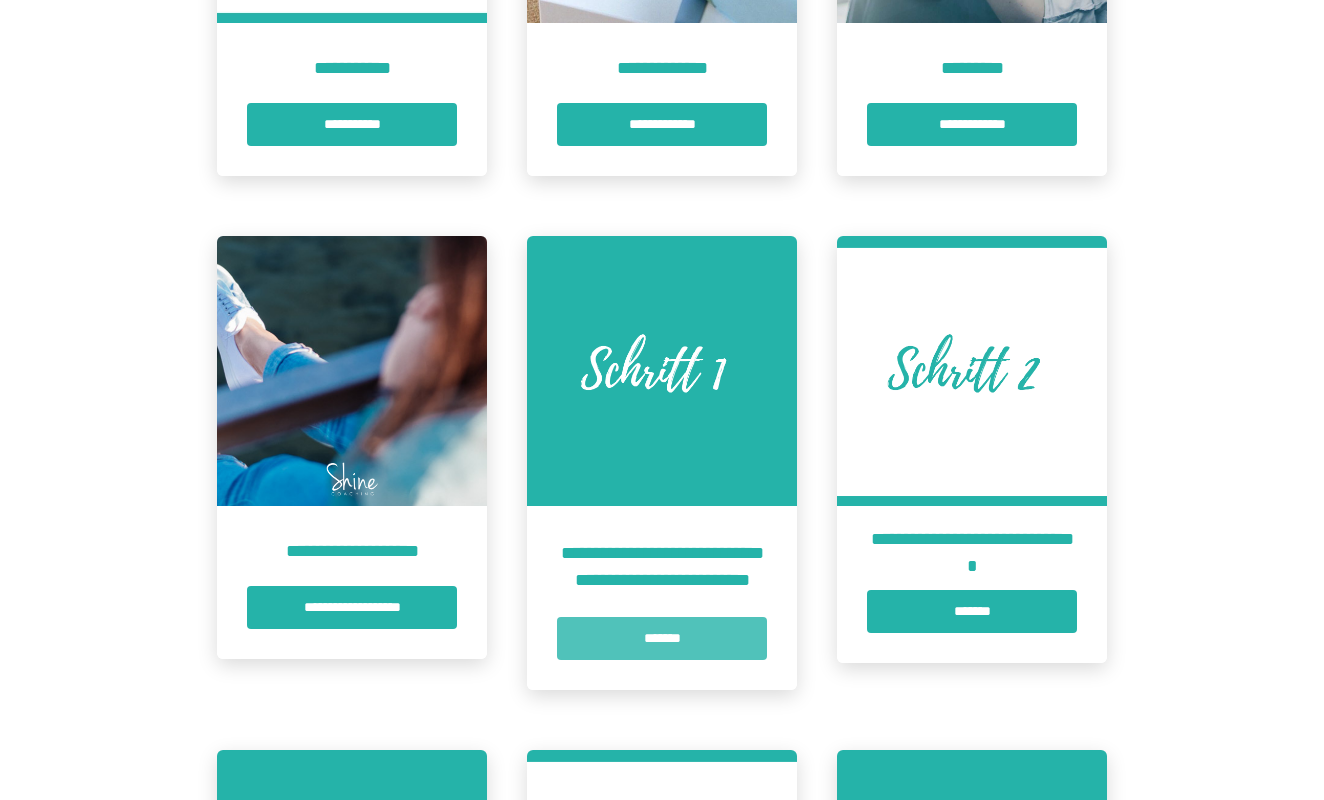 click on "*******" at bounding box center (662, 638) 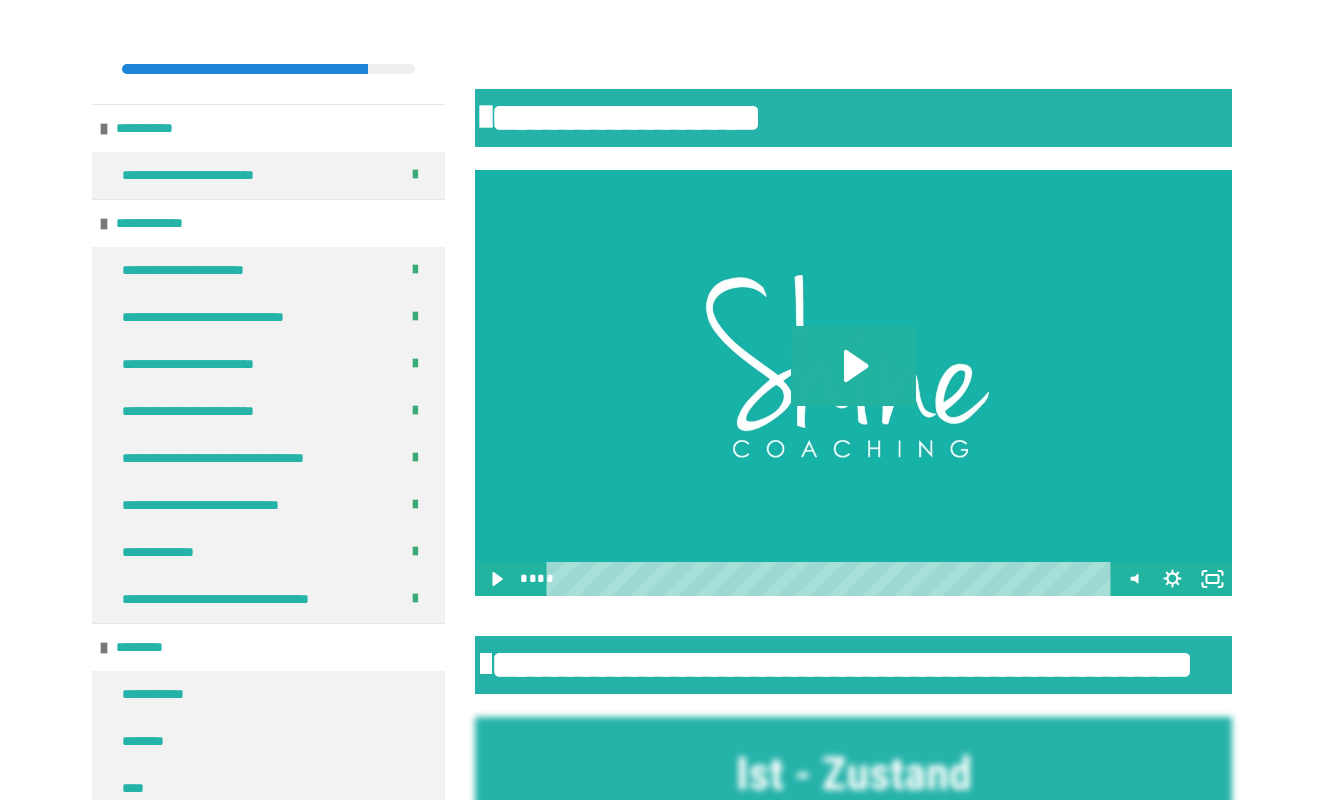 scroll, scrollTop: 1390, scrollLeft: 0, axis: vertical 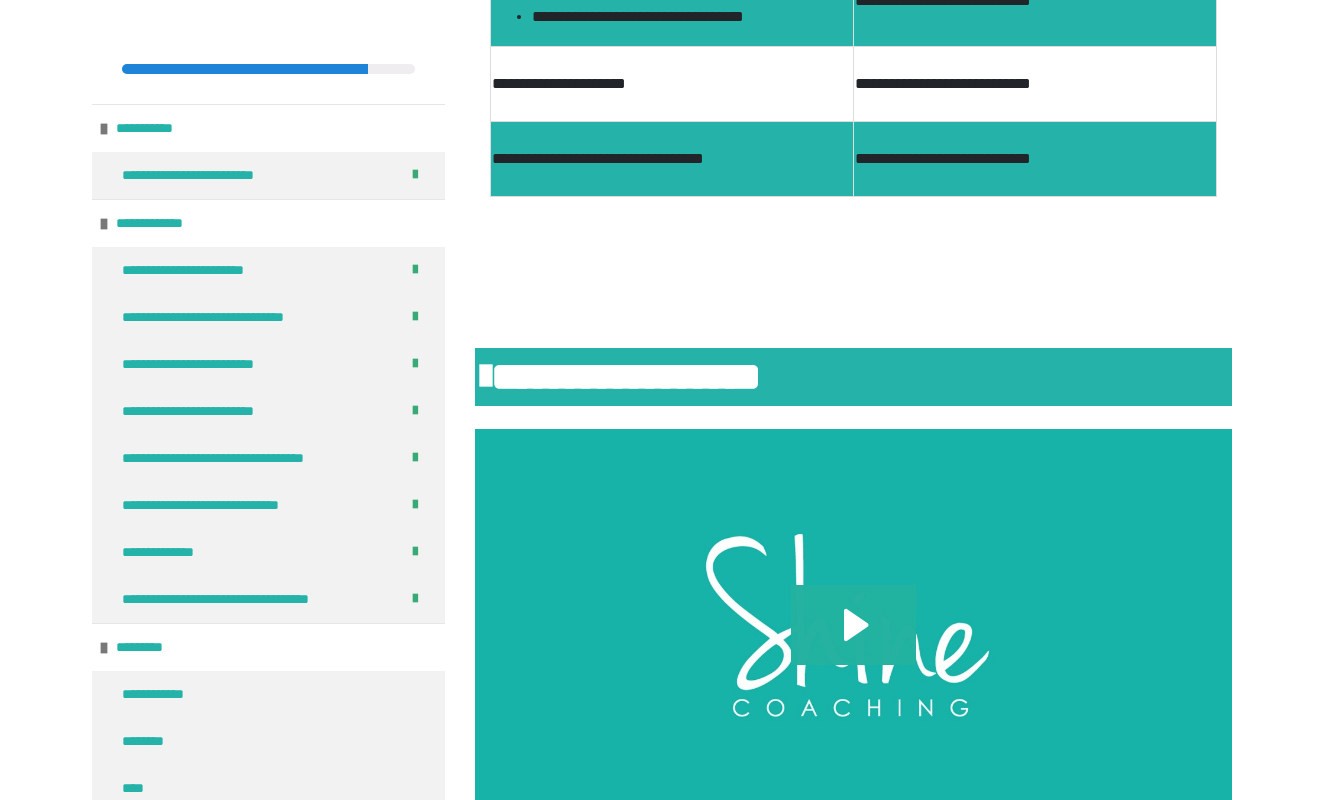 click on "**********" at bounding box center [662, 1560] 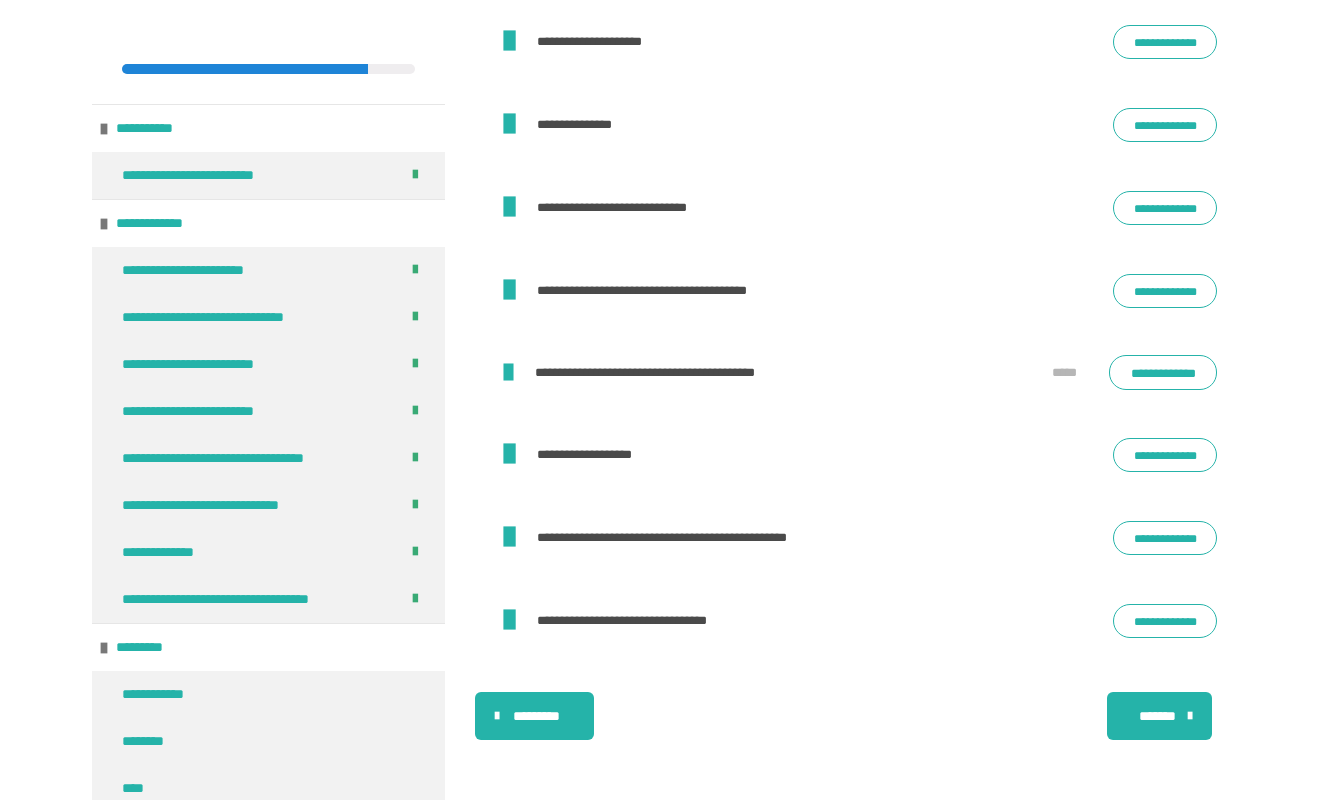 scroll, scrollTop: 5826, scrollLeft: 0, axis: vertical 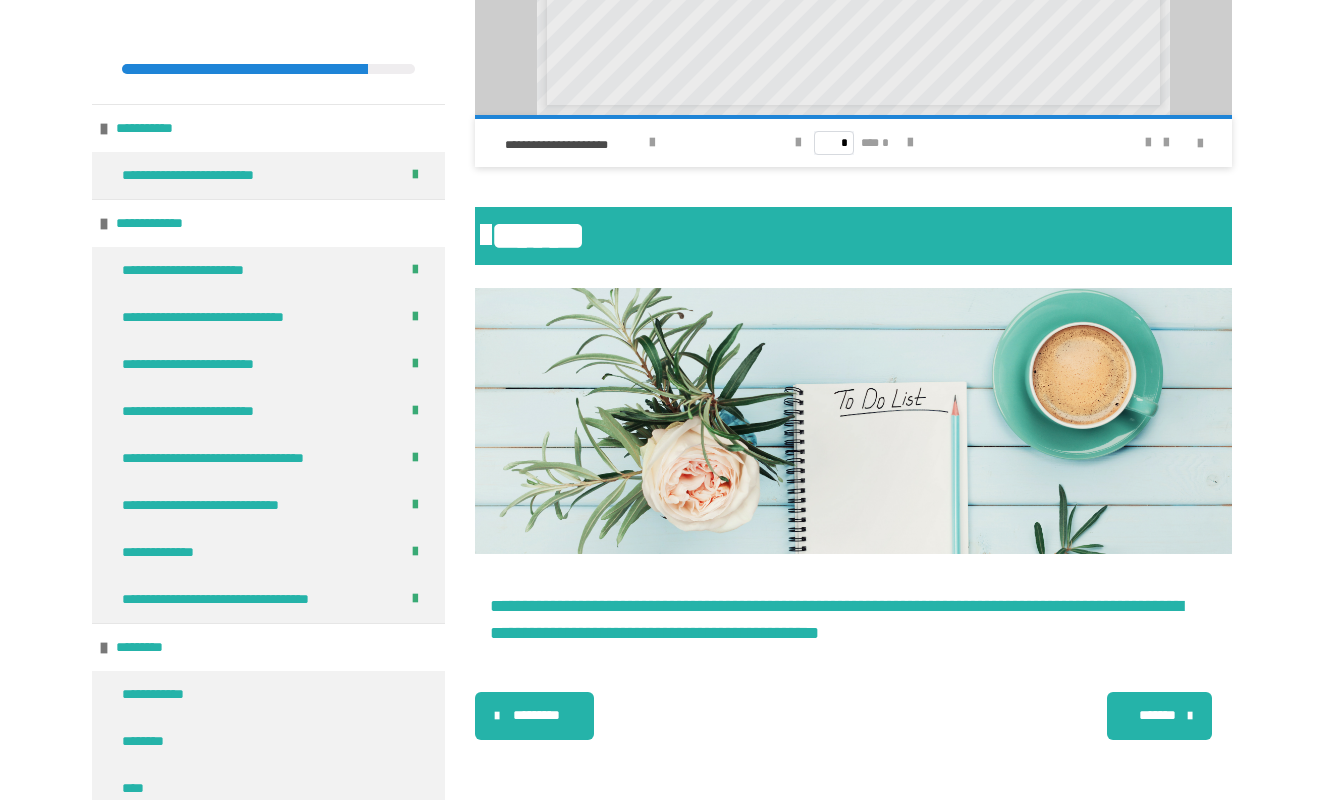 click on "*******" at bounding box center [1157, 715] 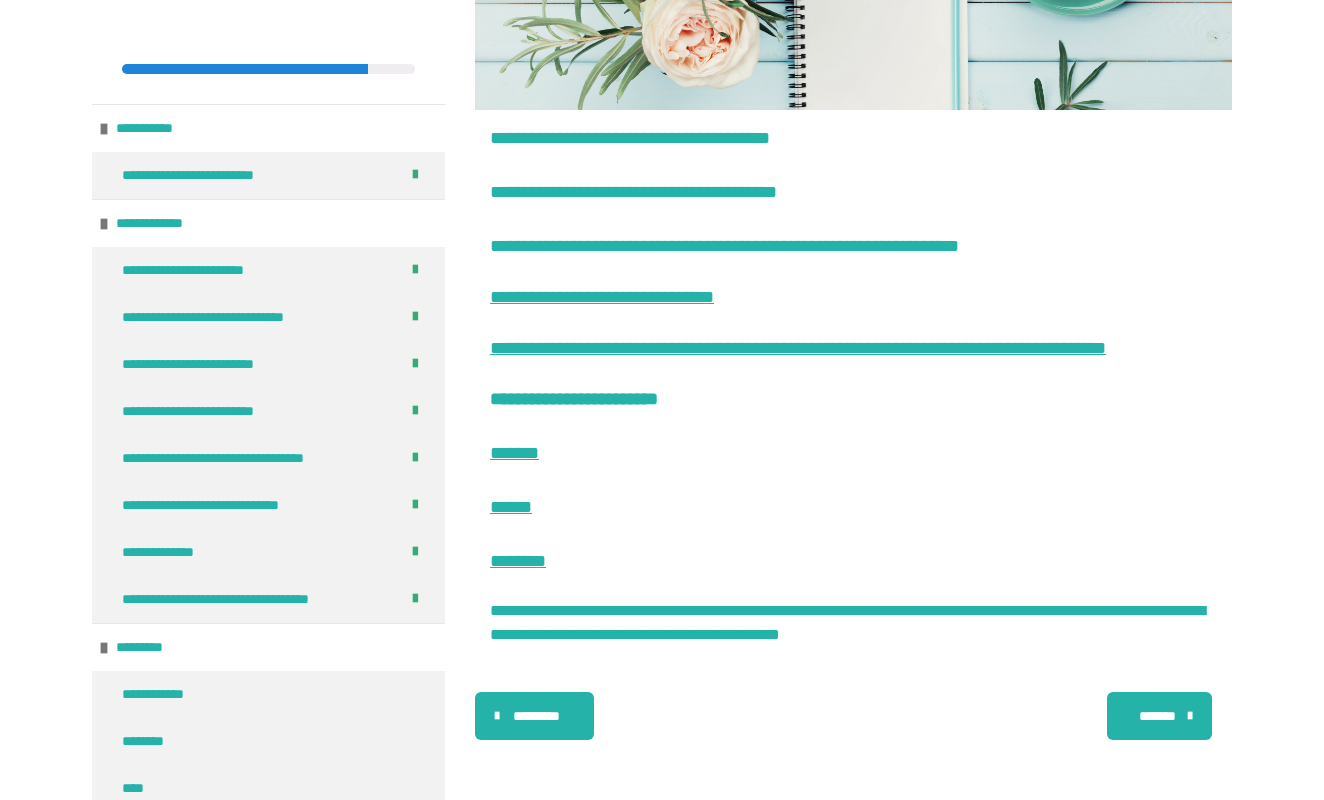 scroll, scrollTop: 6470, scrollLeft: 0, axis: vertical 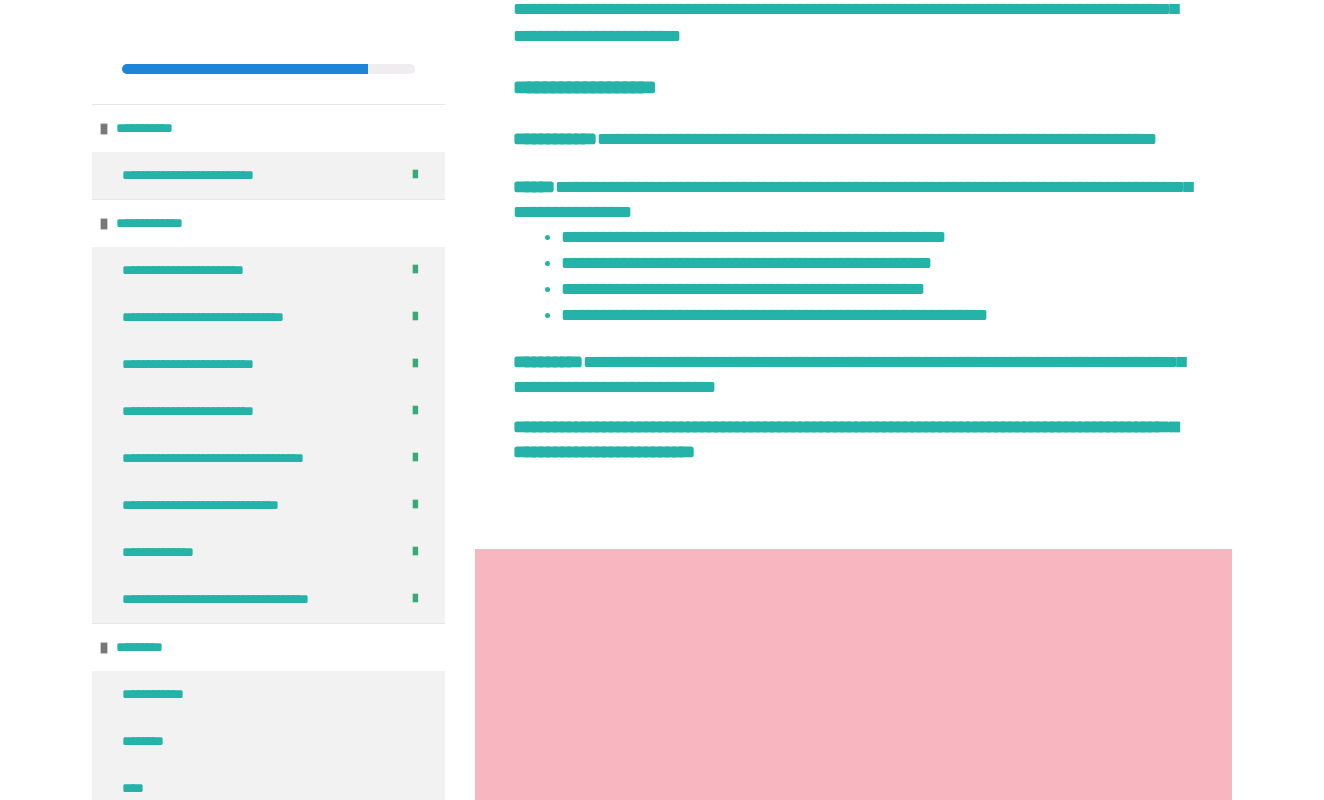 click on "**********" at bounding box center (662, -333) 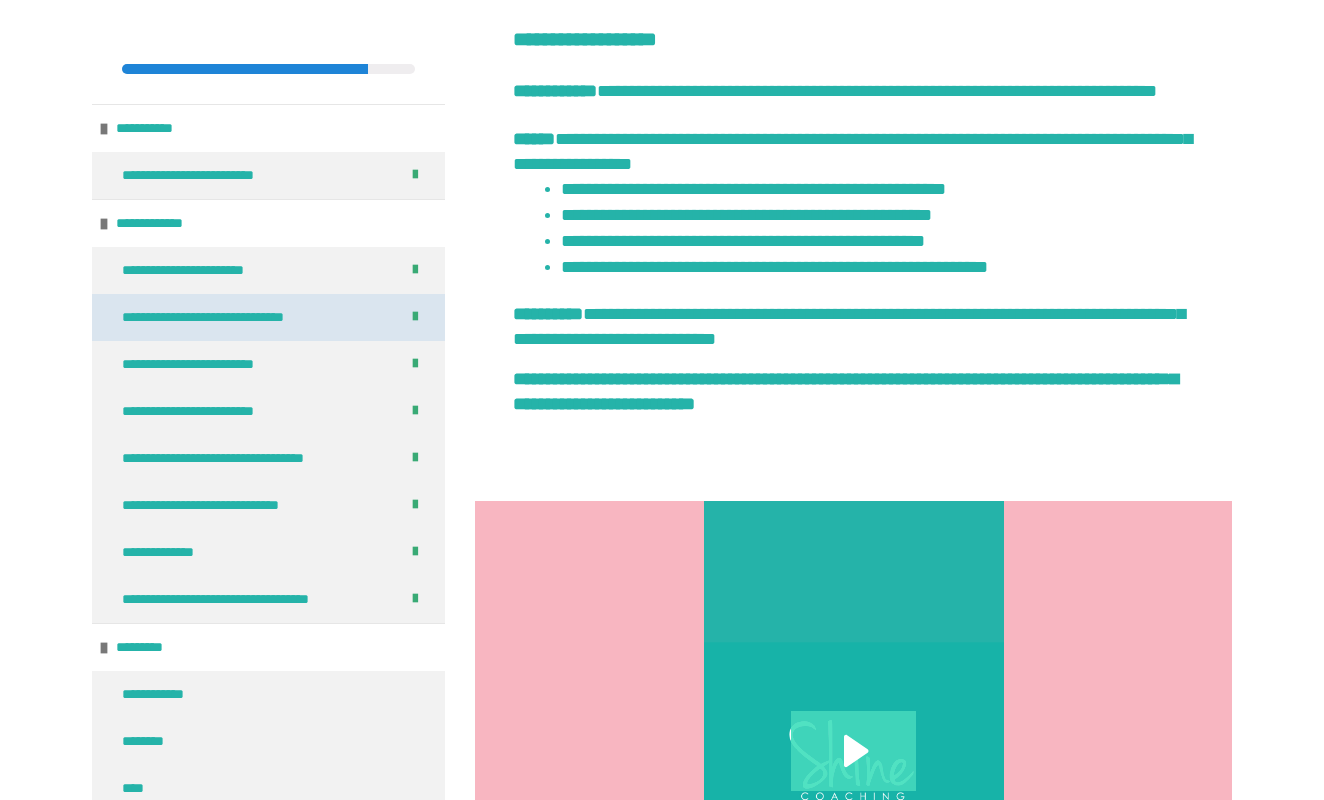 click on "**********" at bounding box center [268, 317] 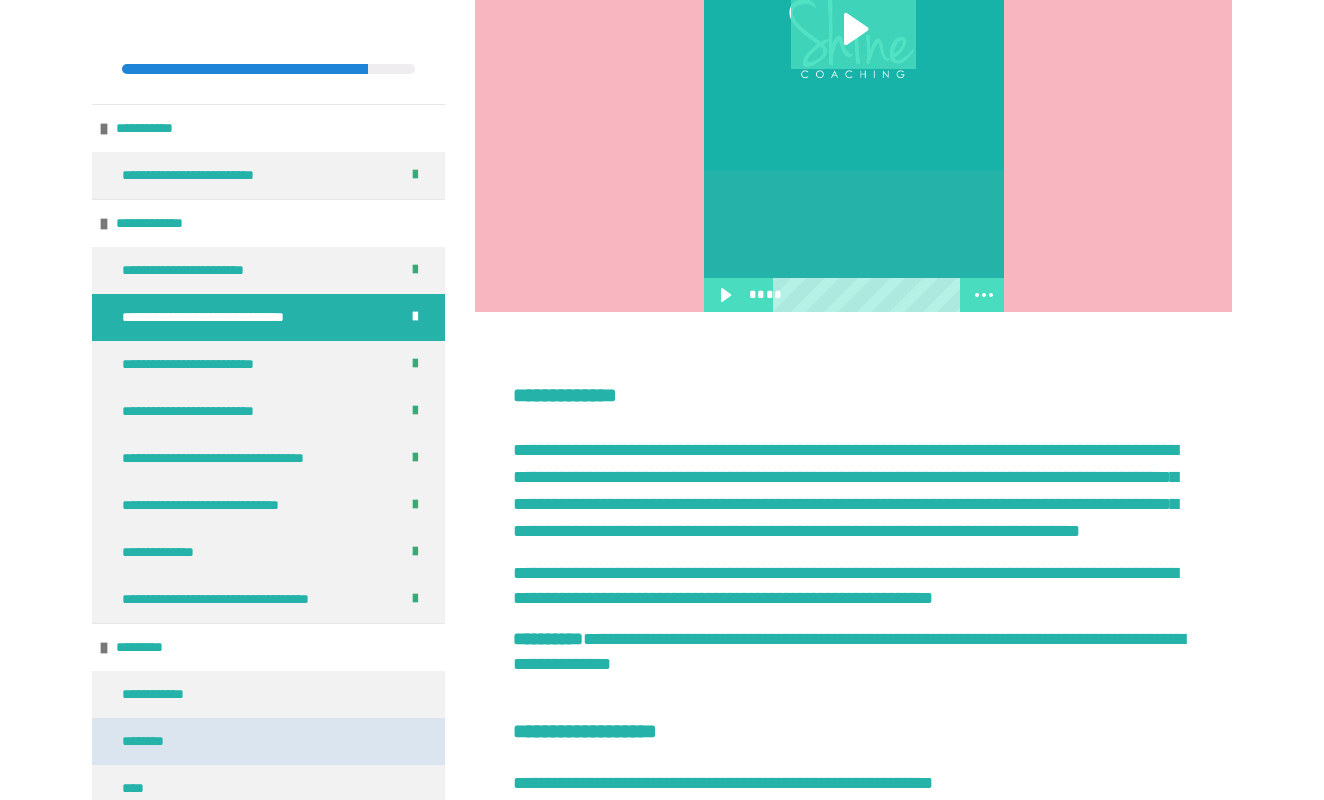 click on "********" at bounding box center (152, 741) 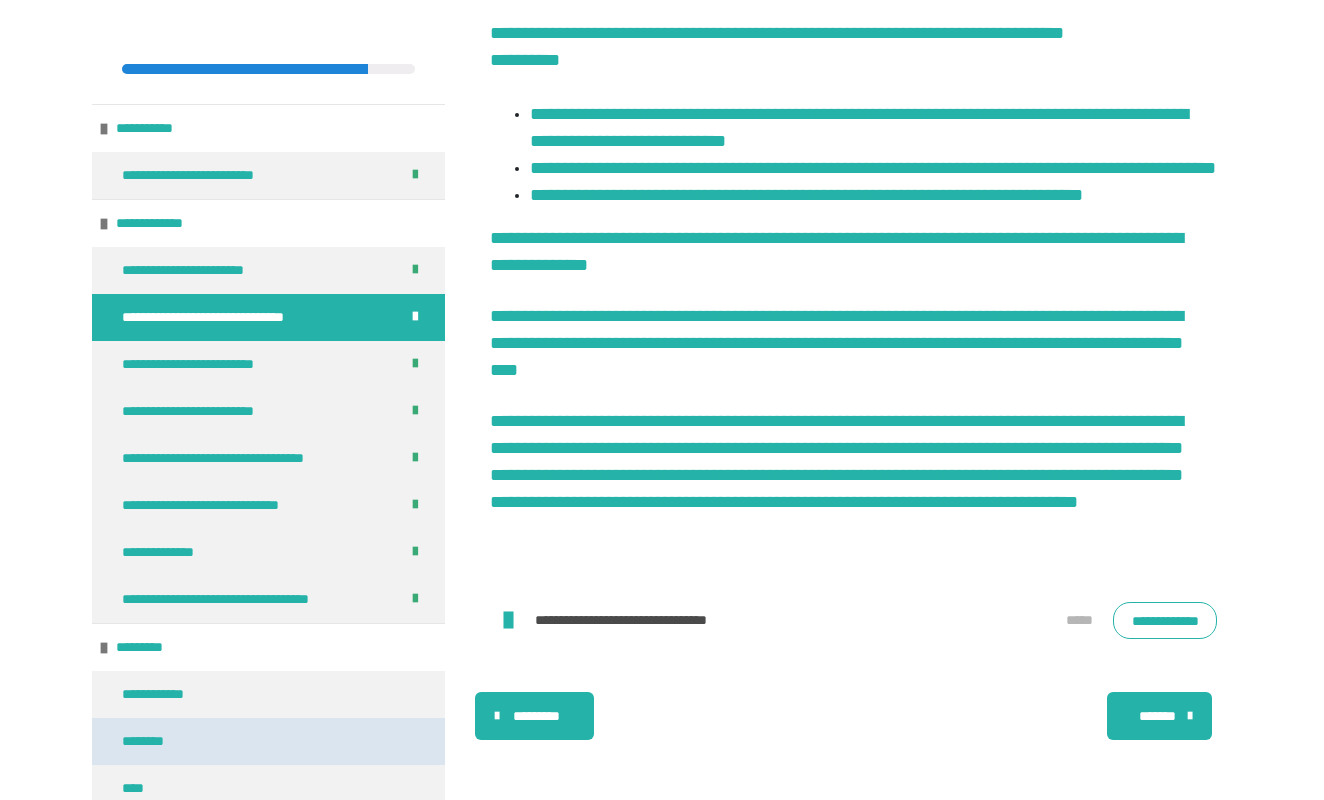 scroll, scrollTop: 361, scrollLeft: 0, axis: vertical 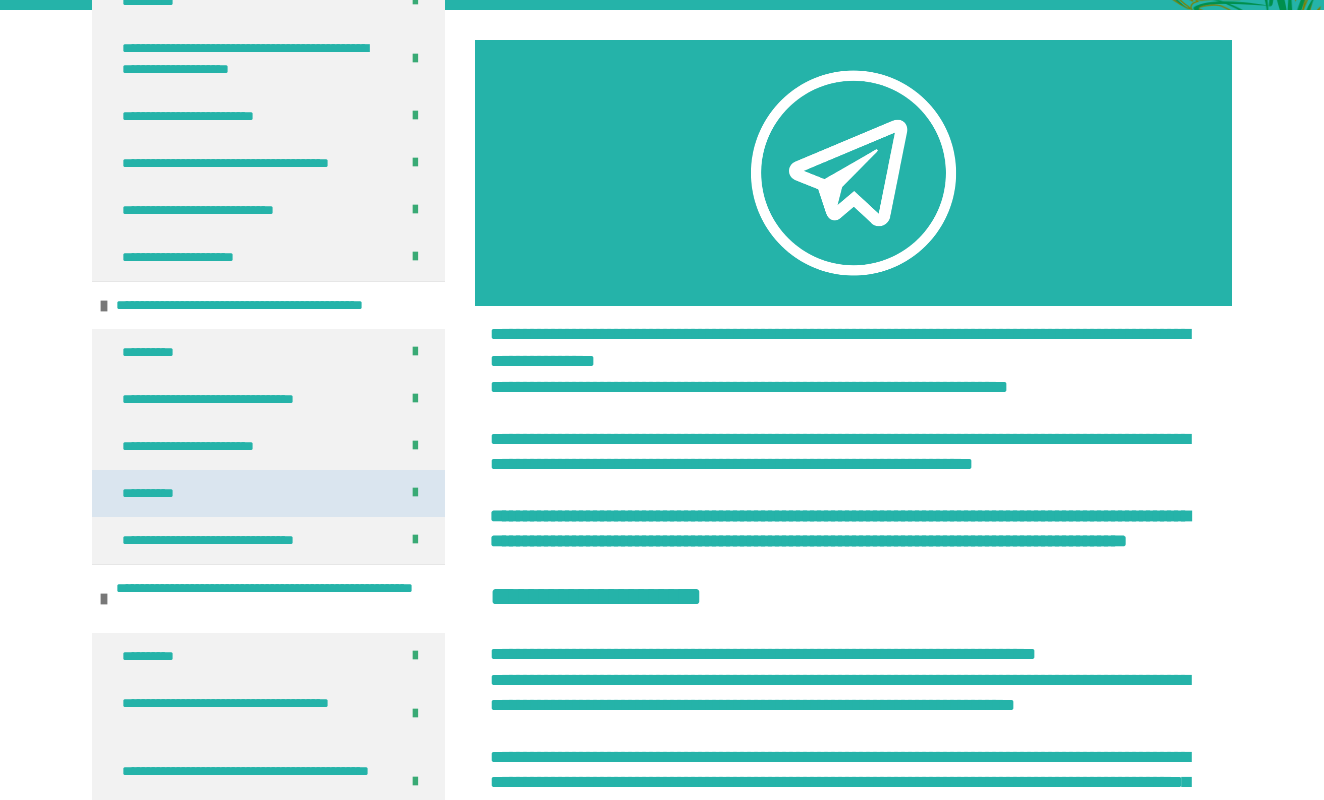 click on "**********" at bounding box center (162, 493) 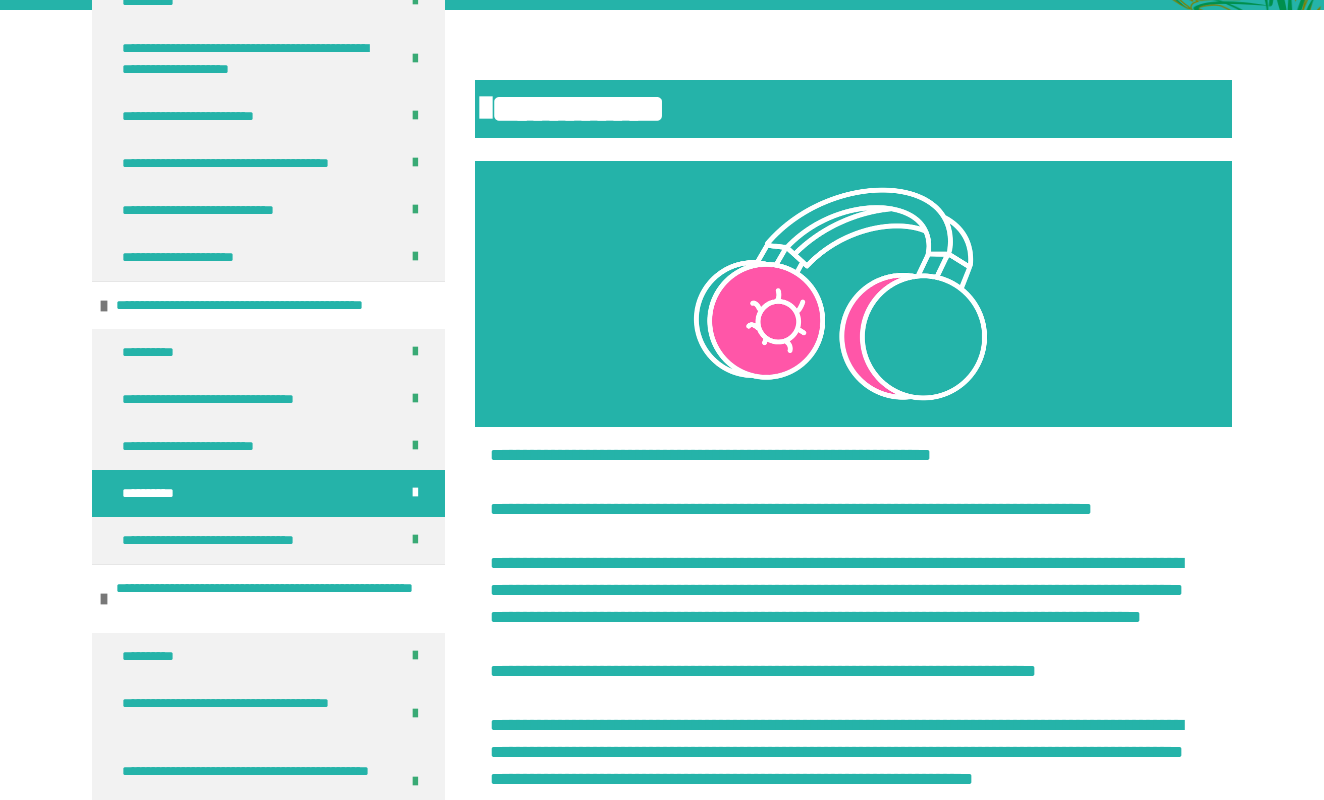 click on "**********" at bounding box center (662, 1401) 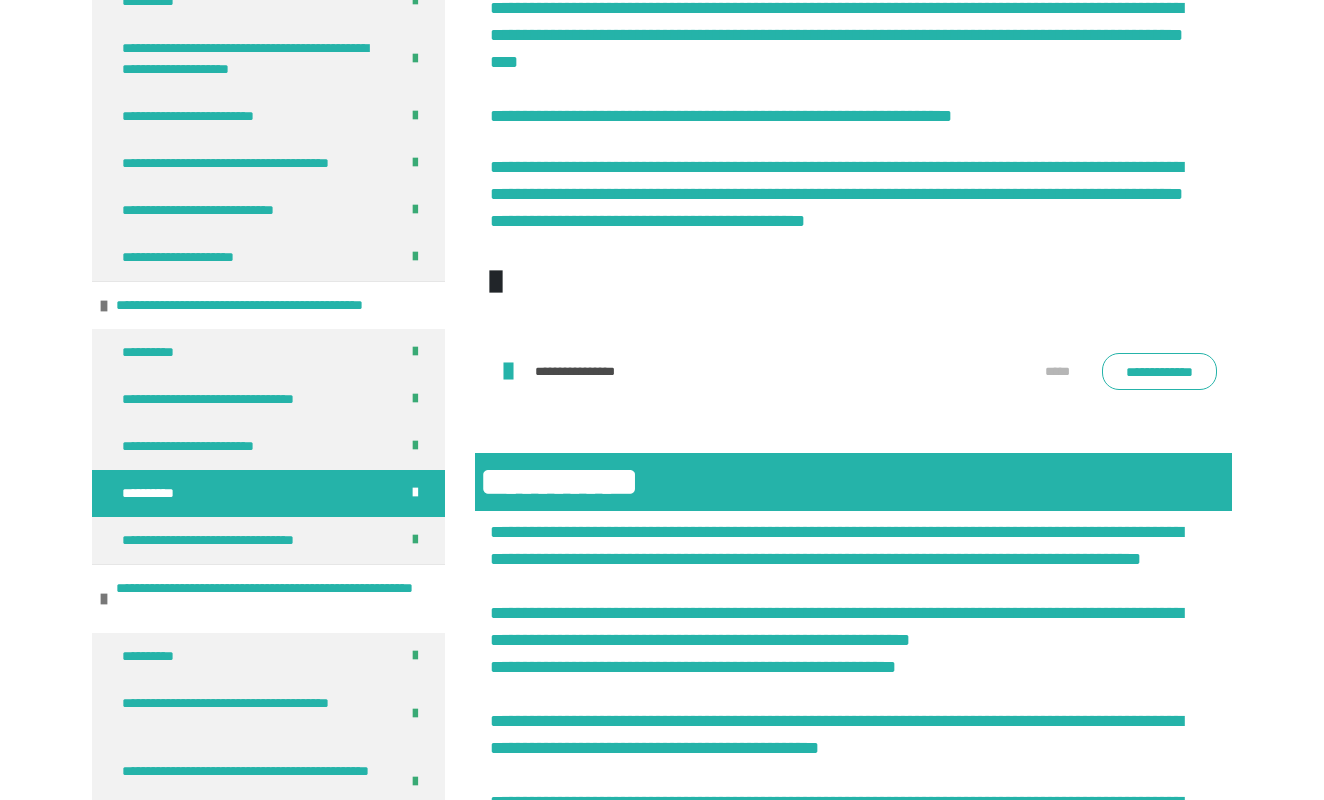 scroll, scrollTop: 1648, scrollLeft: 0, axis: vertical 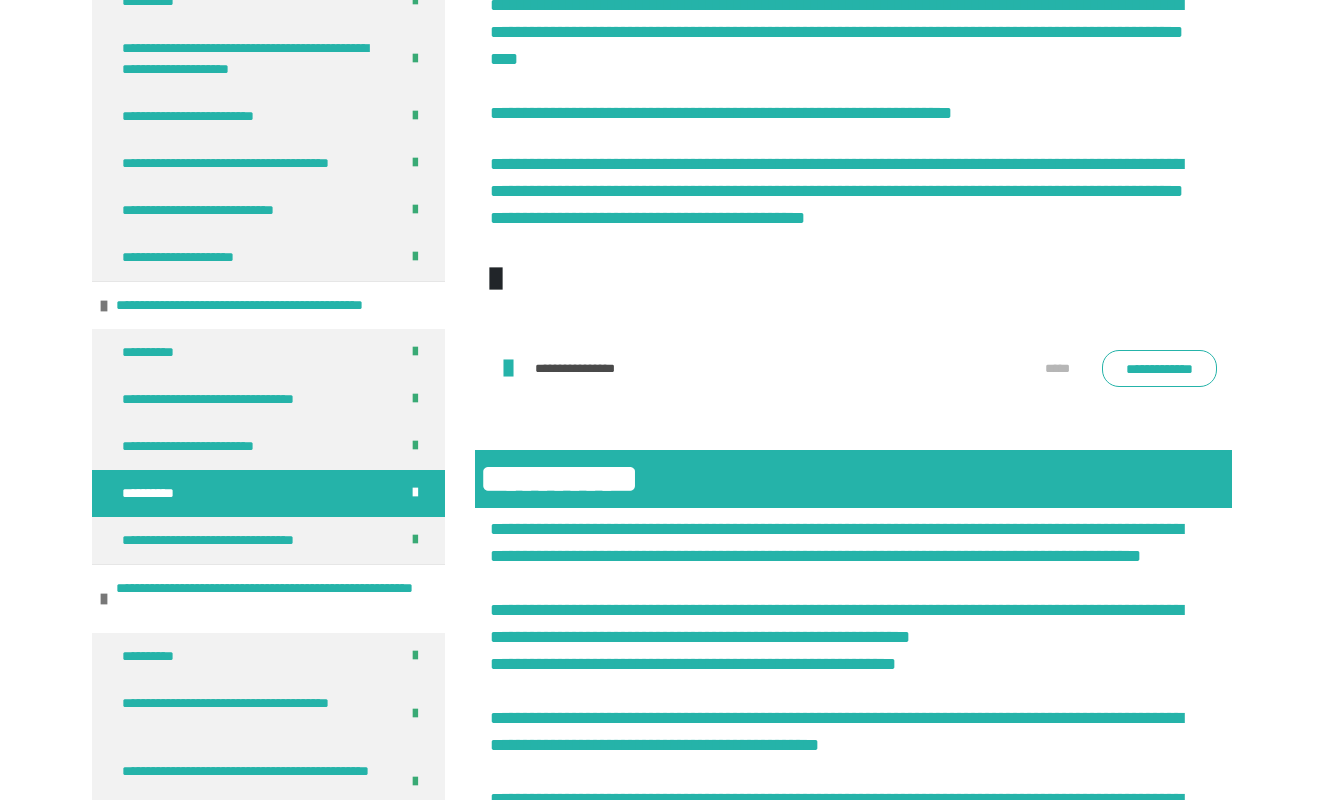 click on "**********" at bounding box center (1159, 368) 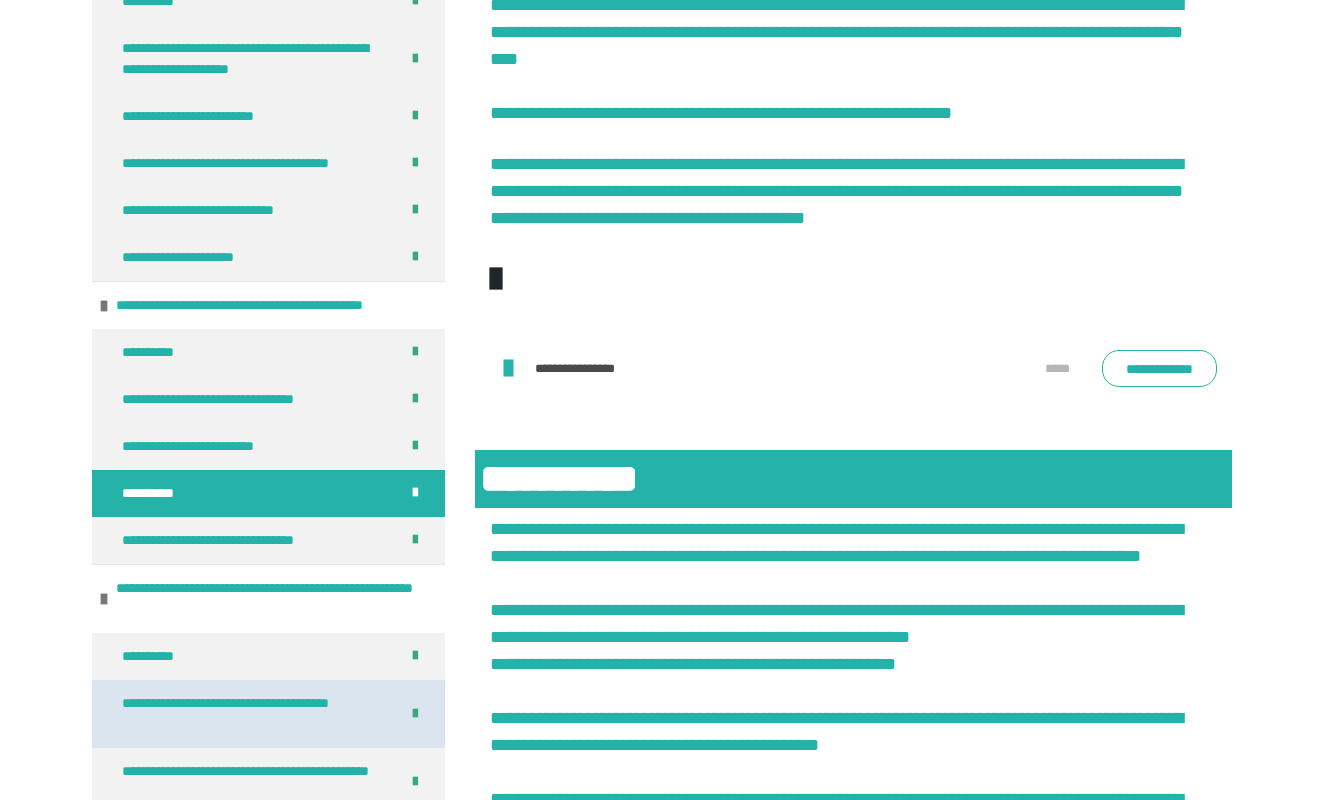click on "**********" at bounding box center (268, 714) 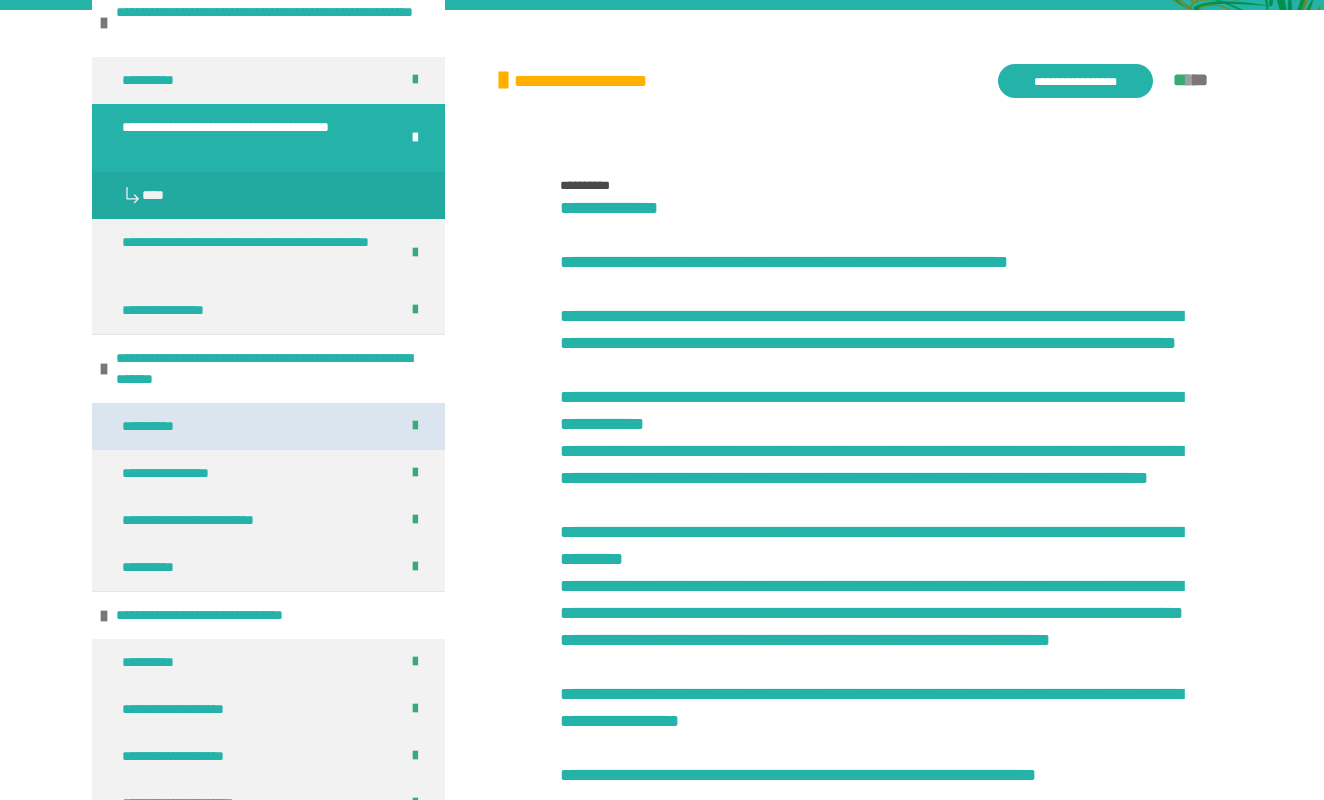 scroll, scrollTop: 2141, scrollLeft: 0, axis: vertical 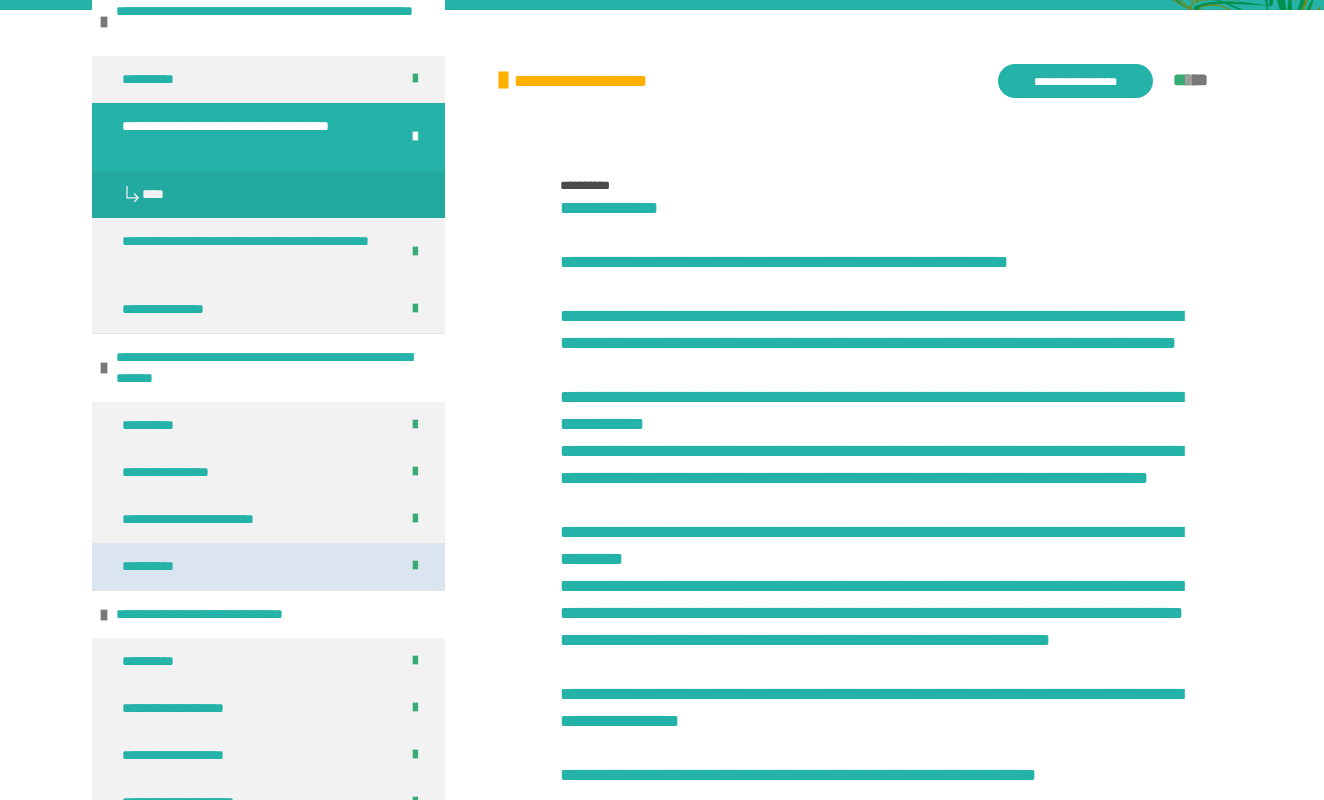 click on "**********" at bounding box center [162, 566] 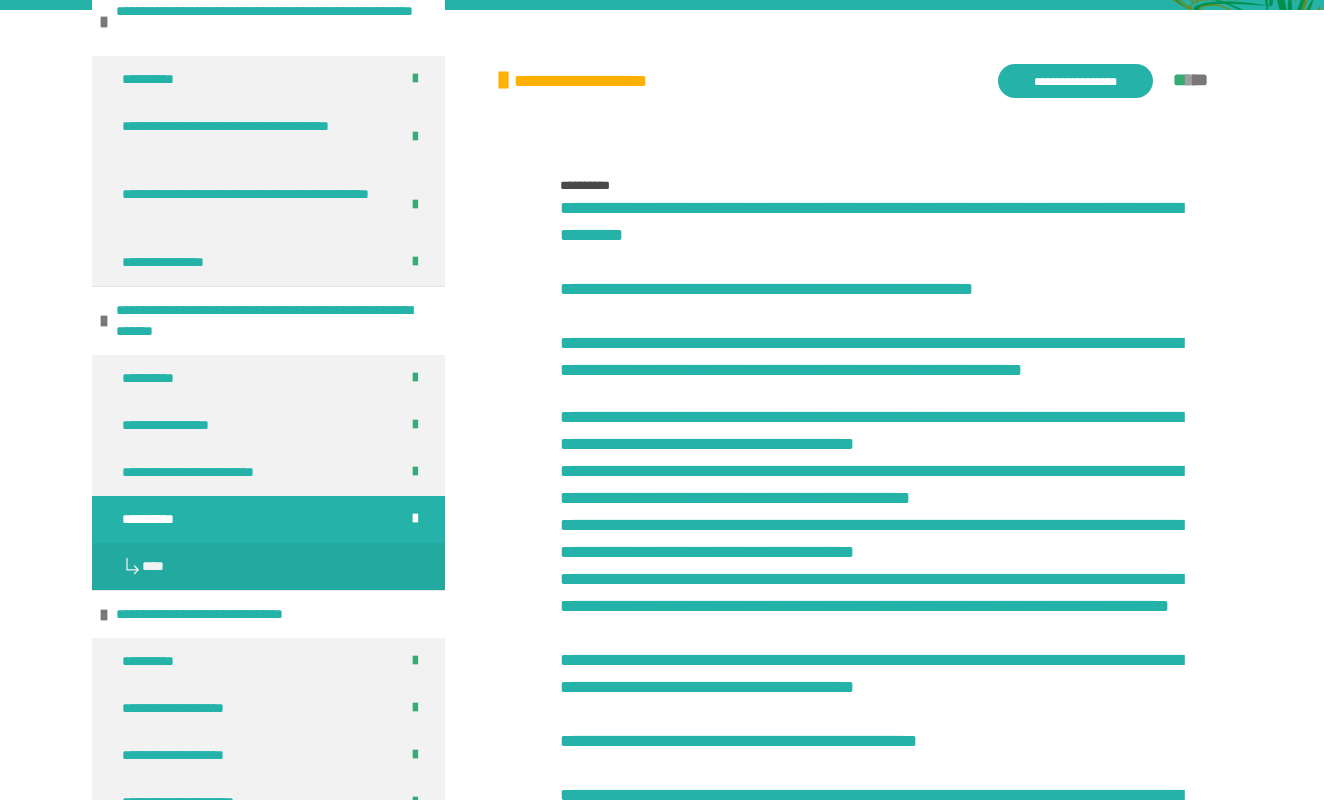 click on "**********" at bounding box center [162, 519] 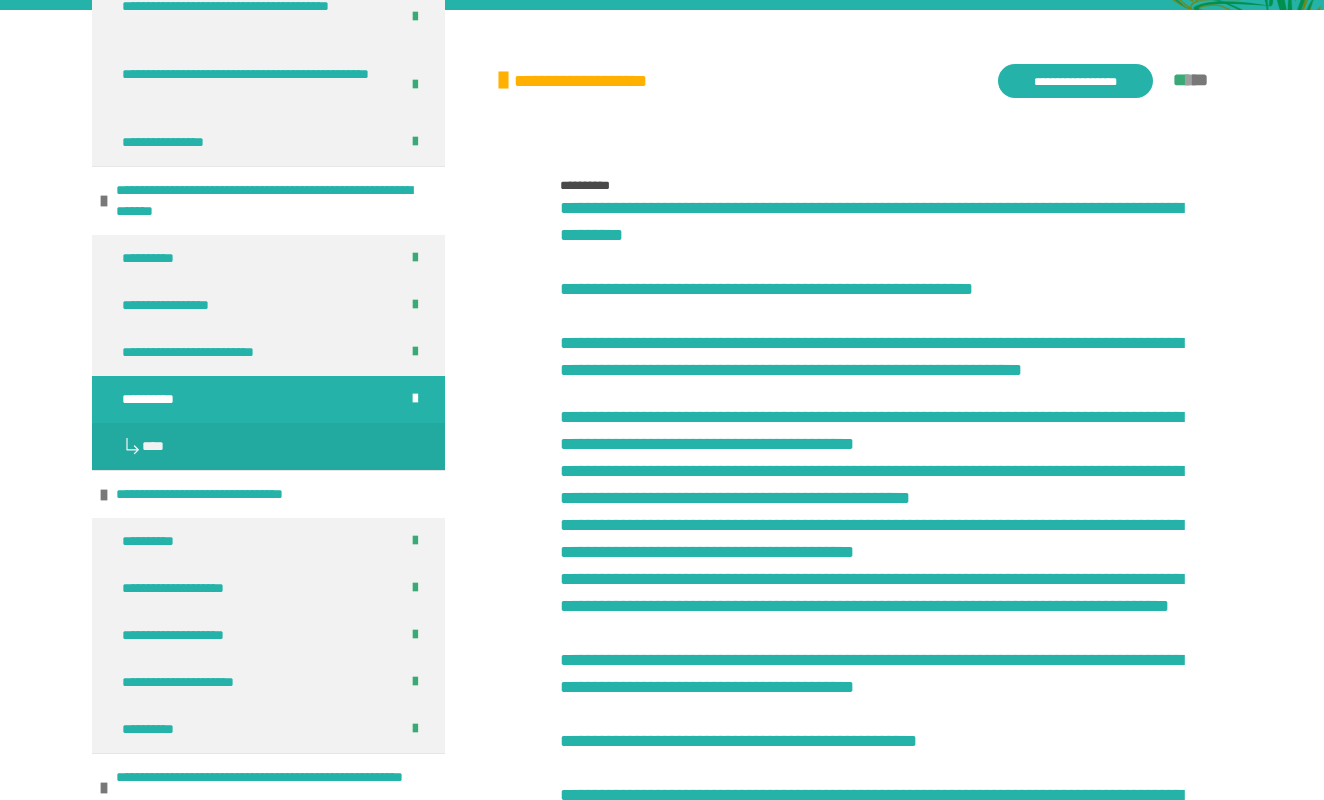 scroll, scrollTop: 2306, scrollLeft: 0, axis: vertical 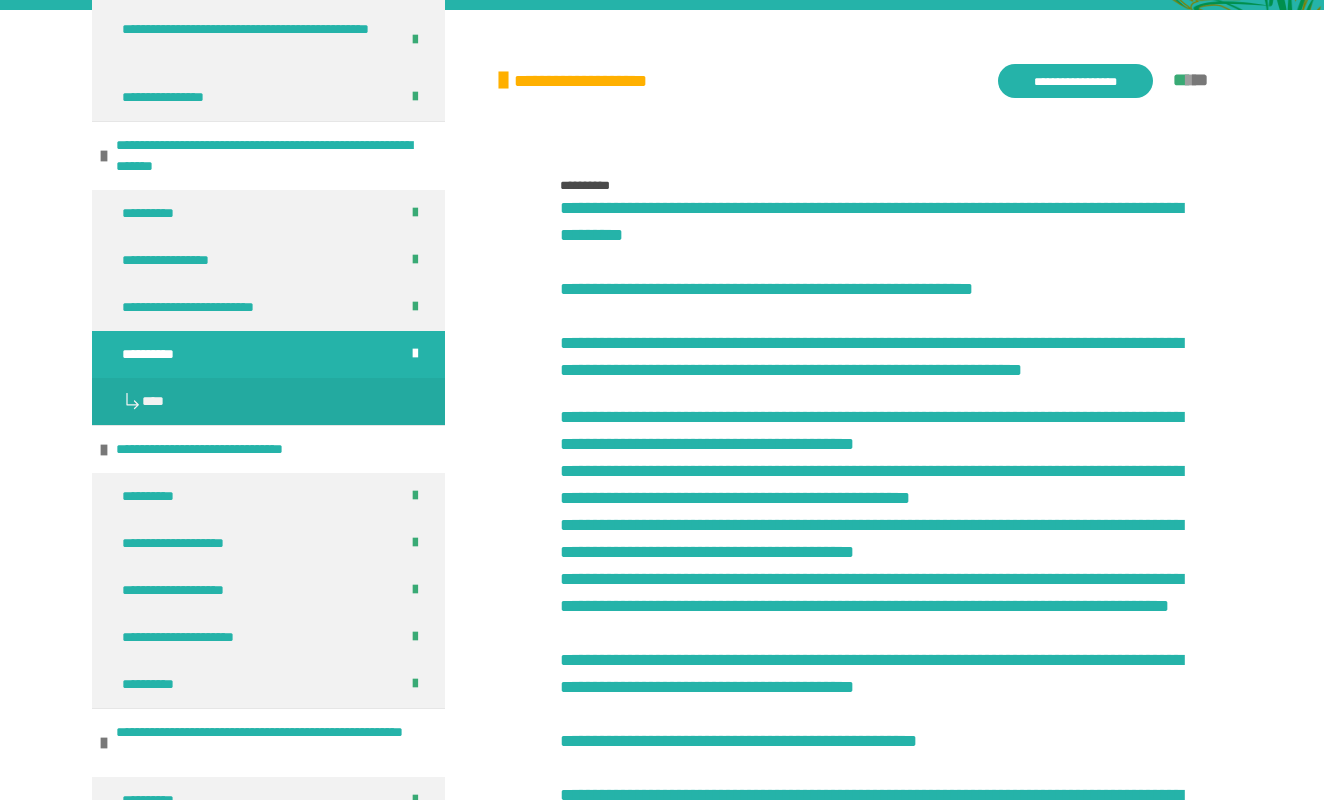 click on "**********" at bounding box center (662, 940) 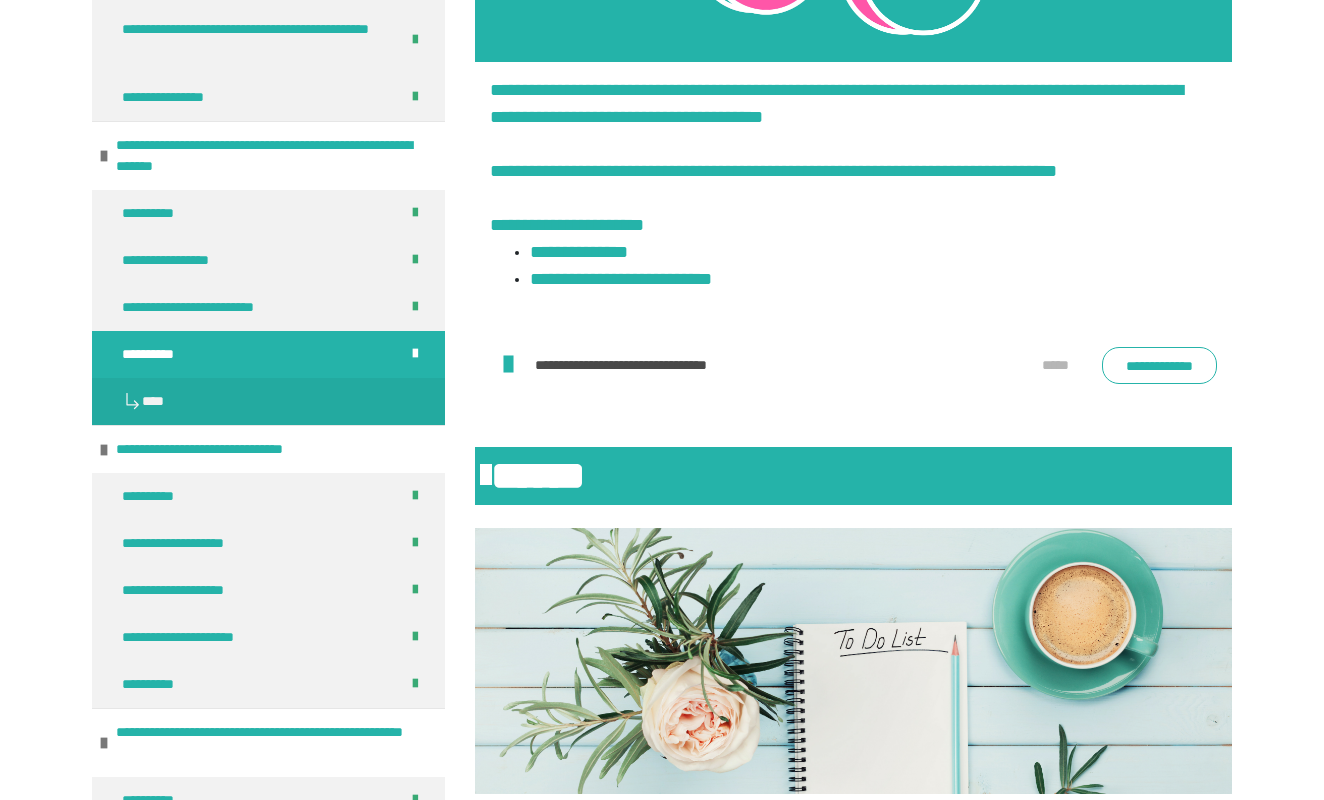 scroll, scrollTop: 1714, scrollLeft: 0, axis: vertical 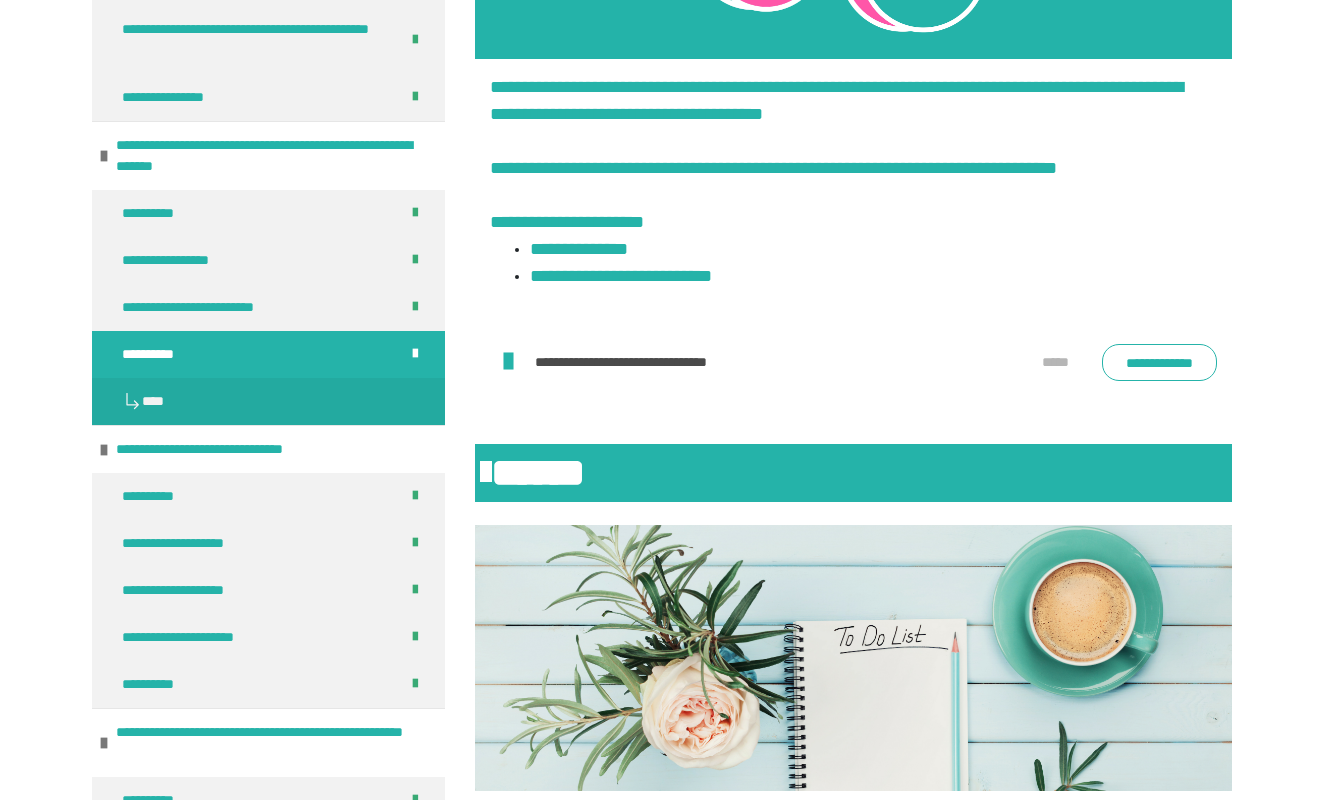 click on "**********" at bounding box center (1159, 362) 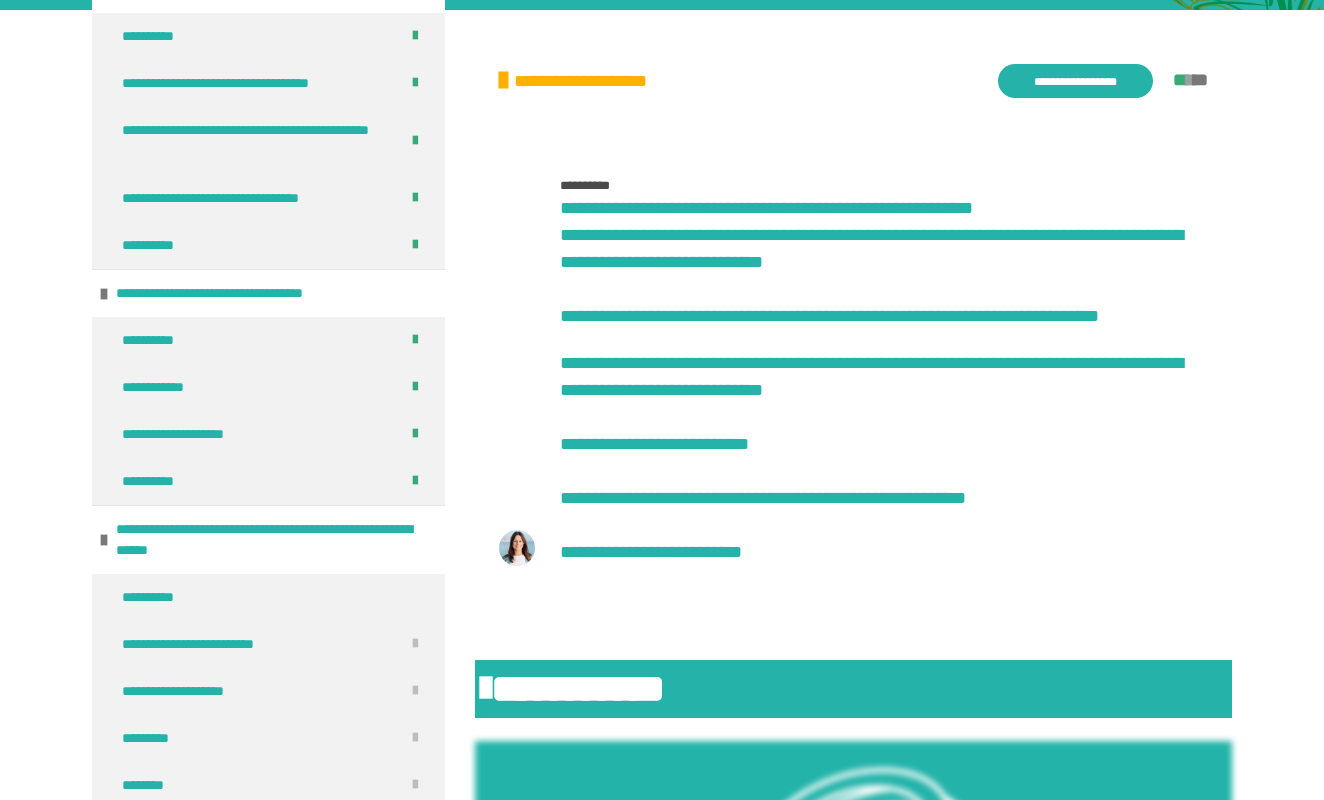 scroll, scrollTop: 3109, scrollLeft: 0, axis: vertical 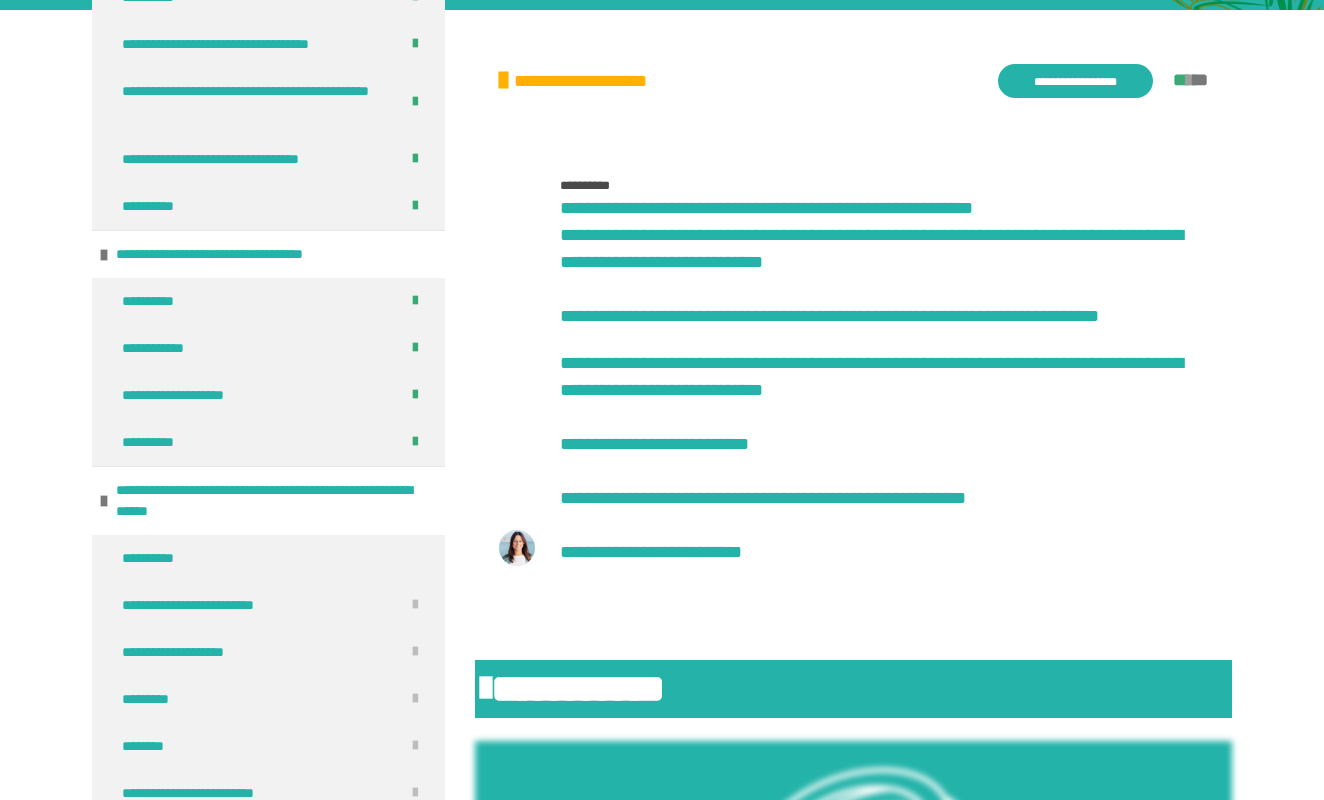 click on "**********" at bounding box center [662, 818] 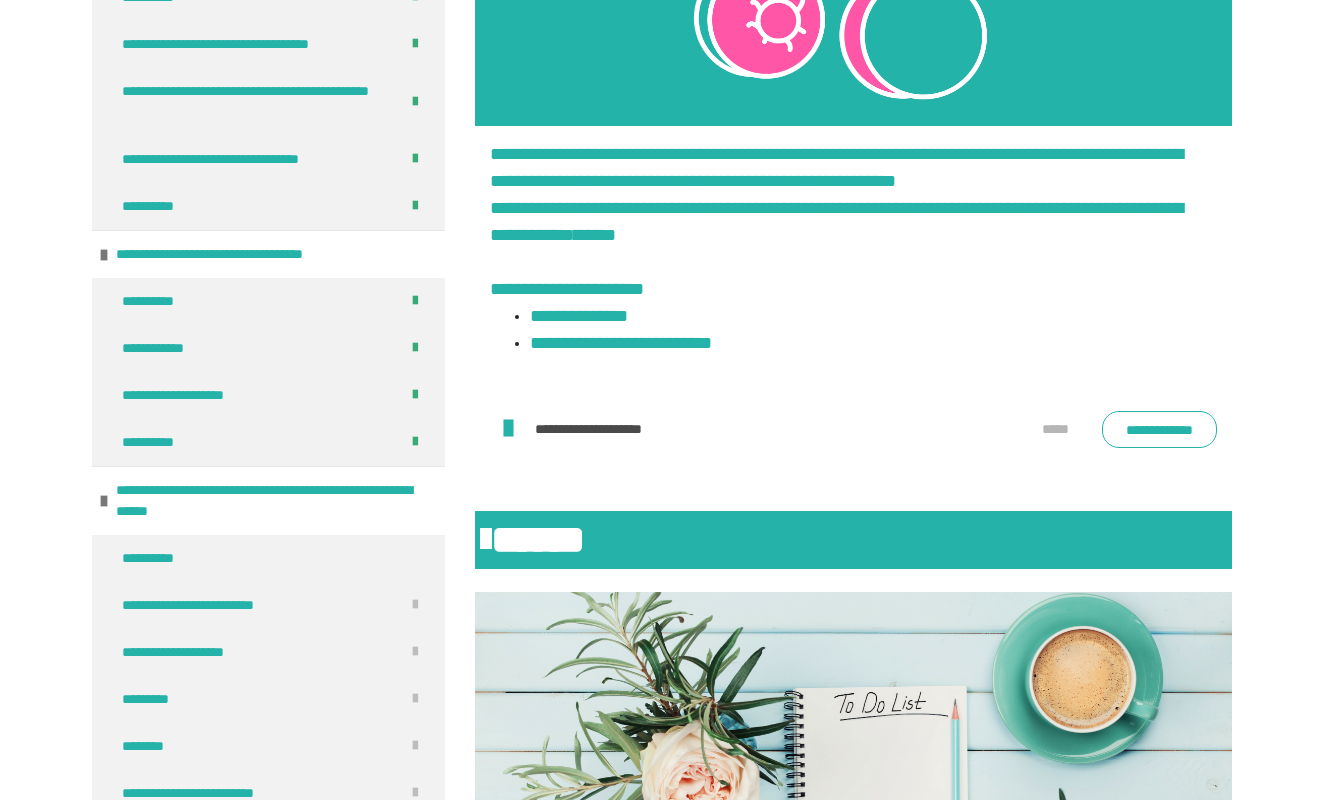 scroll, scrollTop: 1264, scrollLeft: 0, axis: vertical 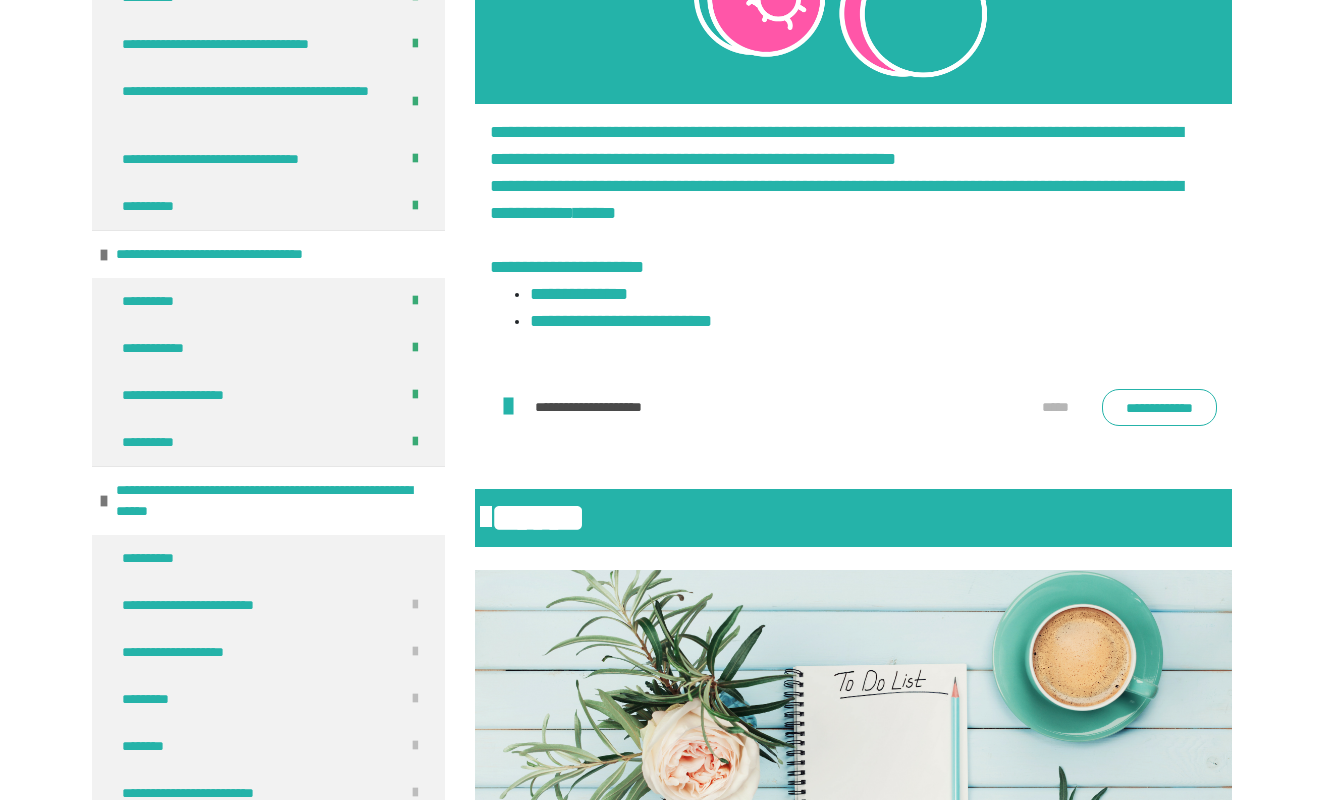 click on "**********" at bounding box center [1159, 407] 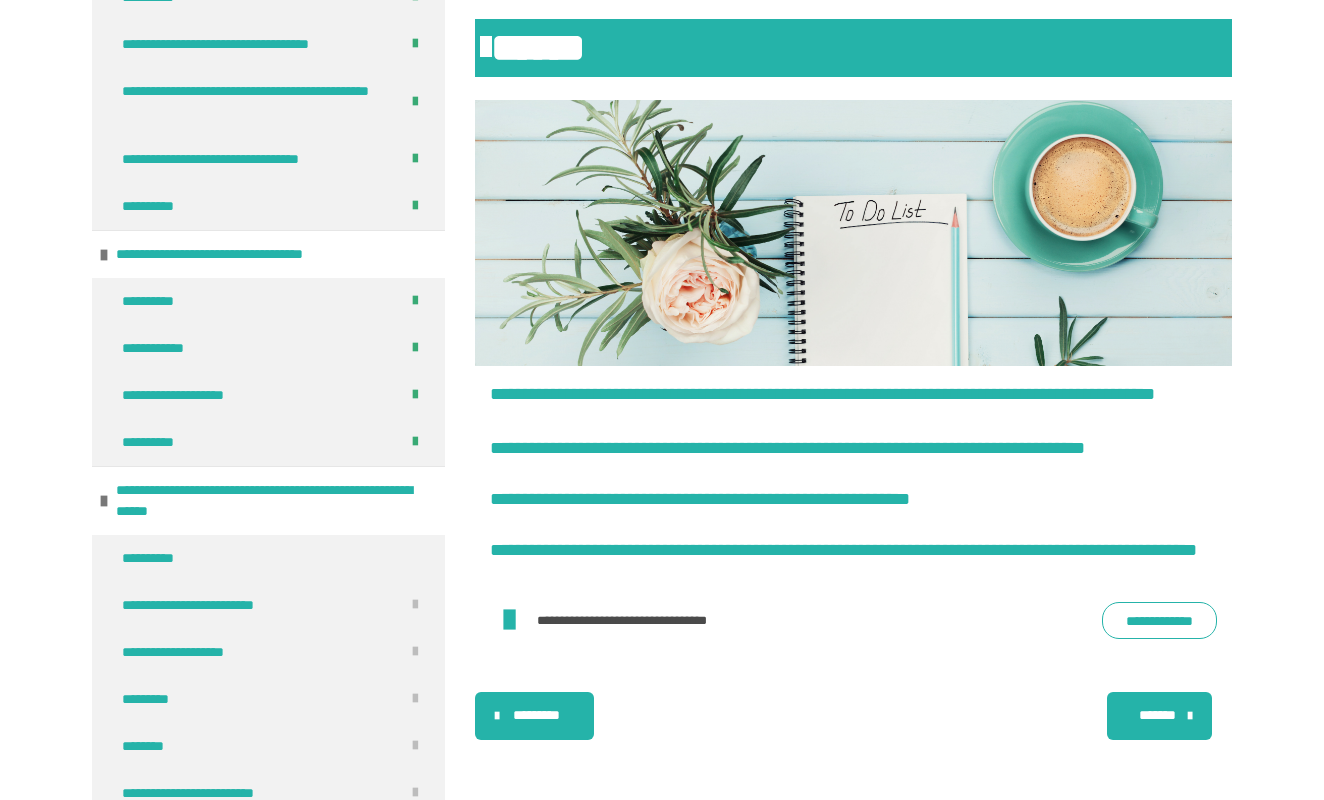 scroll, scrollTop: 1815, scrollLeft: 0, axis: vertical 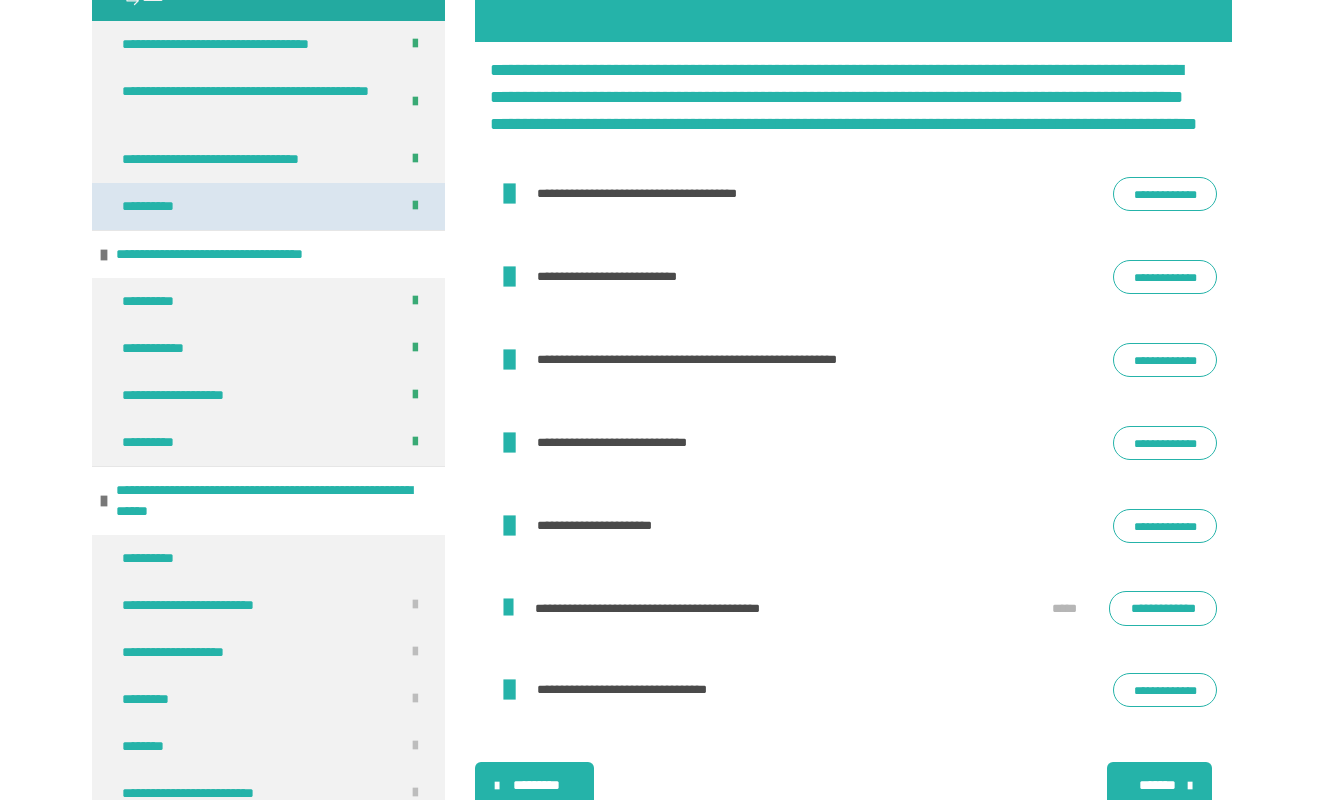 click on "**********" at bounding box center [162, 206] 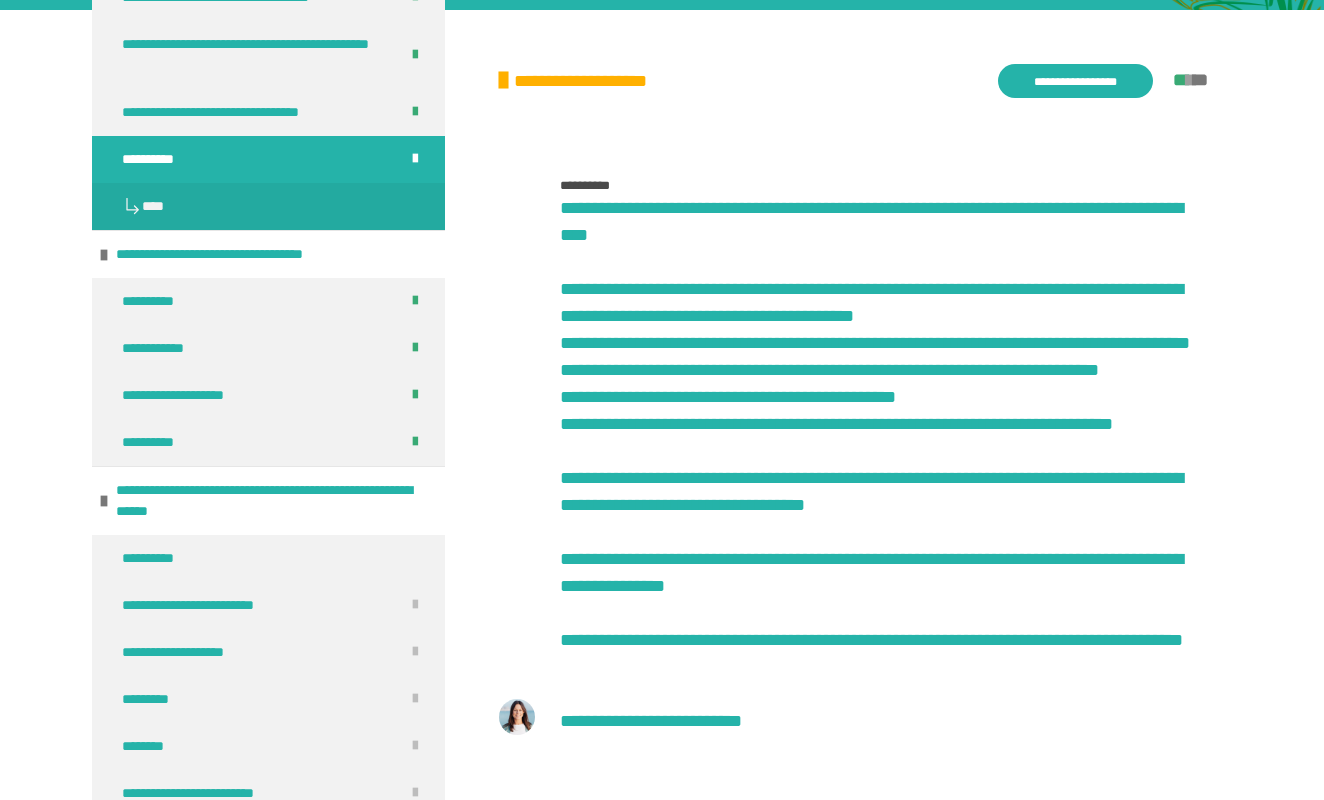 click on "**********" at bounding box center (662, 1001) 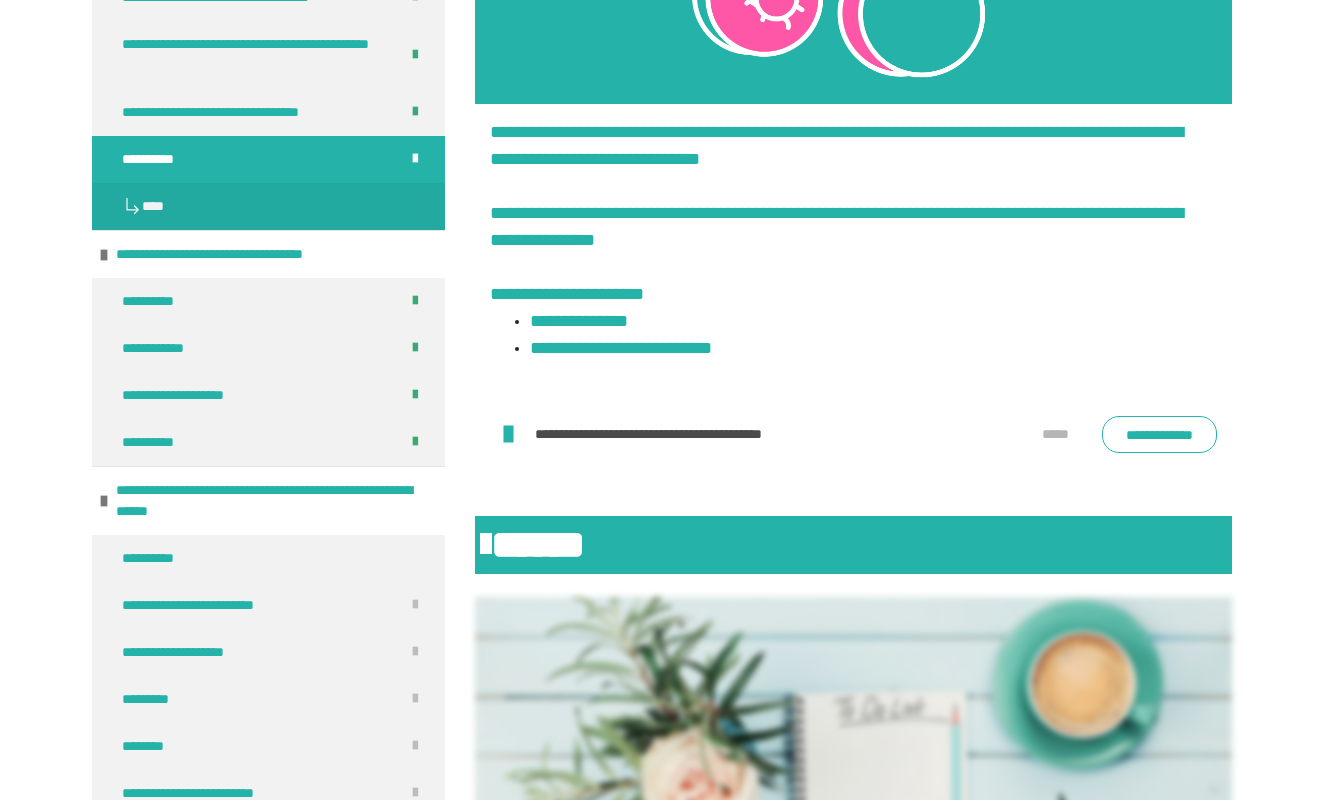 scroll, scrollTop: 1444, scrollLeft: 0, axis: vertical 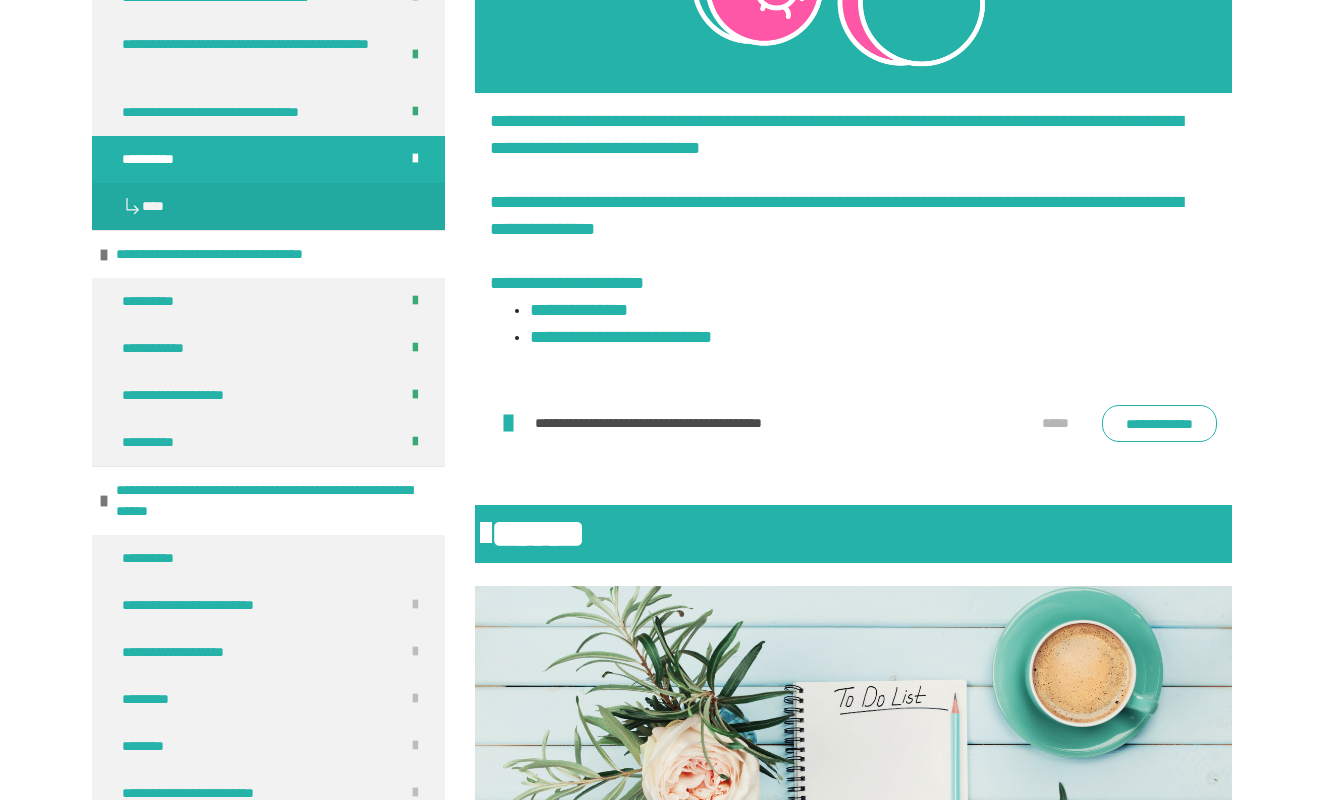 click on "**********" at bounding box center (1159, 423) 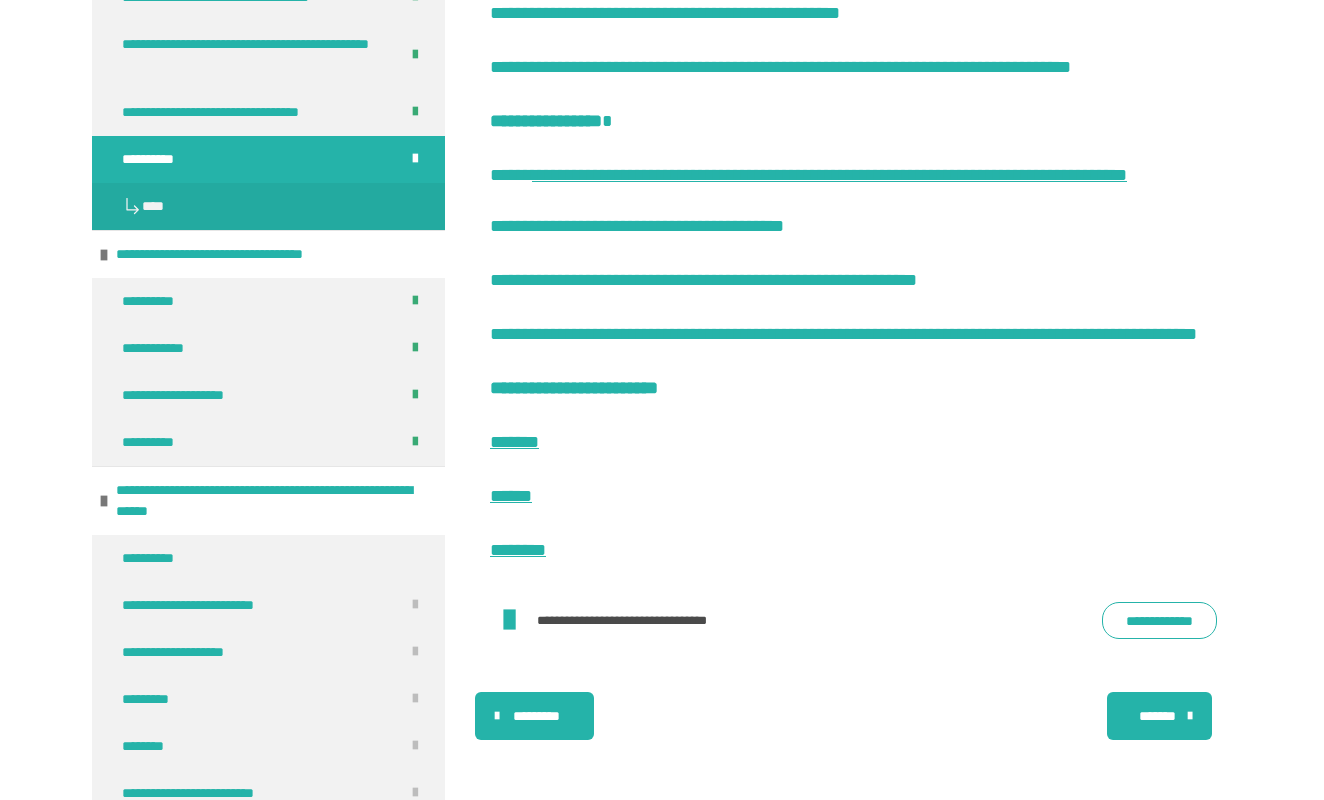 scroll, scrollTop: 2556, scrollLeft: 0, axis: vertical 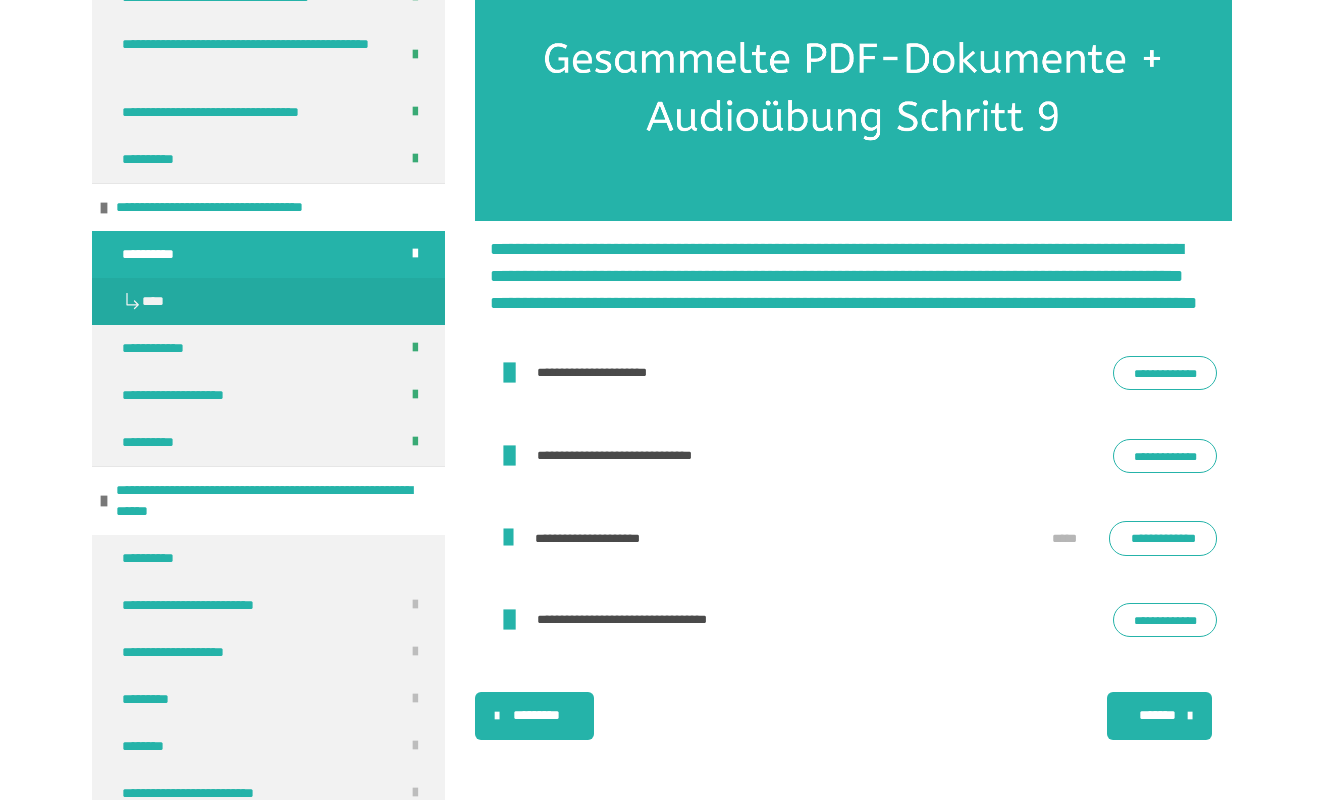 click on "**********" at bounding box center [1163, 538] 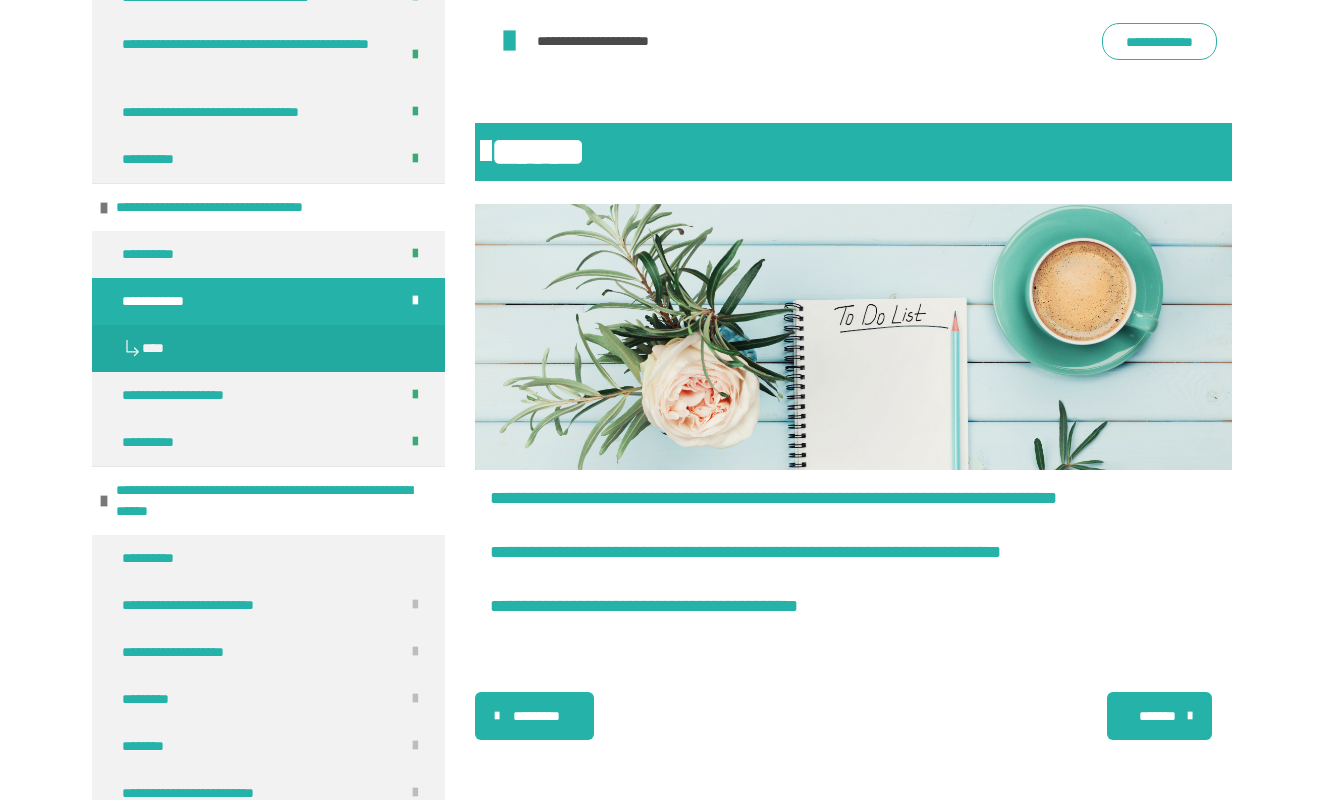 scroll, scrollTop: 4899, scrollLeft: 0, axis: vertical 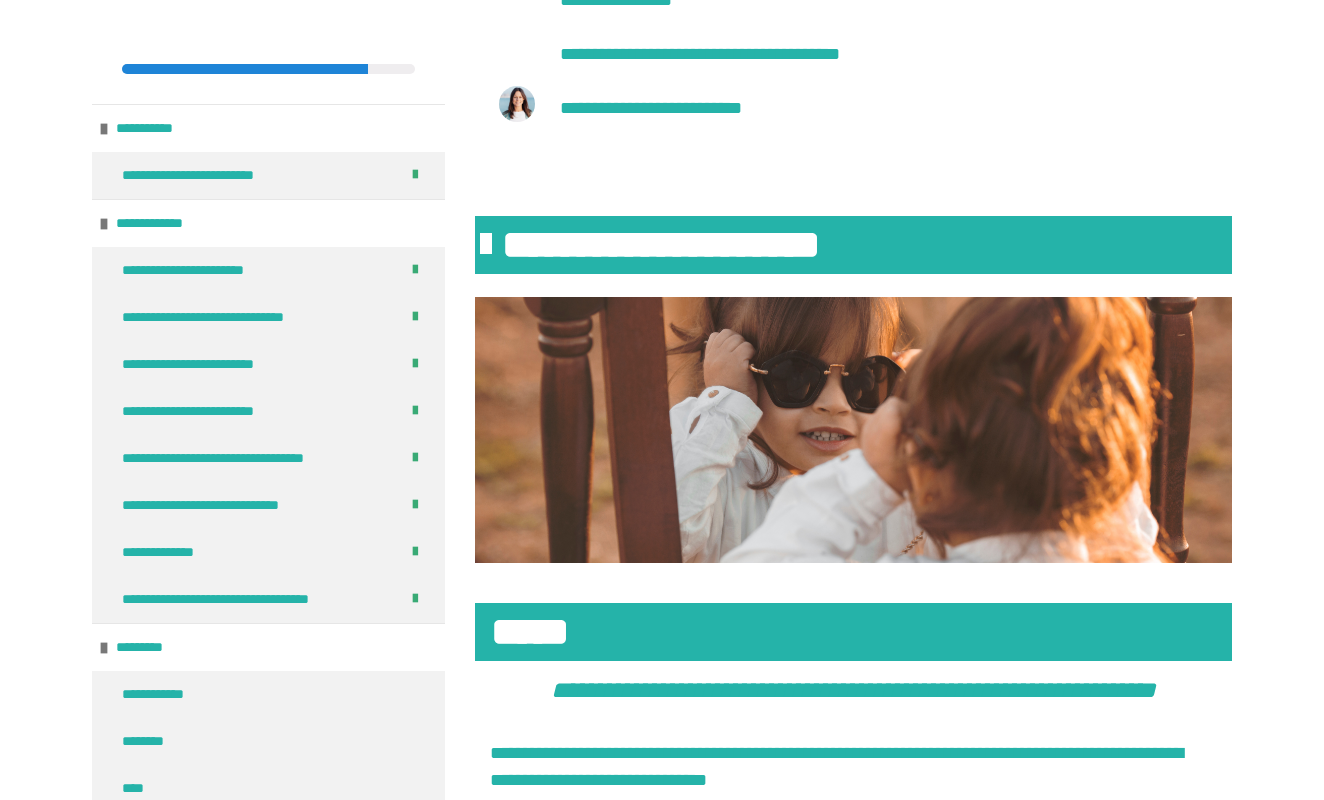 click on "**********" at bounding box center (662, 2117) 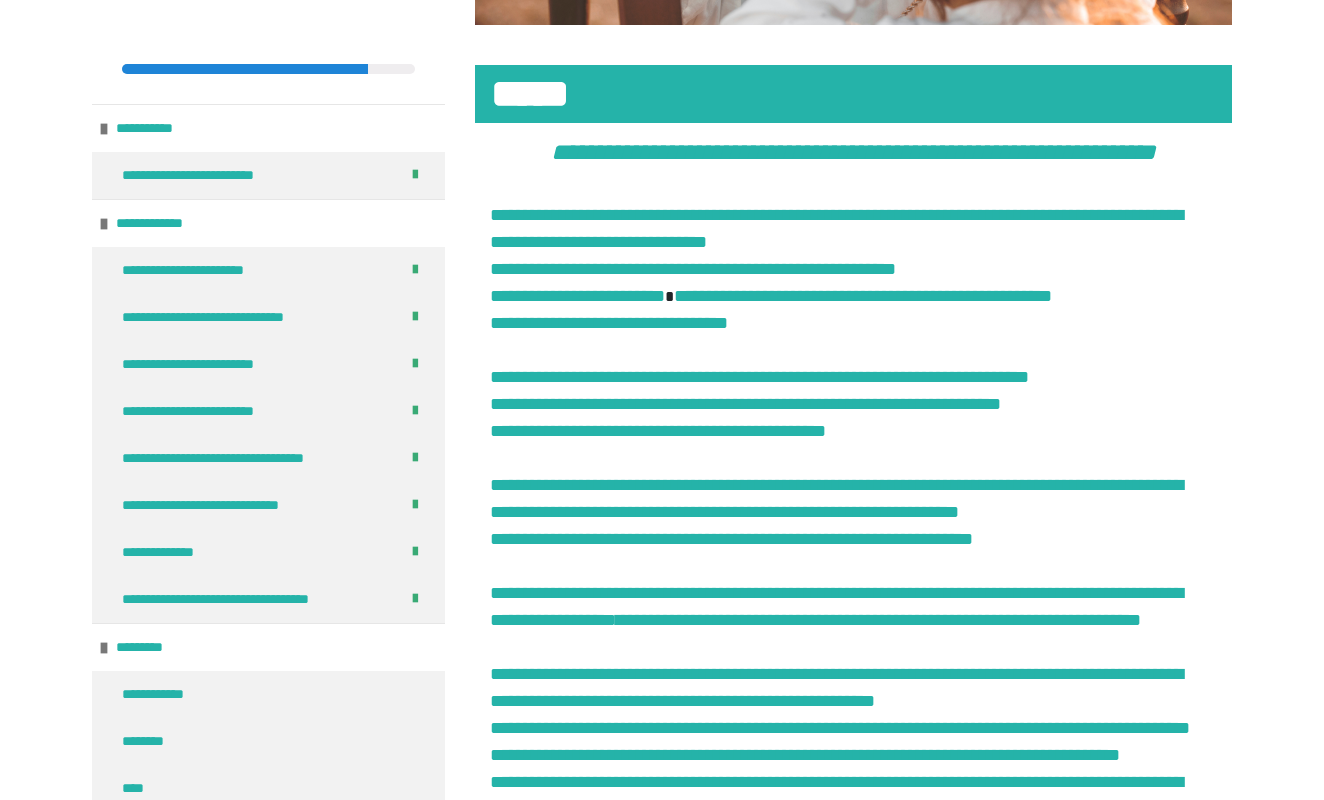 scroll, scrollTop: 1636, scrollLeft: 0, axis: vertical 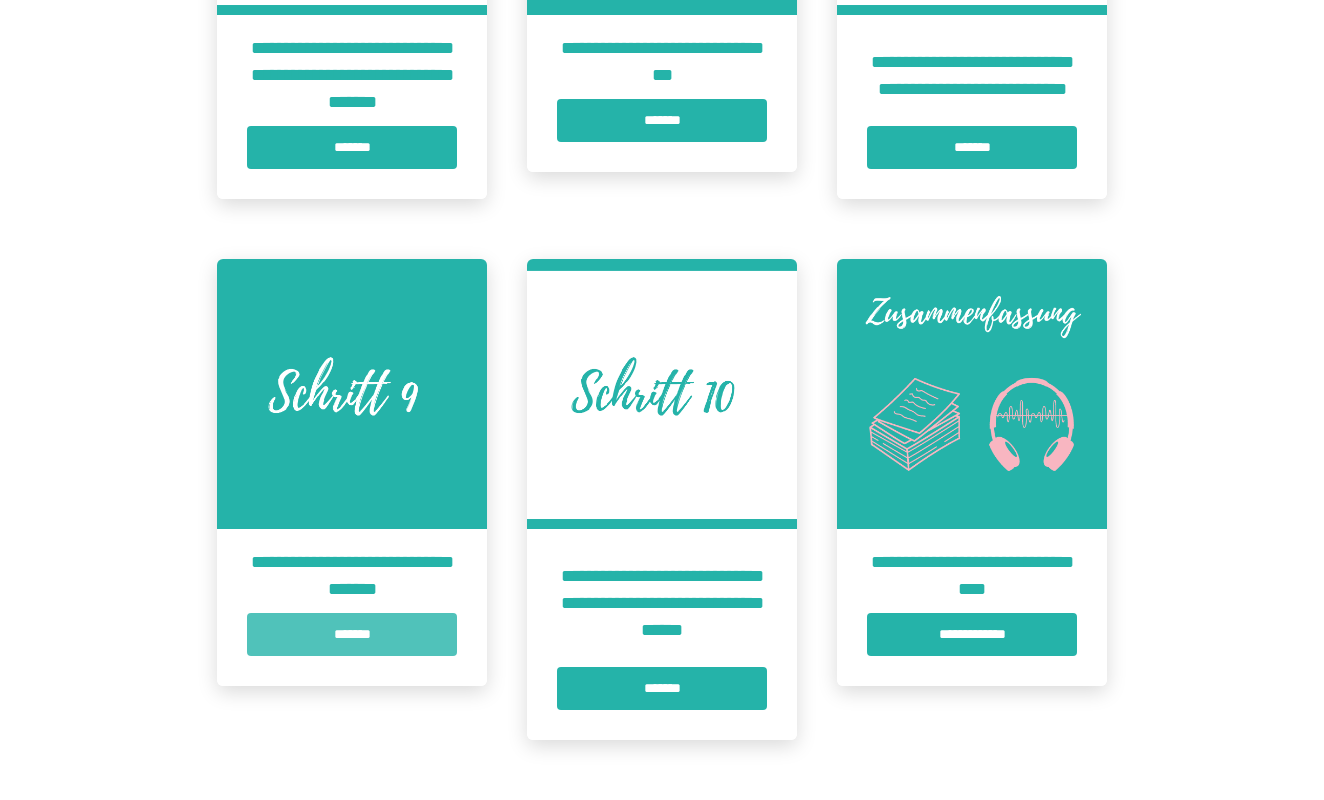 click on "*******" at bounding box center (352, 634) 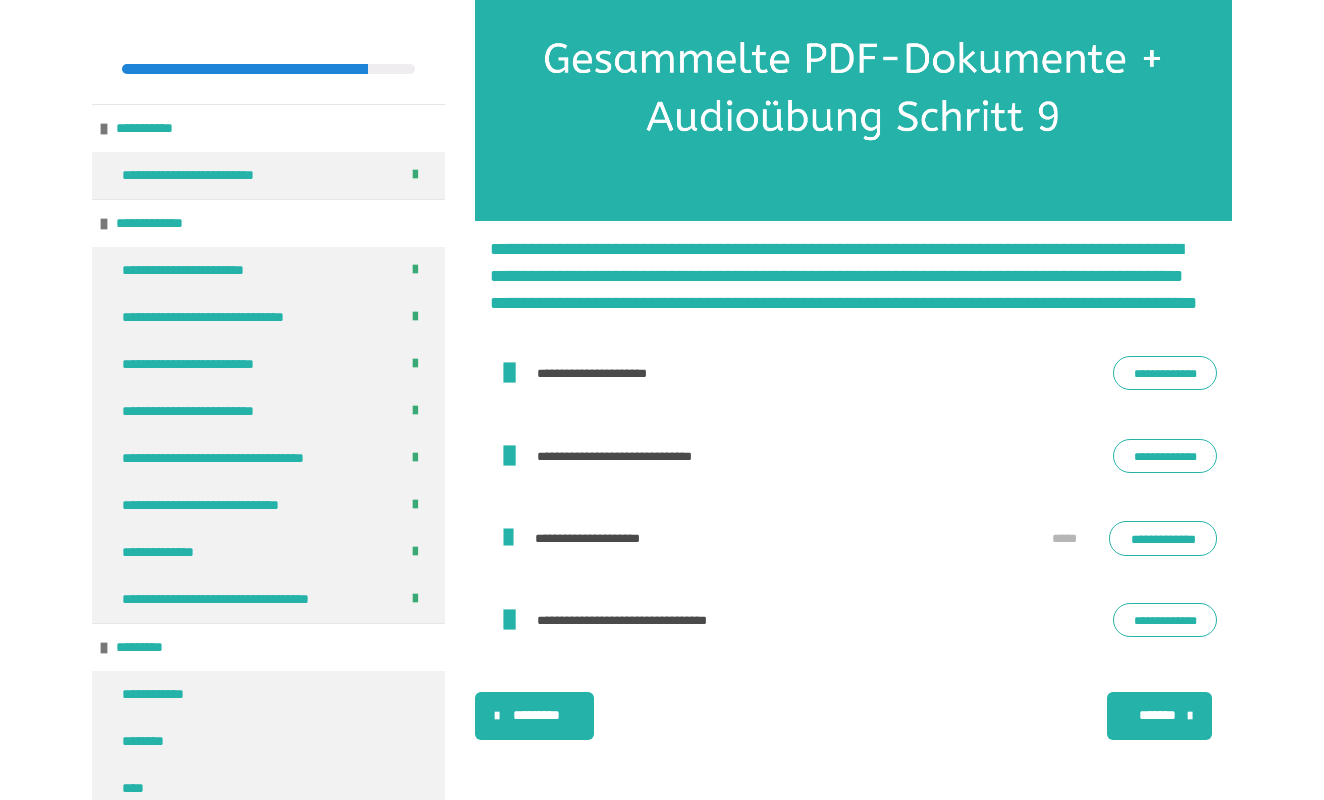 scroll, scrollTop: 3134, scrollLeft: 0, axis: vertical 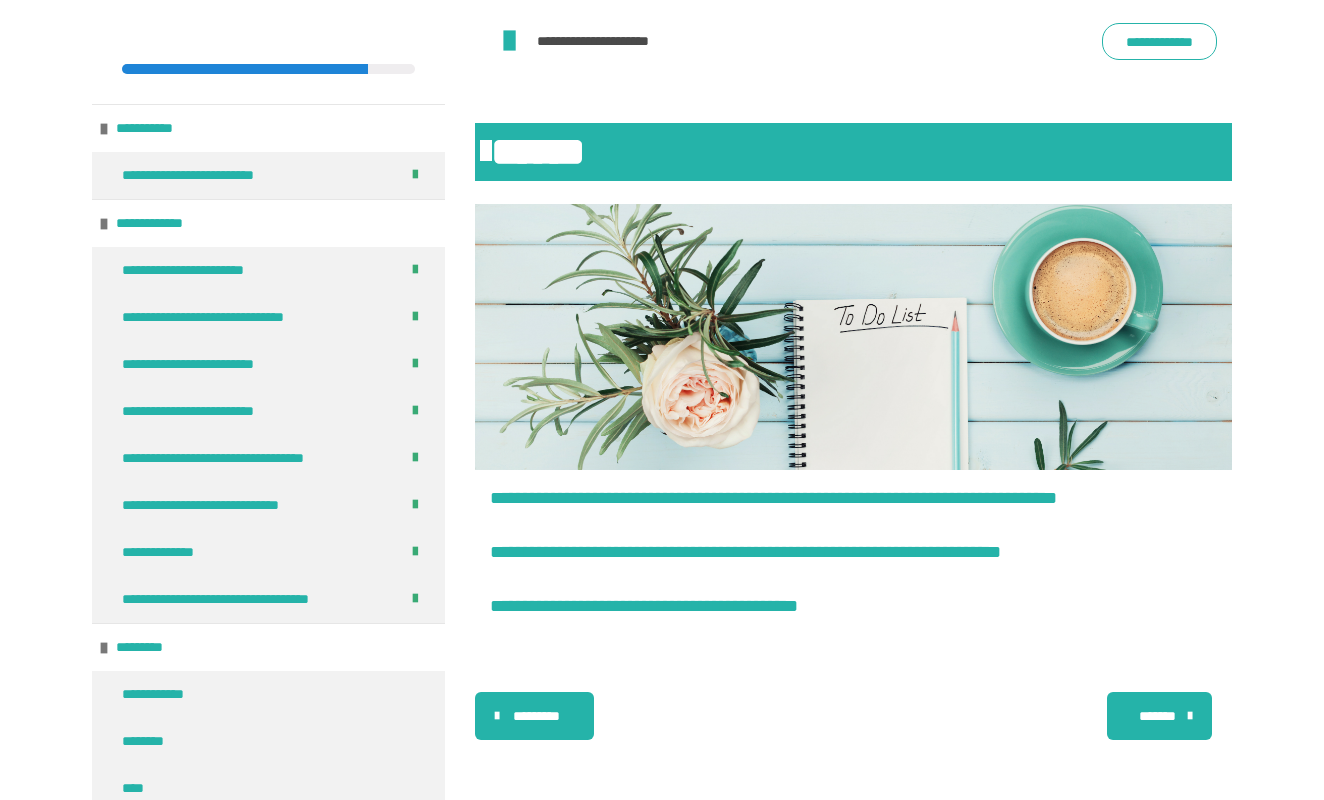 click on "*******" at bounding box center (1157, 716) 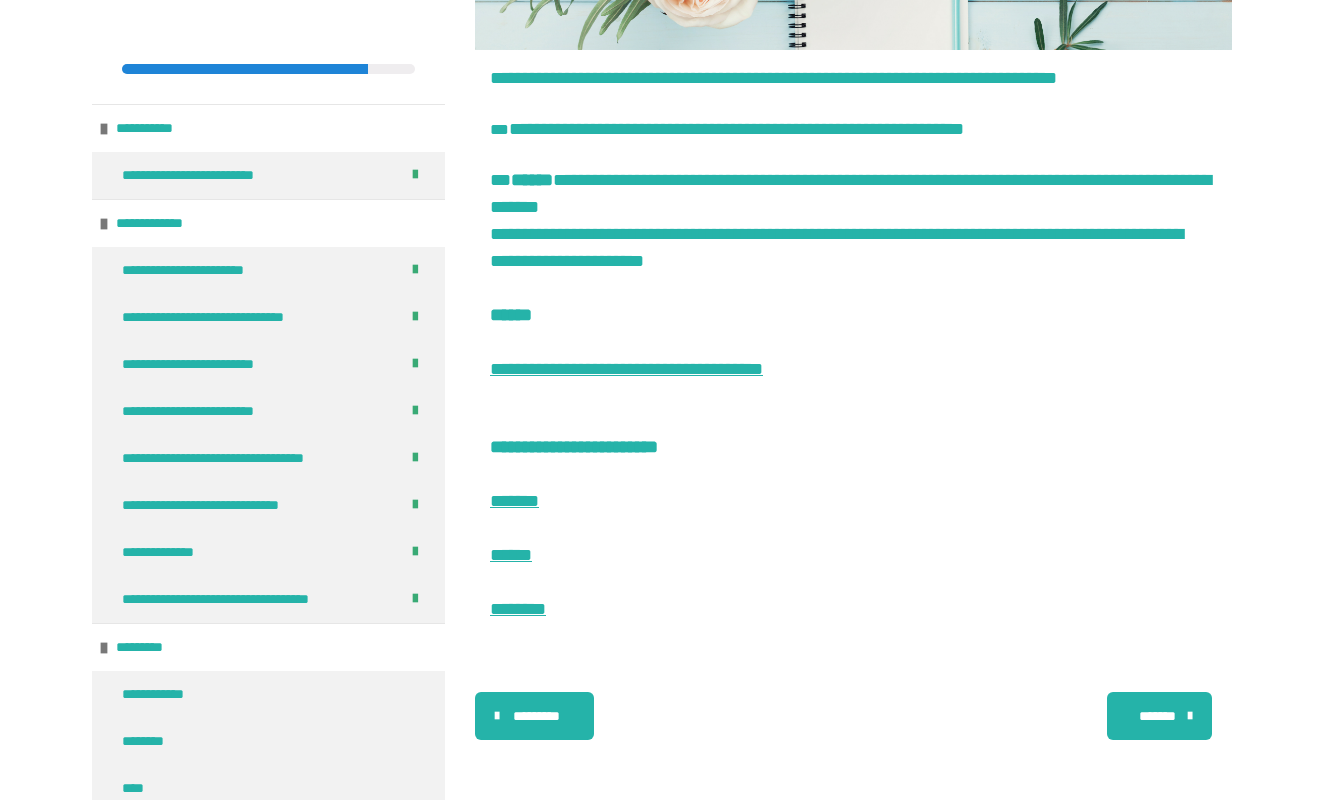 scroll, scrollTop: 5333, scrollLeft: 0, axis: vertical 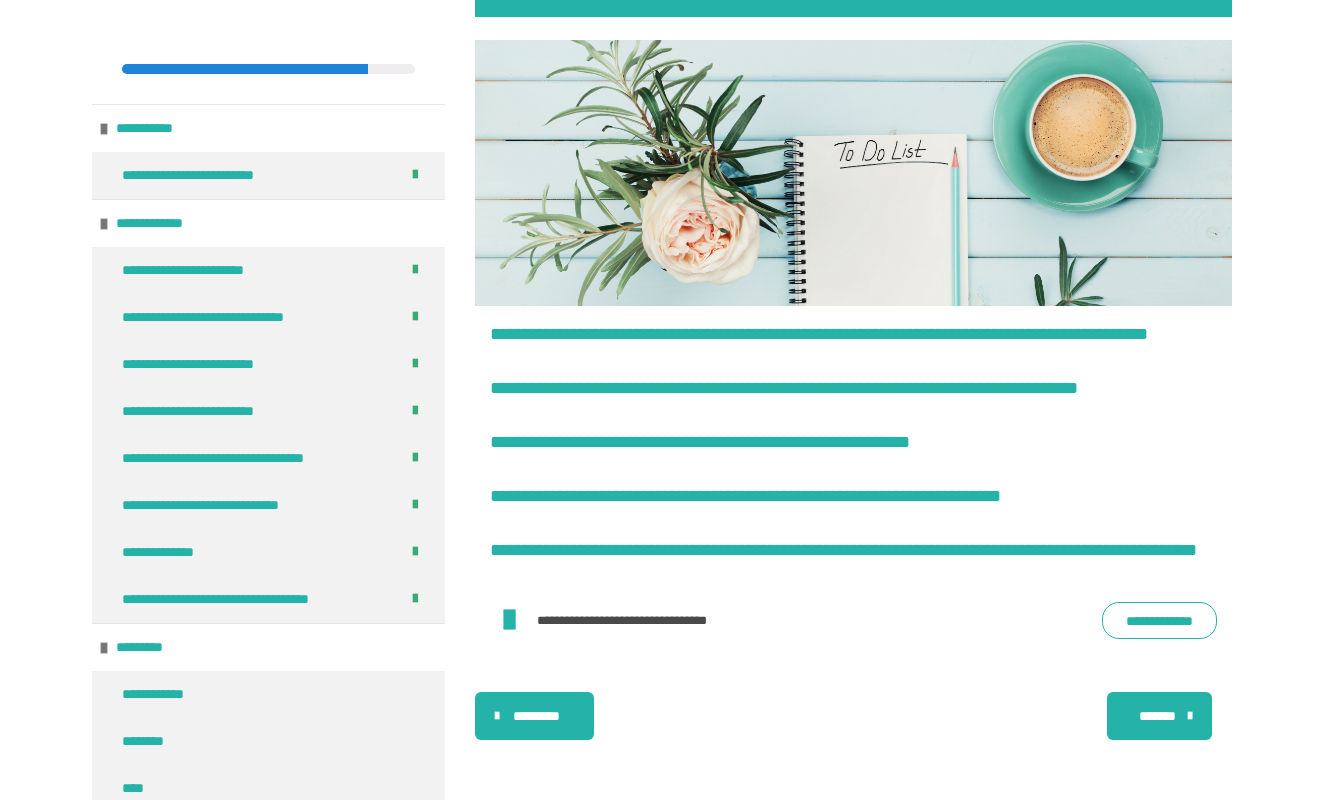 click on "*******" at bounding box center (1157, 716) 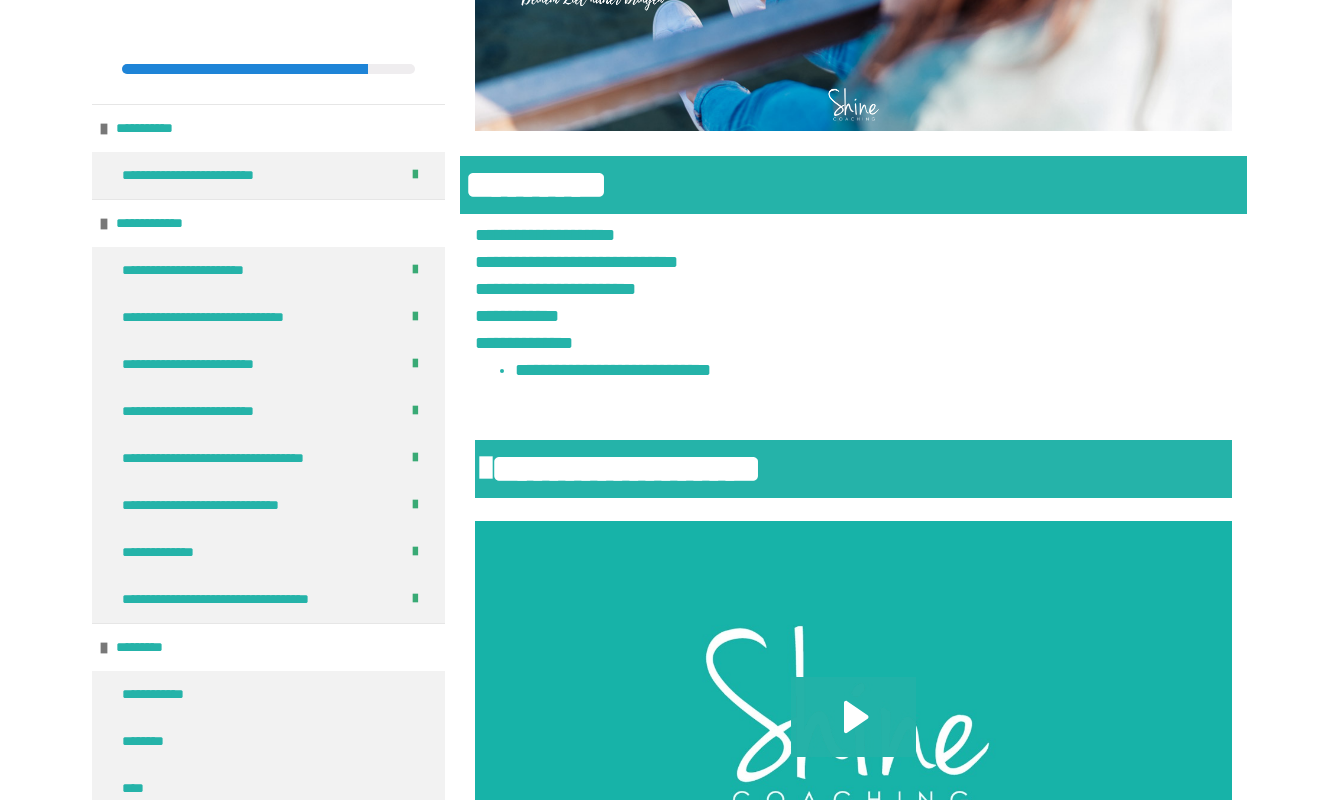 scroll, scrollTop: 541, scrollLeft: 0, axis: vertical 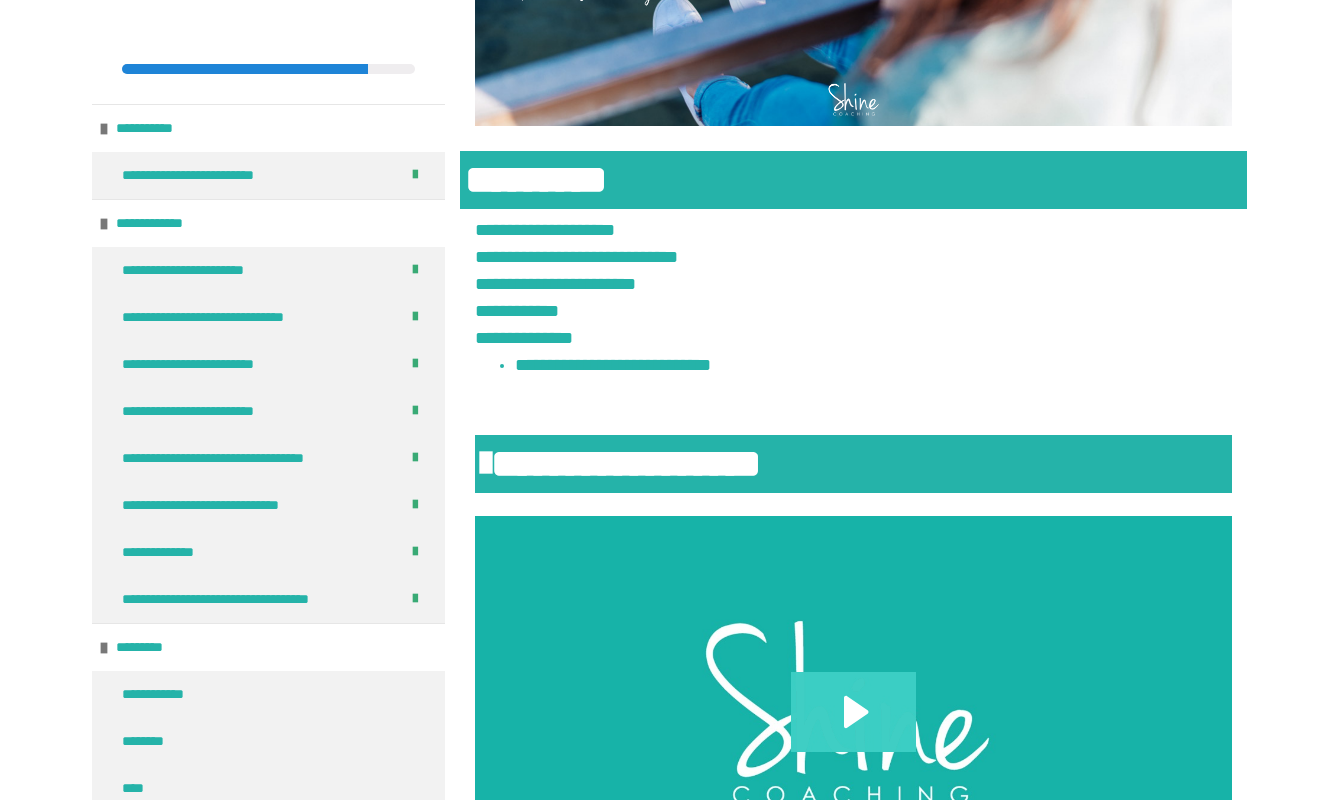 click 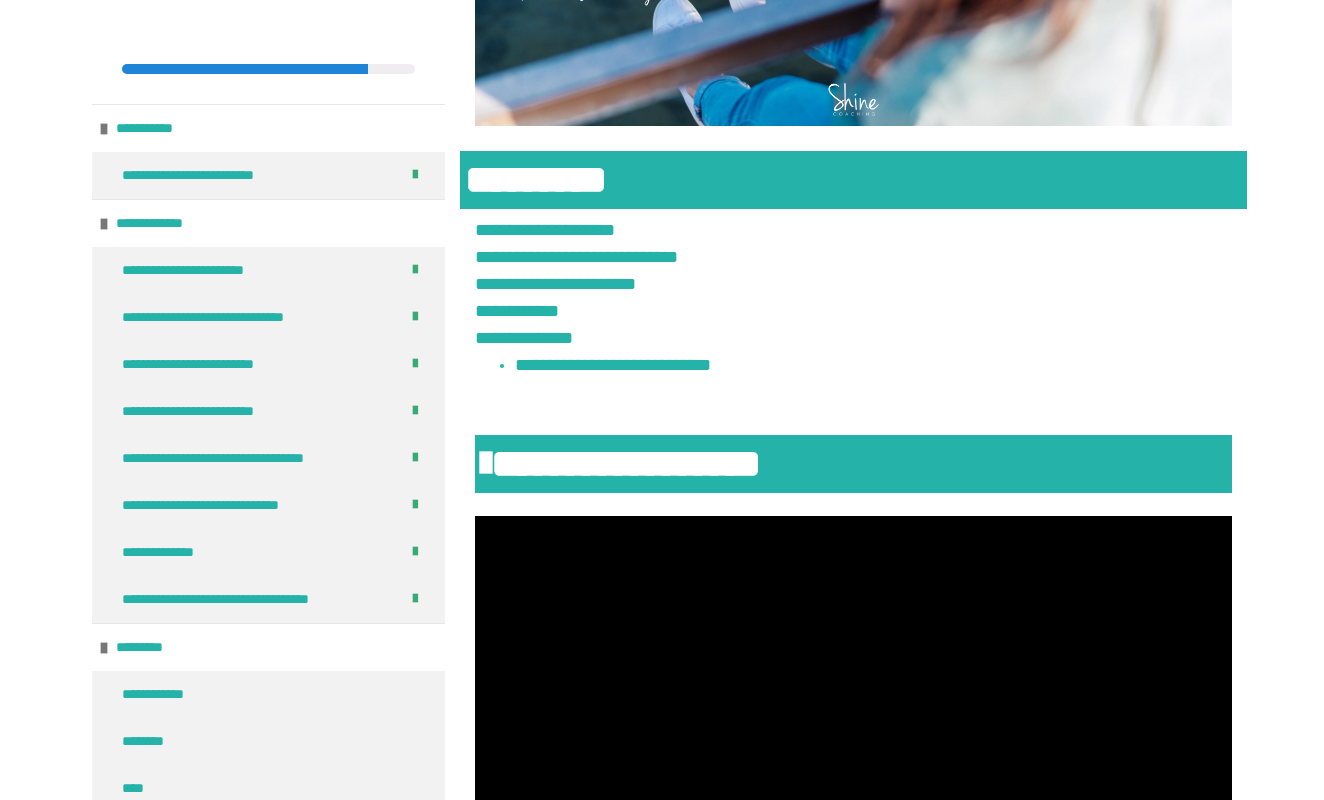 type 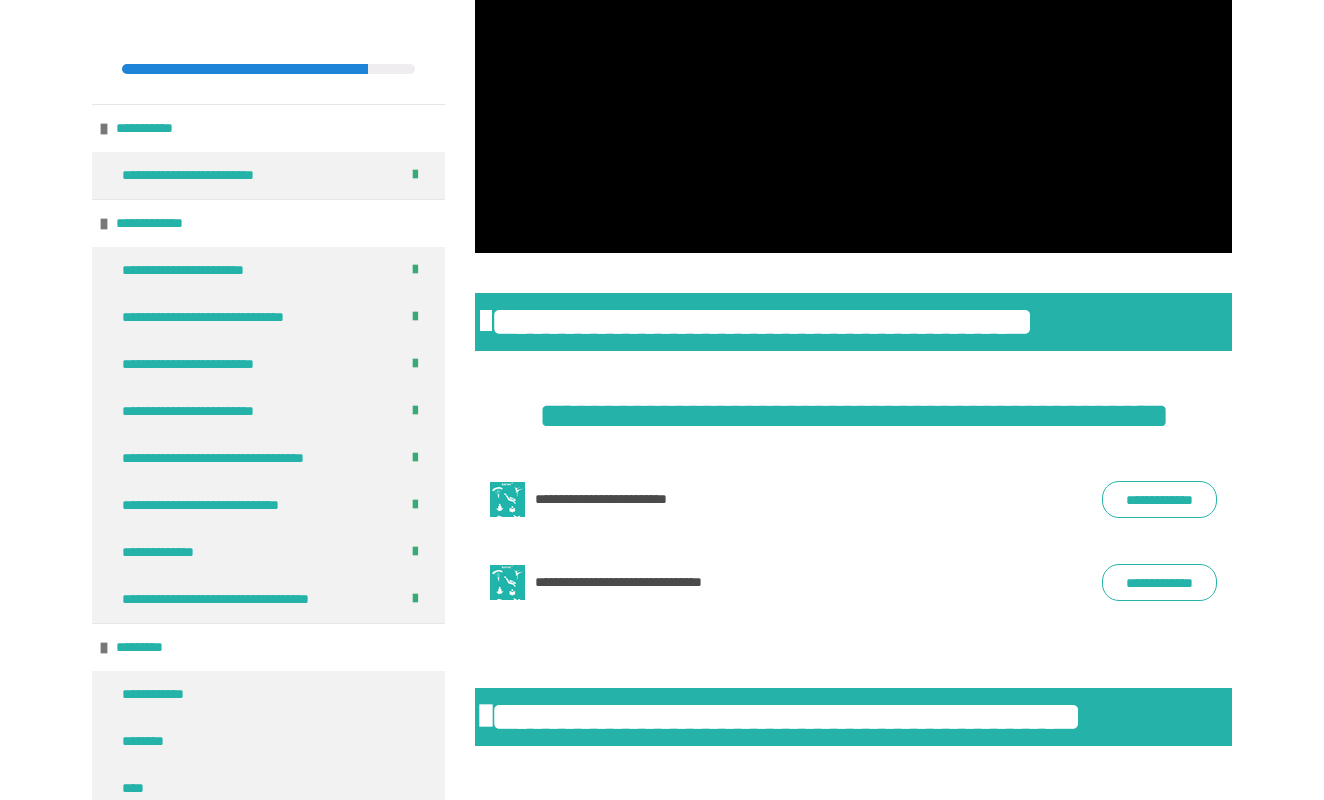 scroll, scrollTop: 1235, scrollLeft: 0, axis: vertical 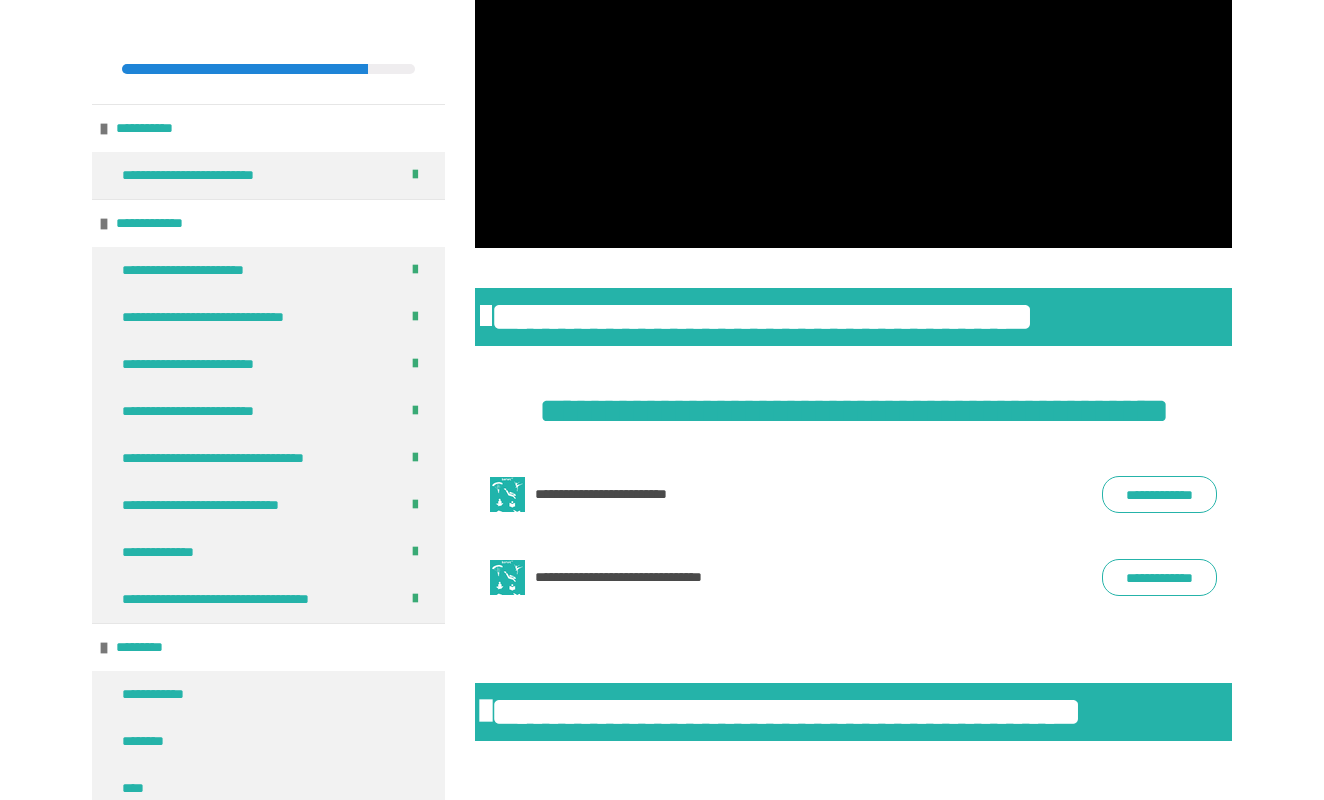 click on "**********" at bounding box center [1159, 494] 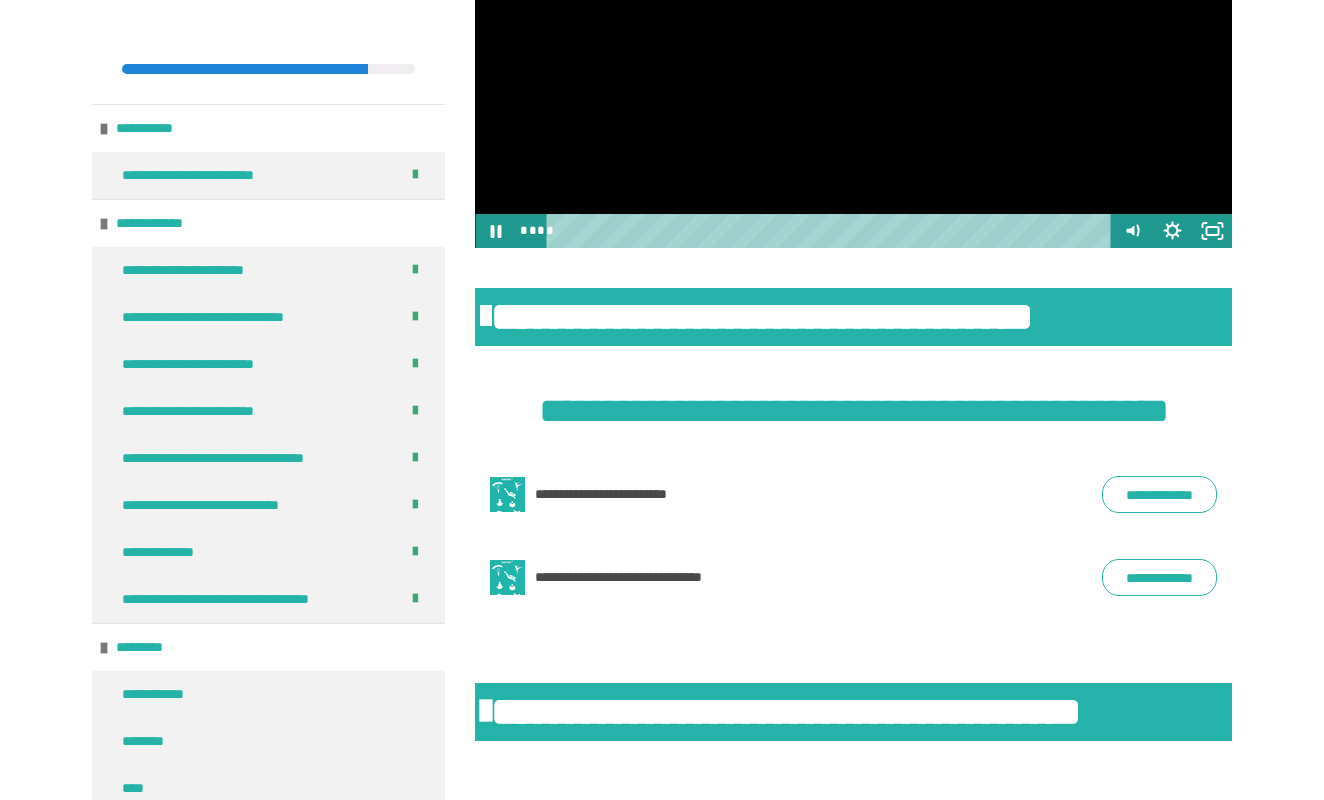 drag, startPoint x: 590, startPoint y: 234, endPoint x: 530, endPoint y: 233, distance: 60.00833 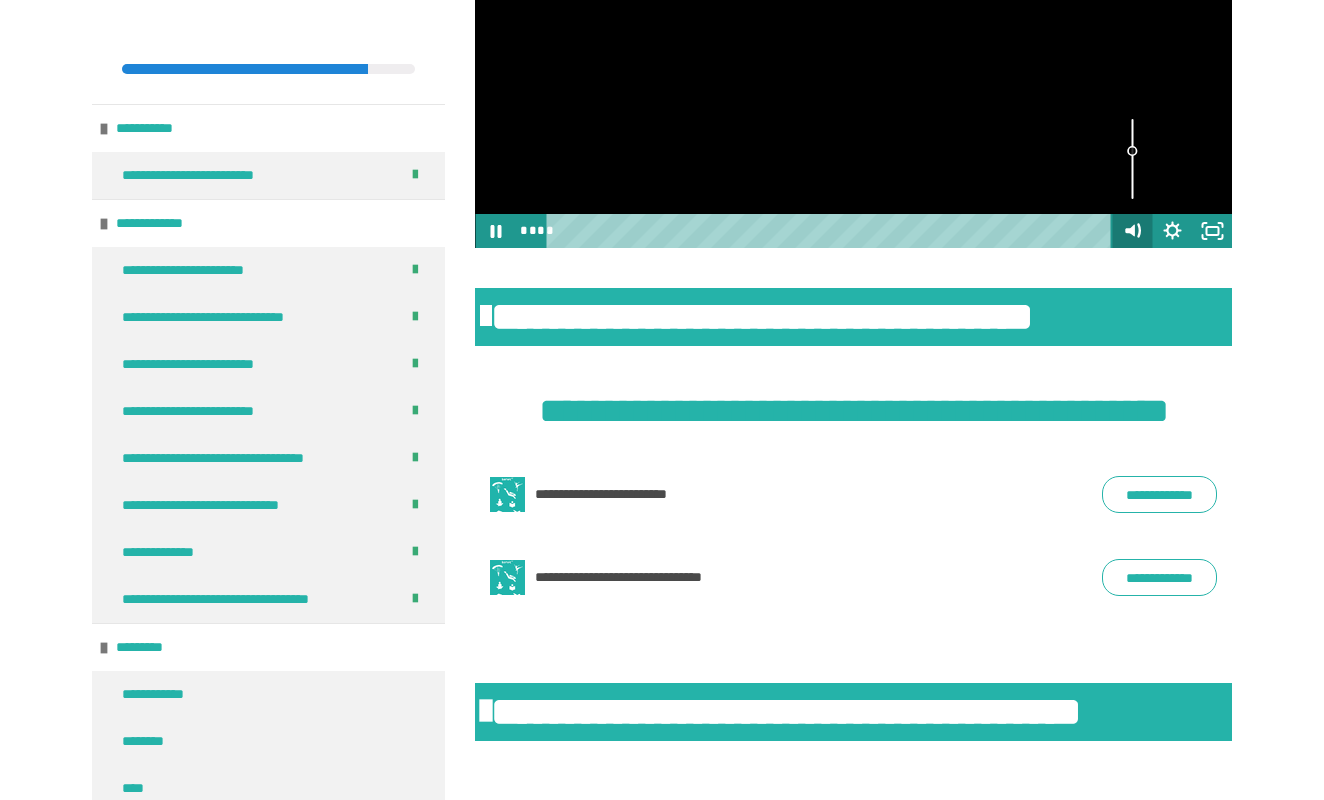 click 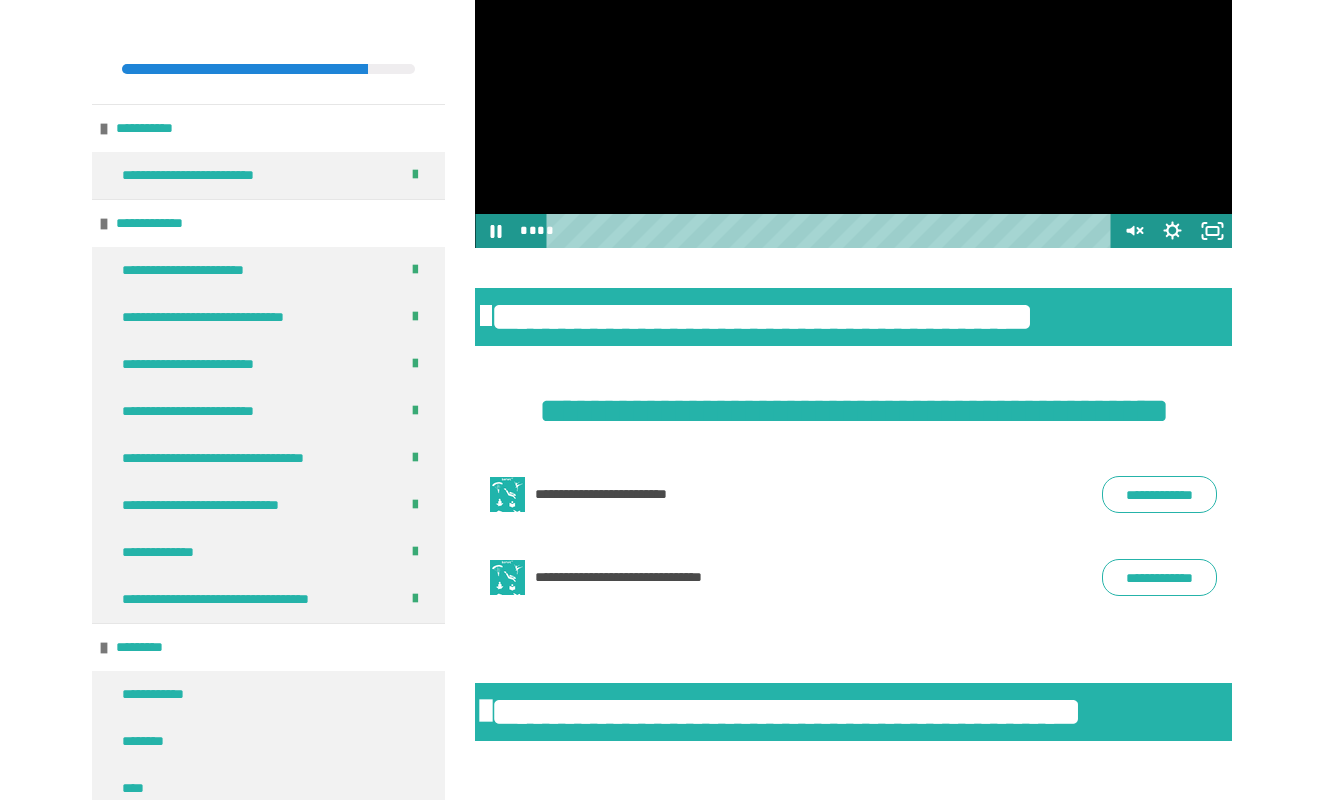 click at bounding box center [853, 35] 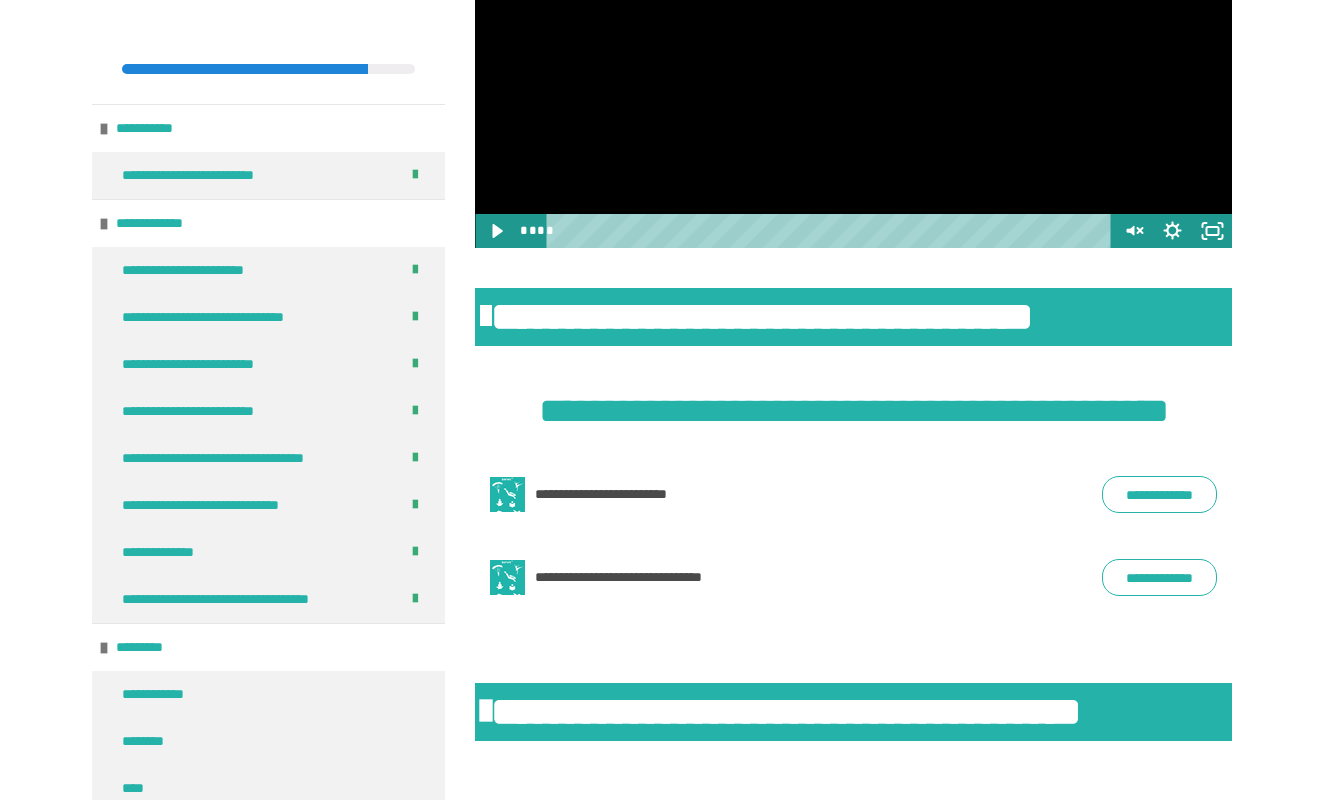 click at bounding box center (853, 35) 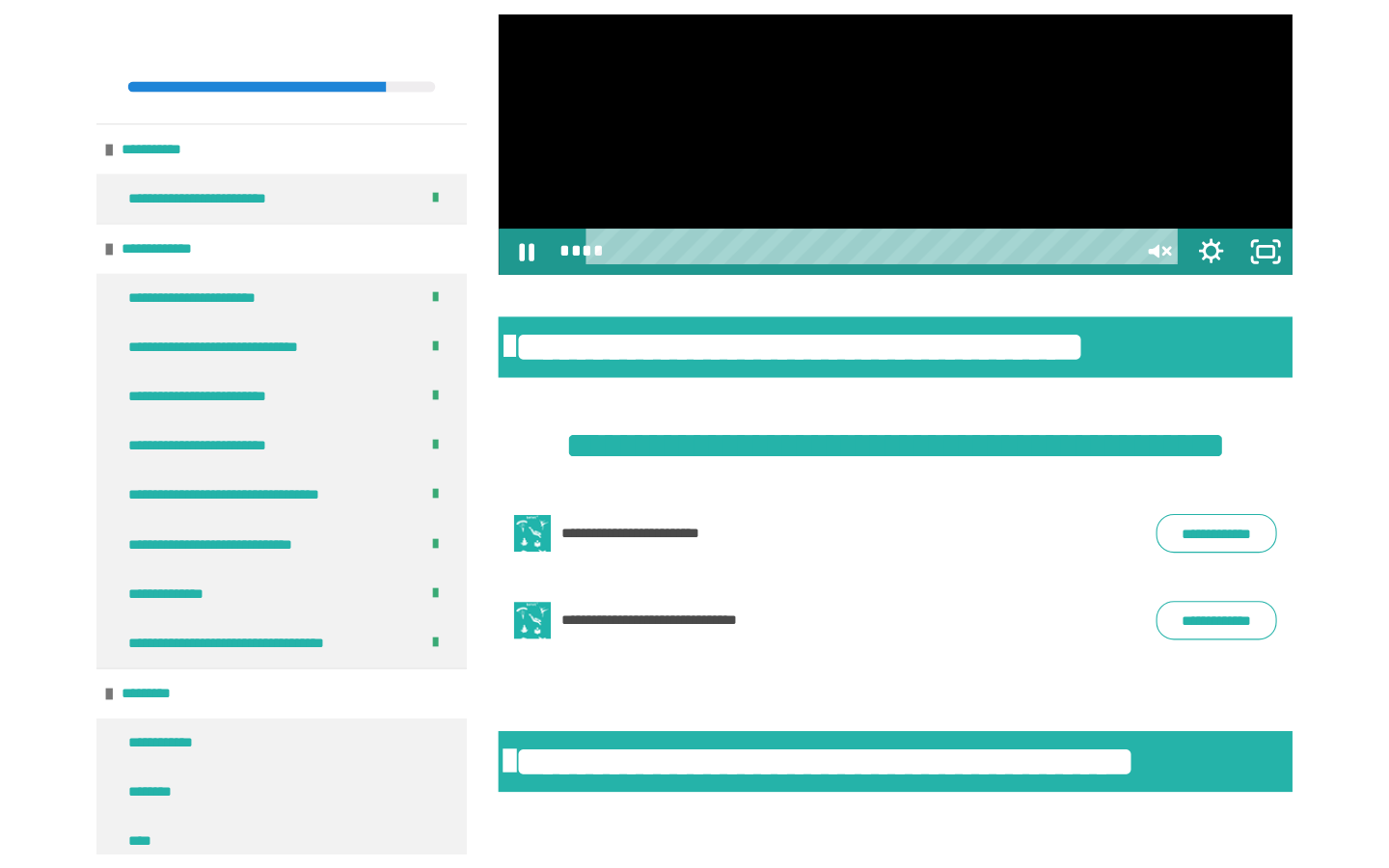 scroll, scrollTop: 0, scrollLeft: 0, axis: both 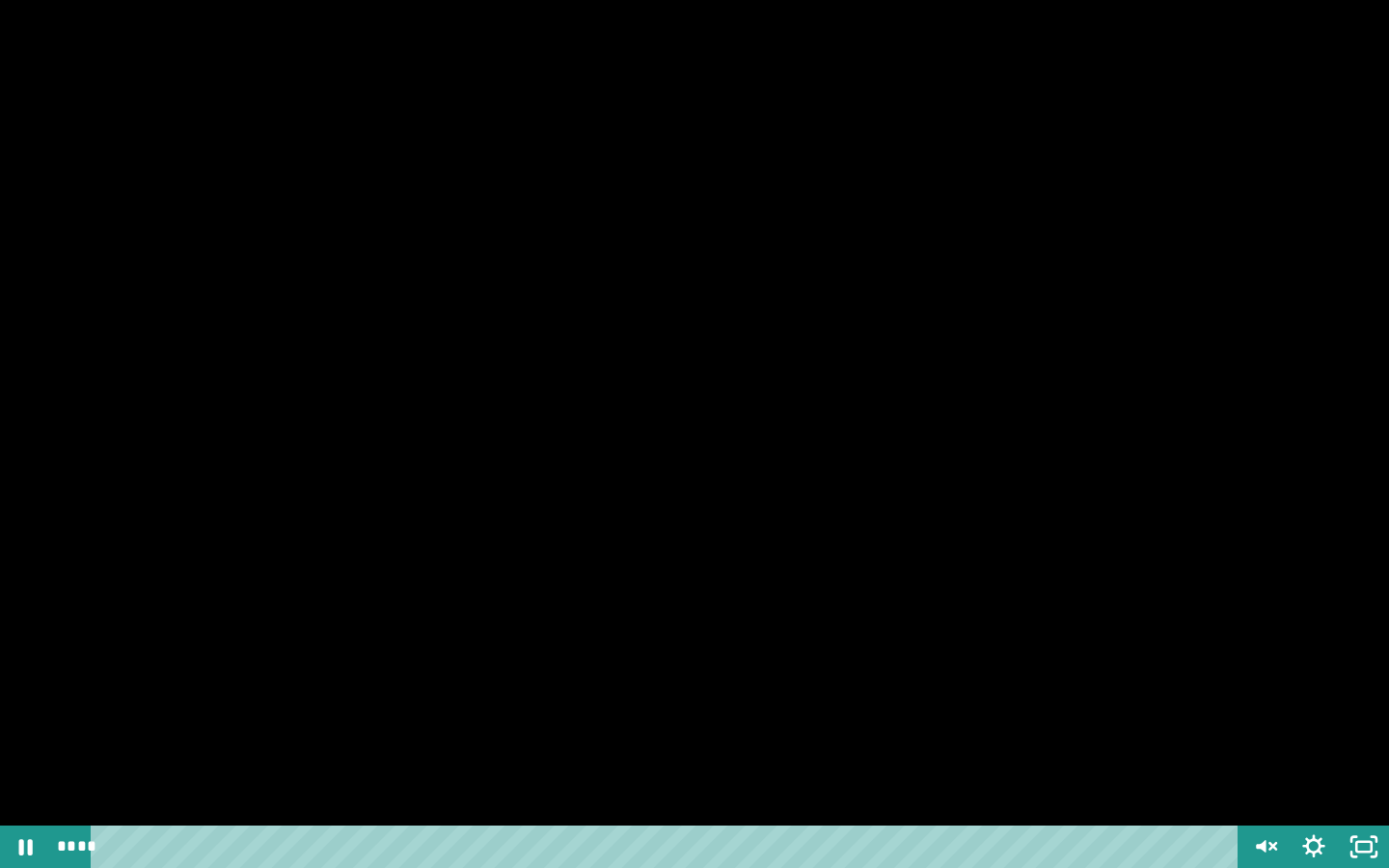 click at bounding box center (694, 434) 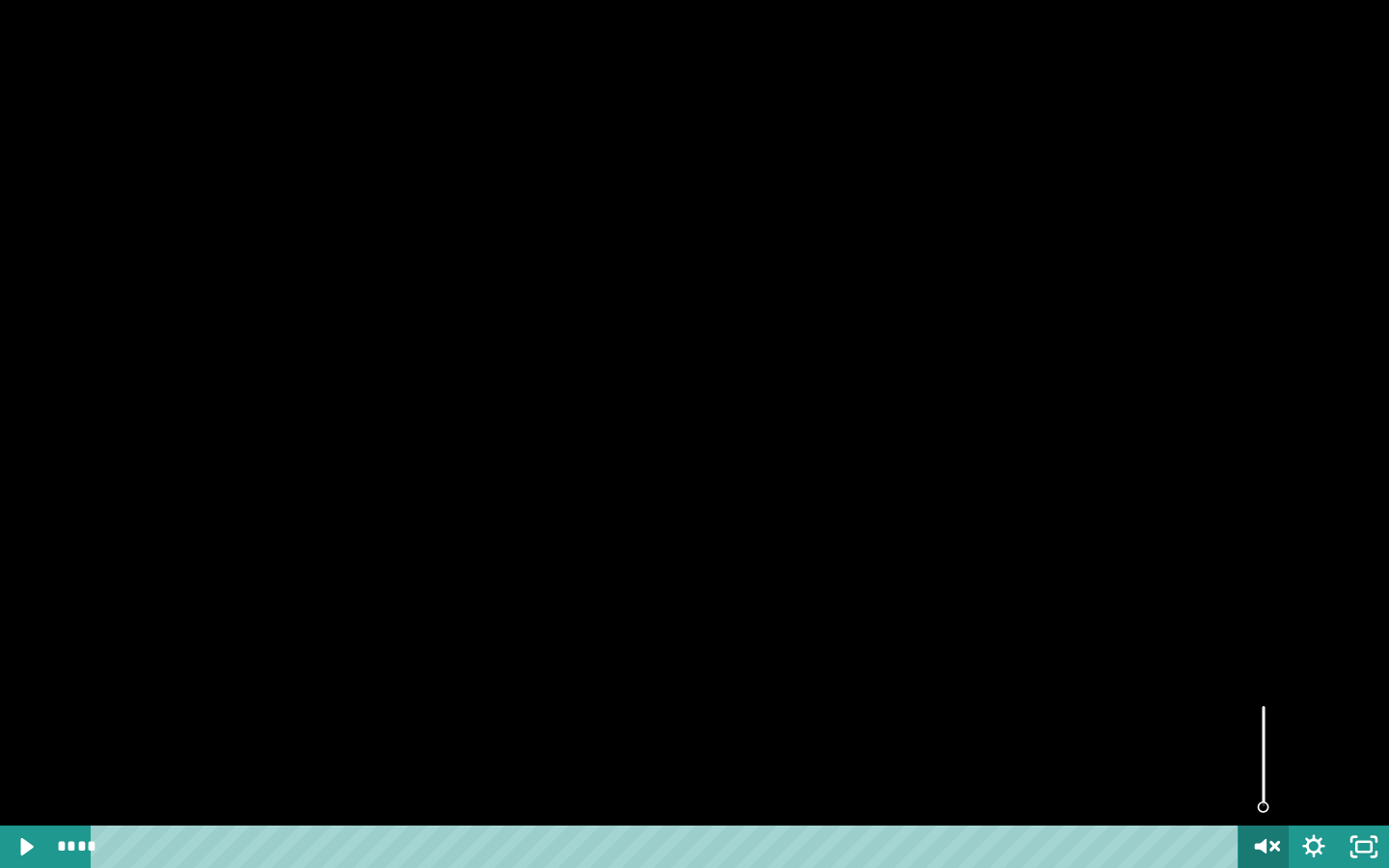 click 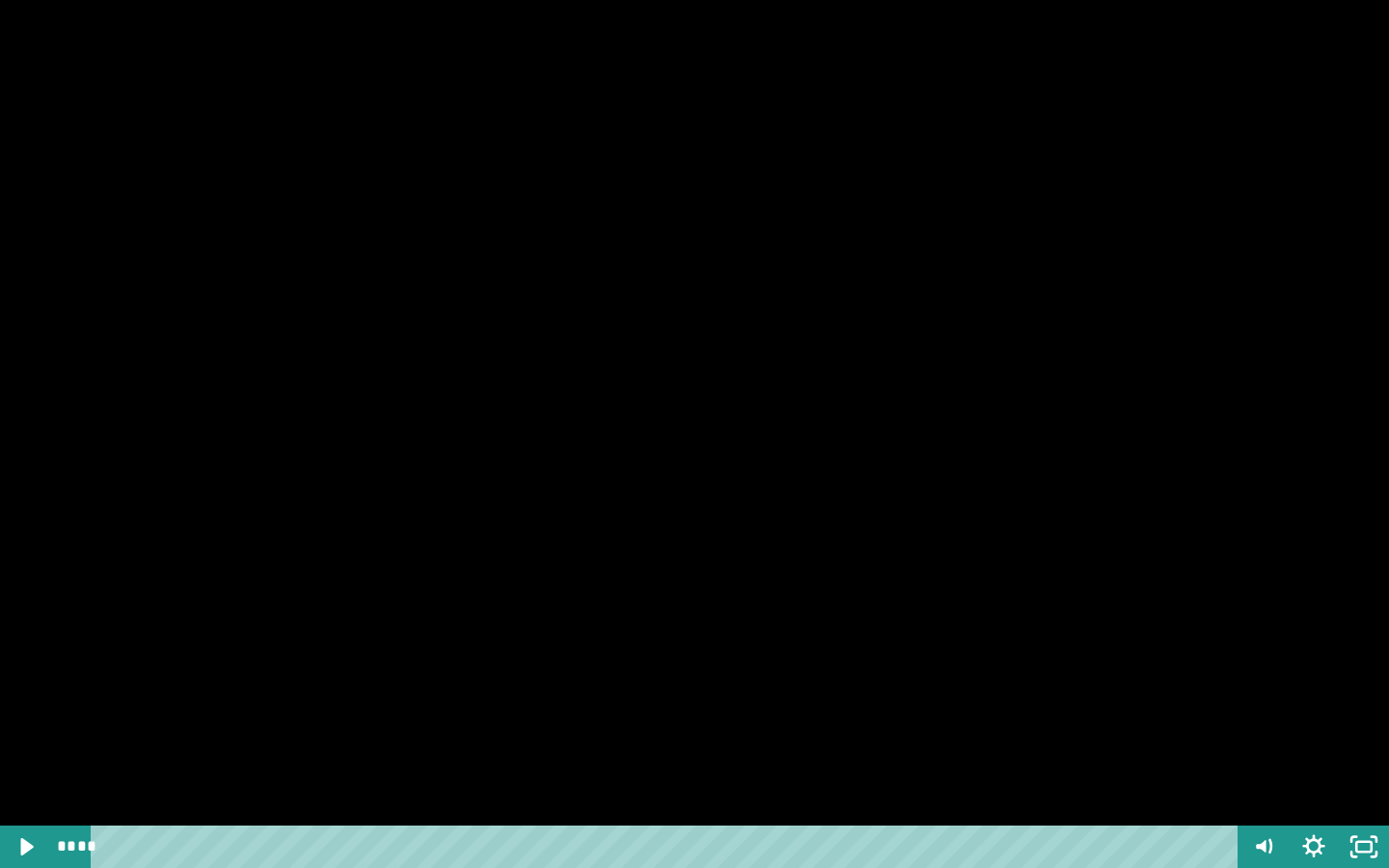 click at bounding box center (694, 434) 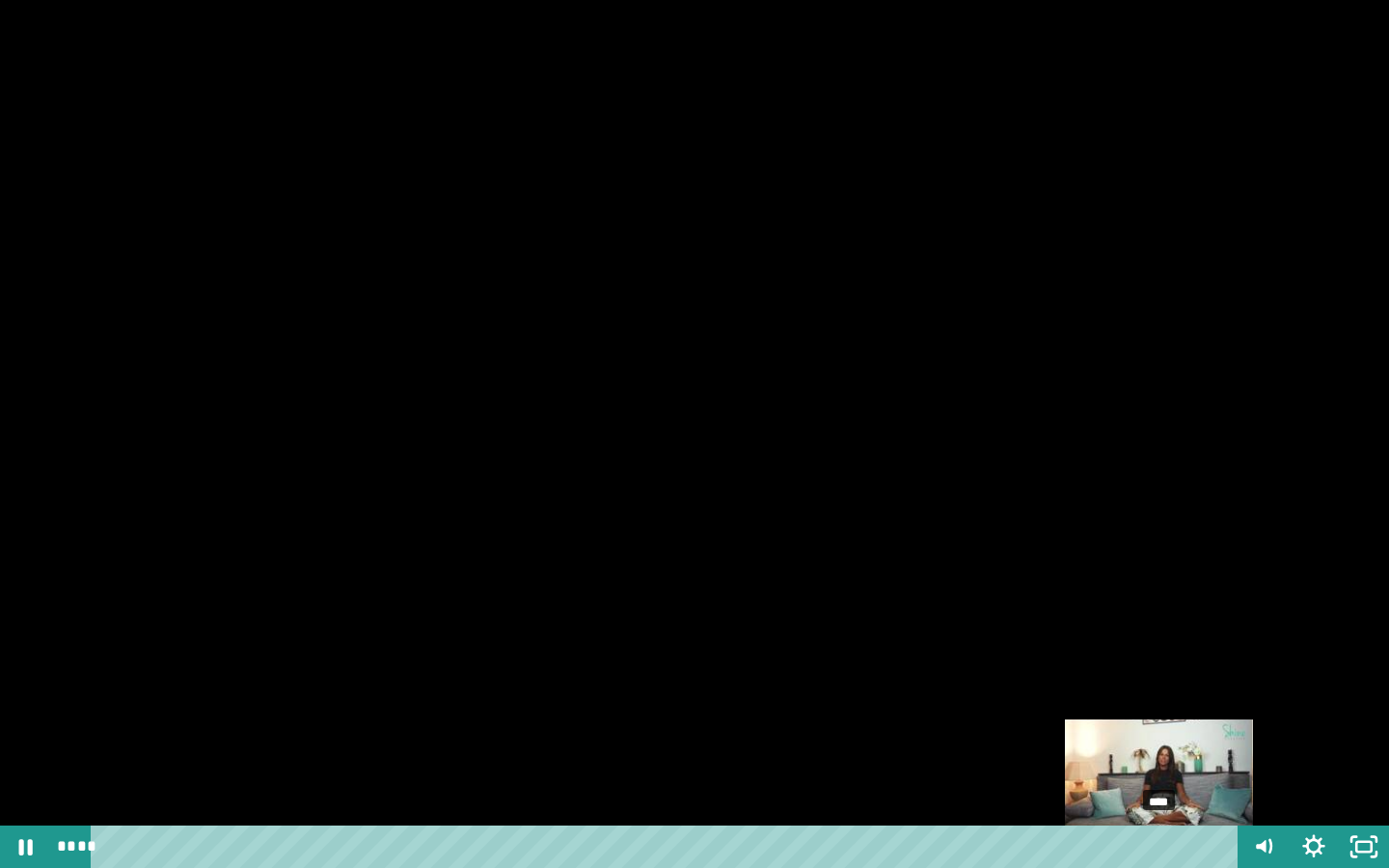 click on "**********" at bounding box center [694, 434] 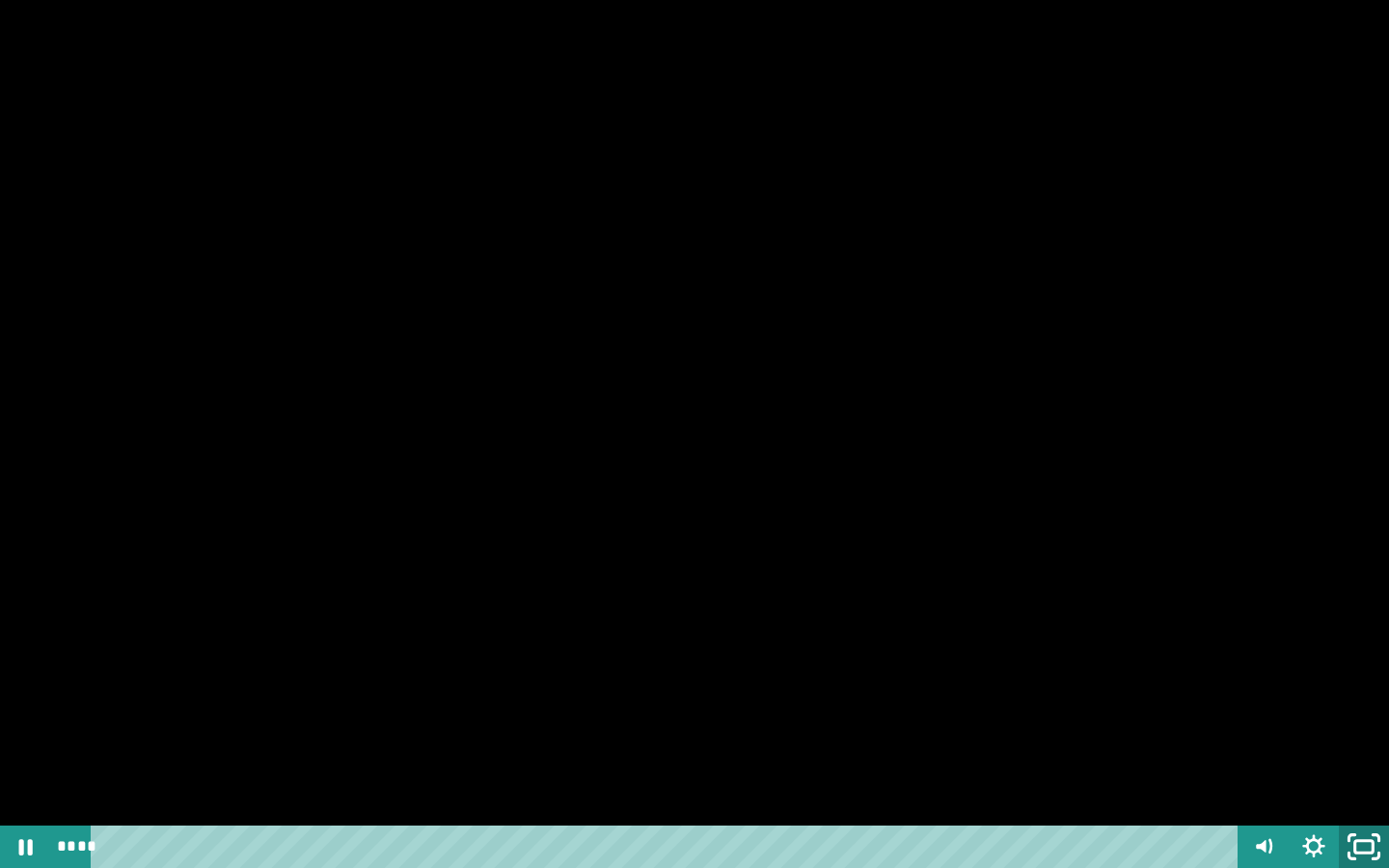 click 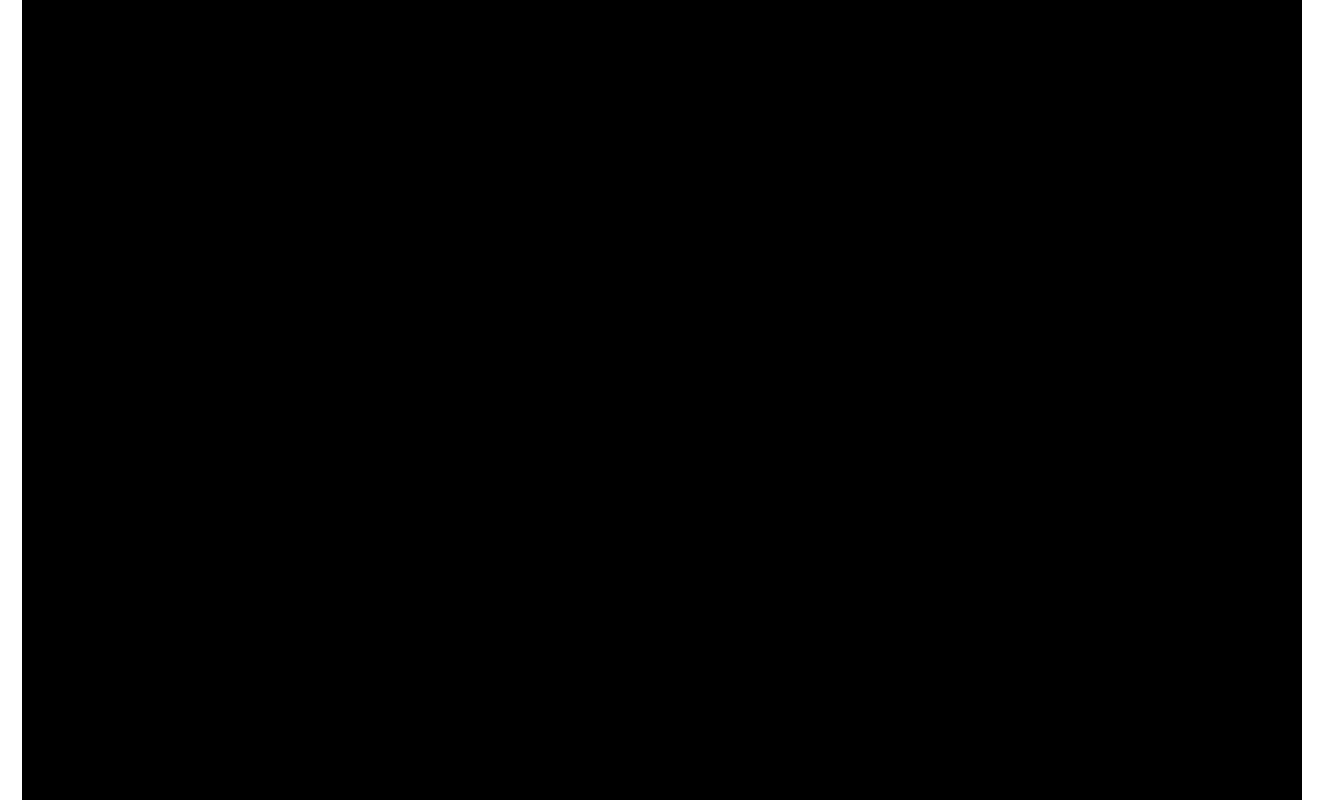 scroll, scrollTop: 1235, scrollLeft: 0, axis: vertical 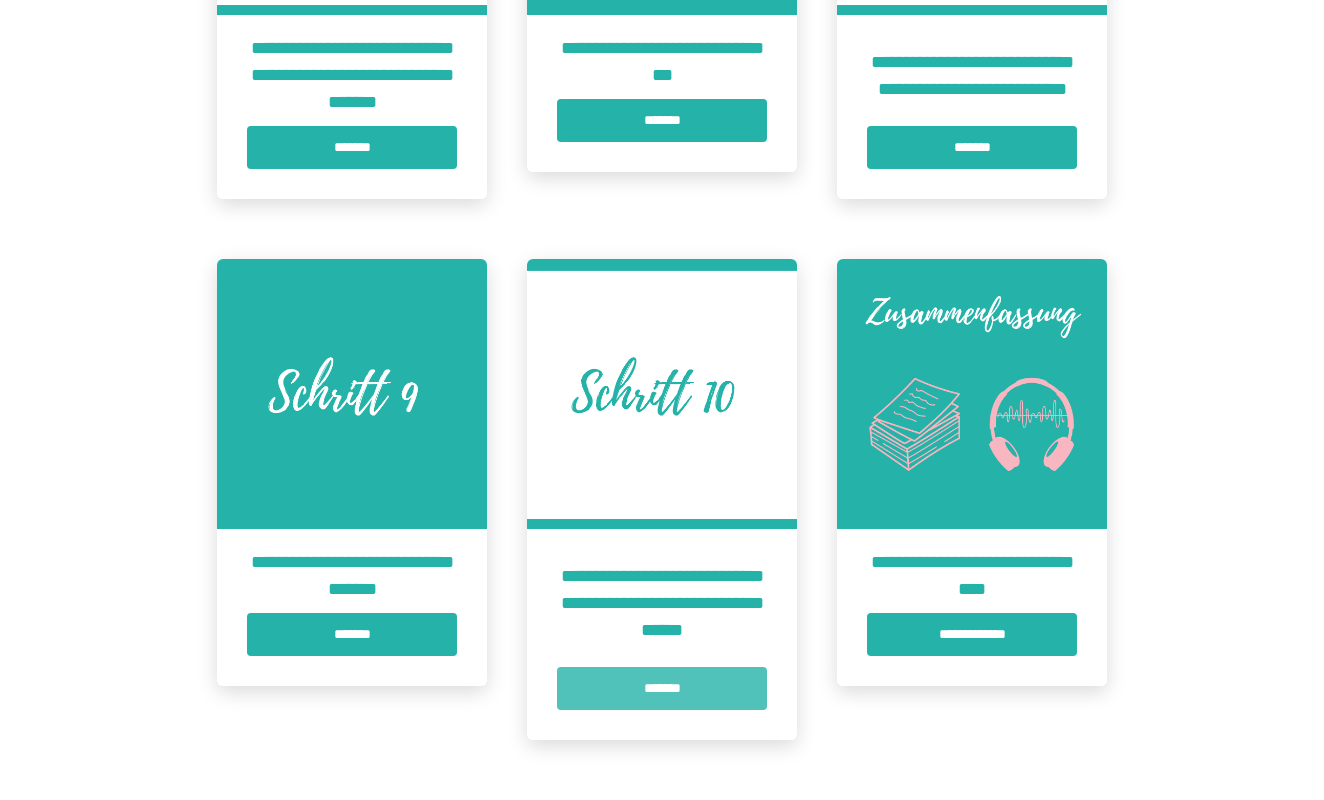 click on "*******" at bounding box center [662, 688] 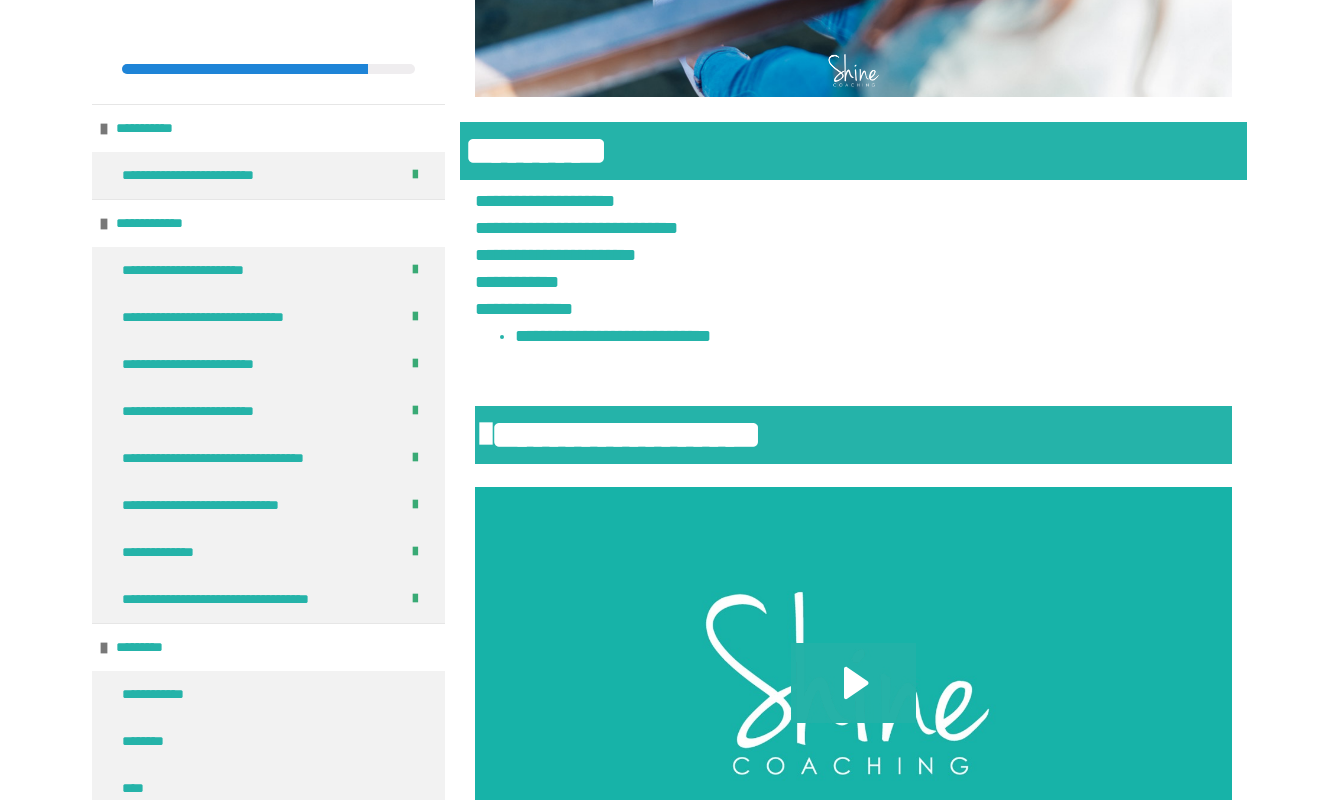 scroll, scrollTop: 599, scrollLeft: 0, axis: vertical 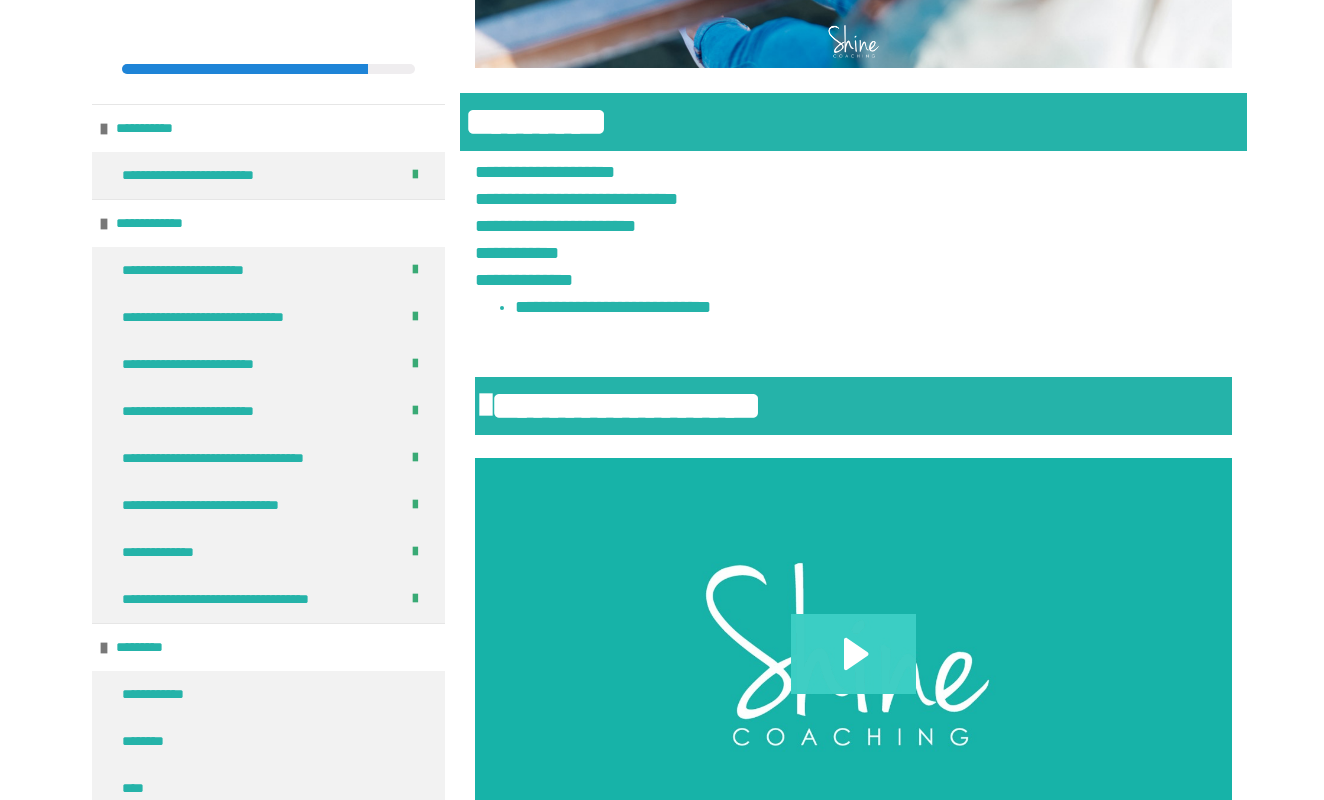 click 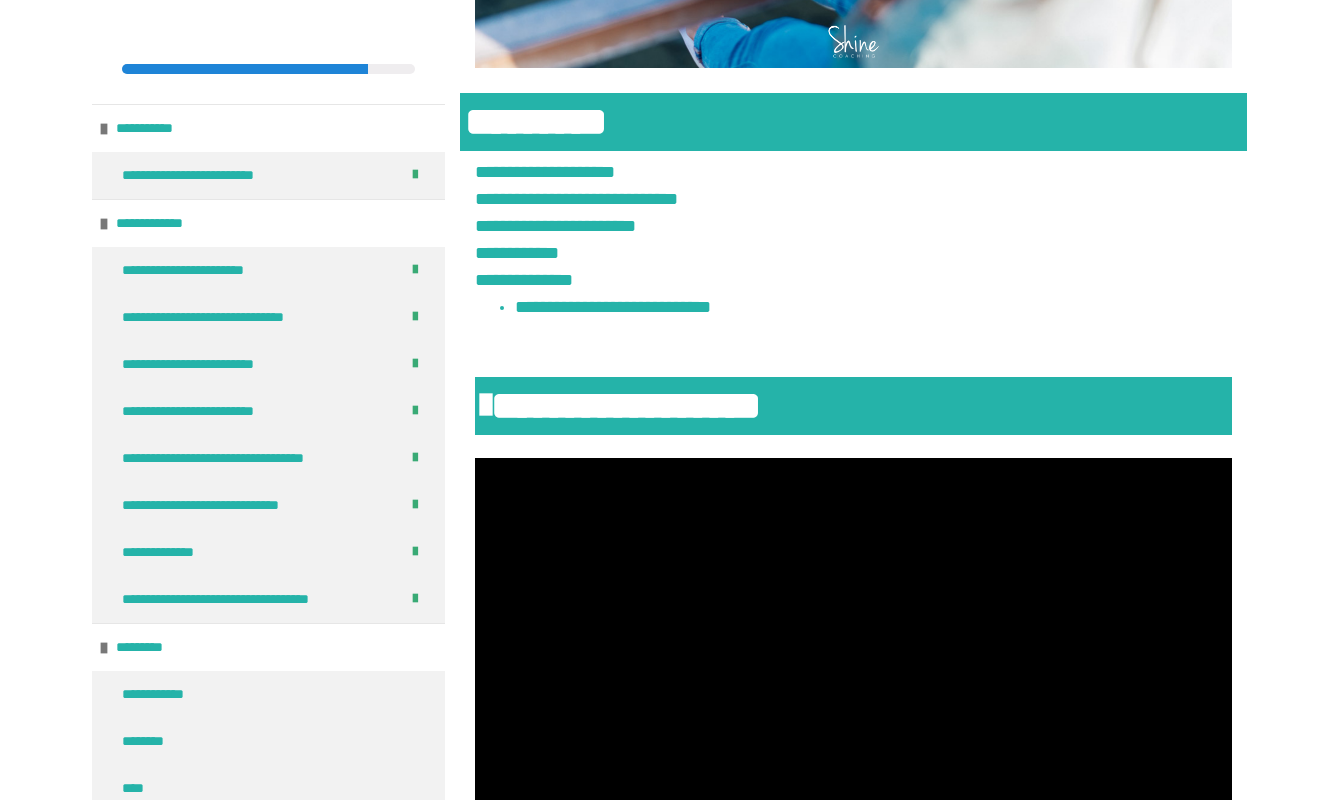 type 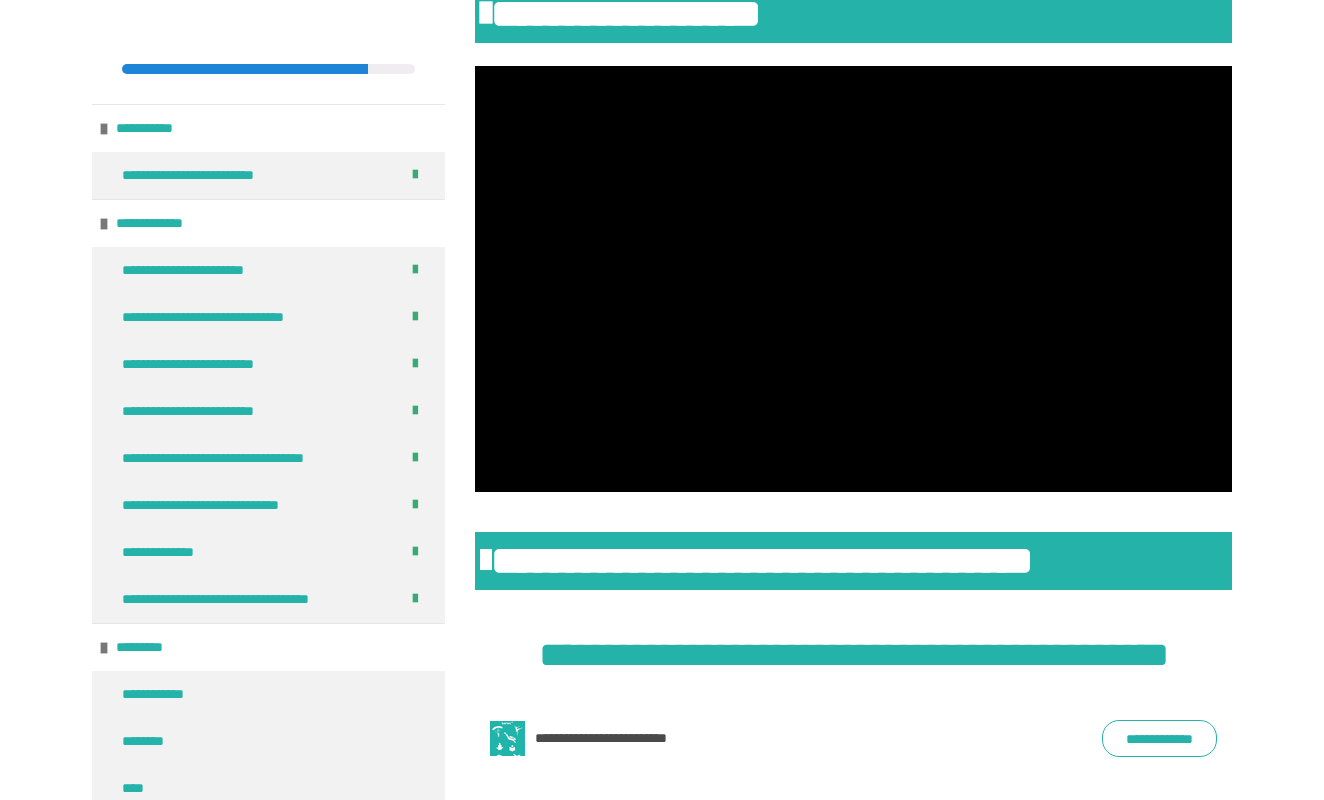 scroll, scrollTop: 992, scrollLeft: 0, axis: vertical 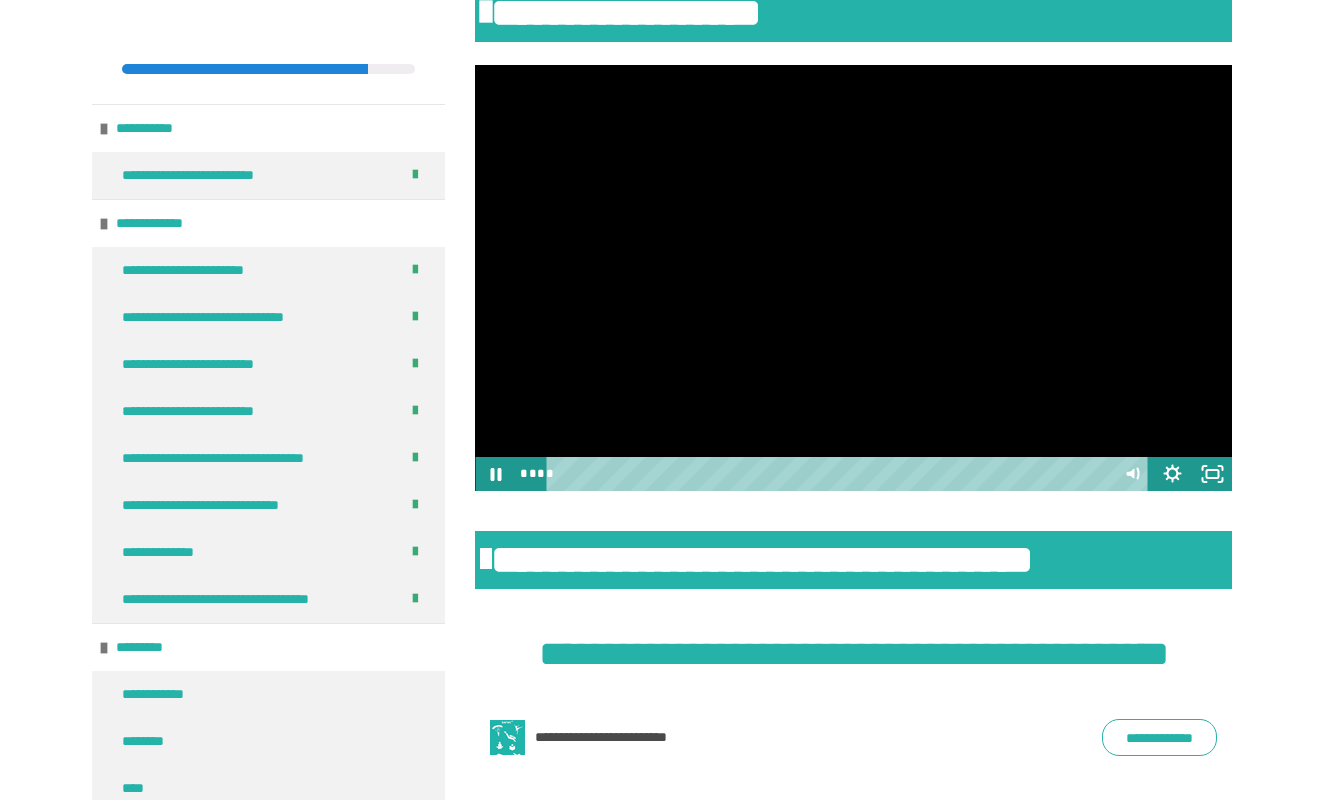 drag, startPoint x: 625, startPoint y: 476, endPoint x: 922, endPoint y: 502, distance: 298.13586 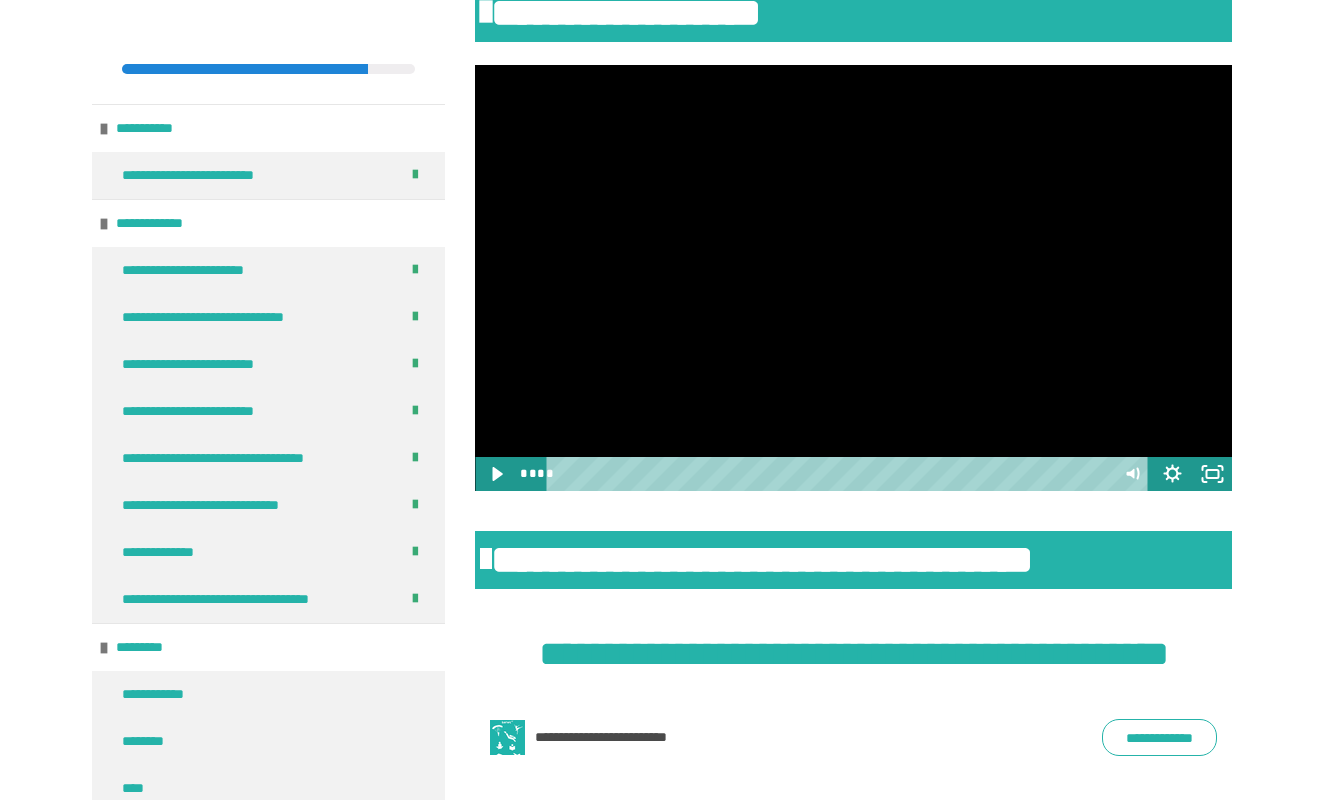 click at bounding box center [853, 278] 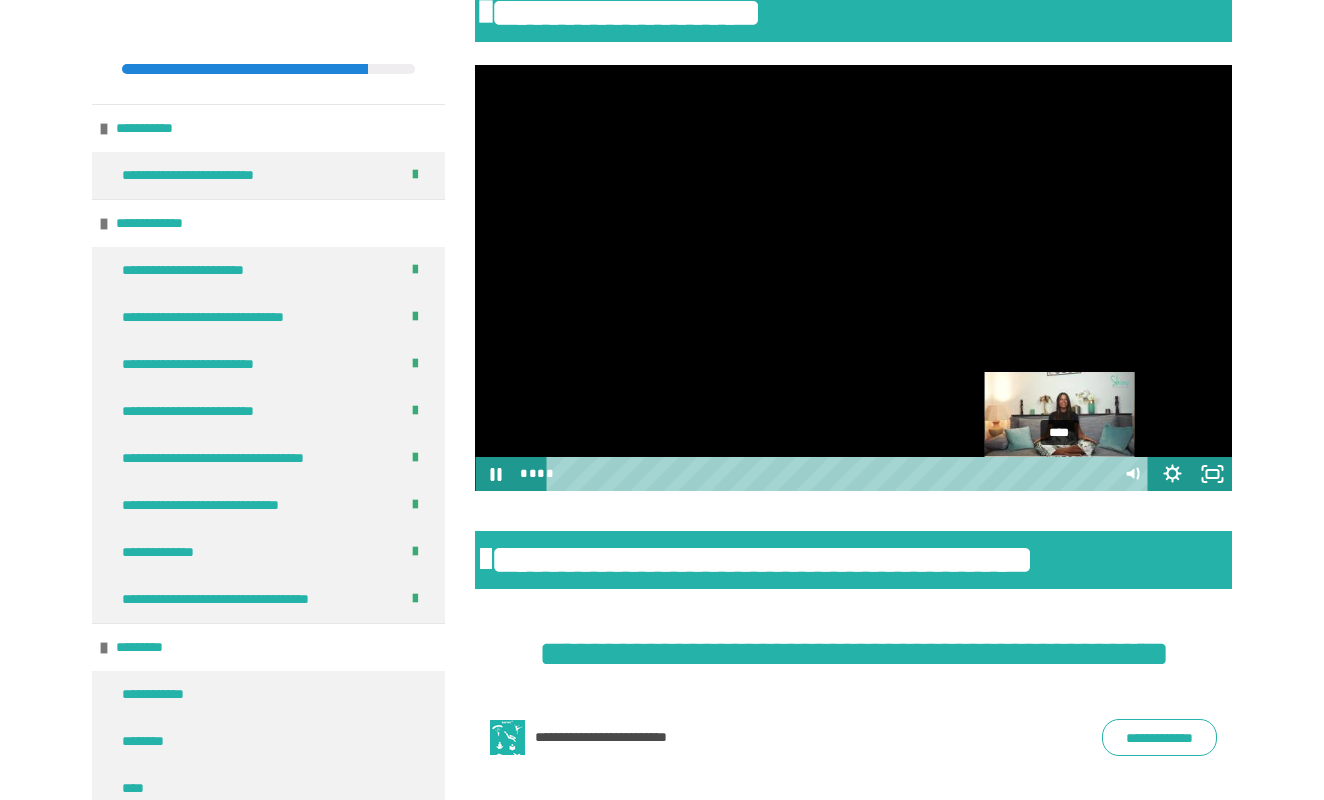 drag, startPoint x: 918, startPoint y: 474, endPoint x: 1061, endPoint y: 482, distance: 143.2236 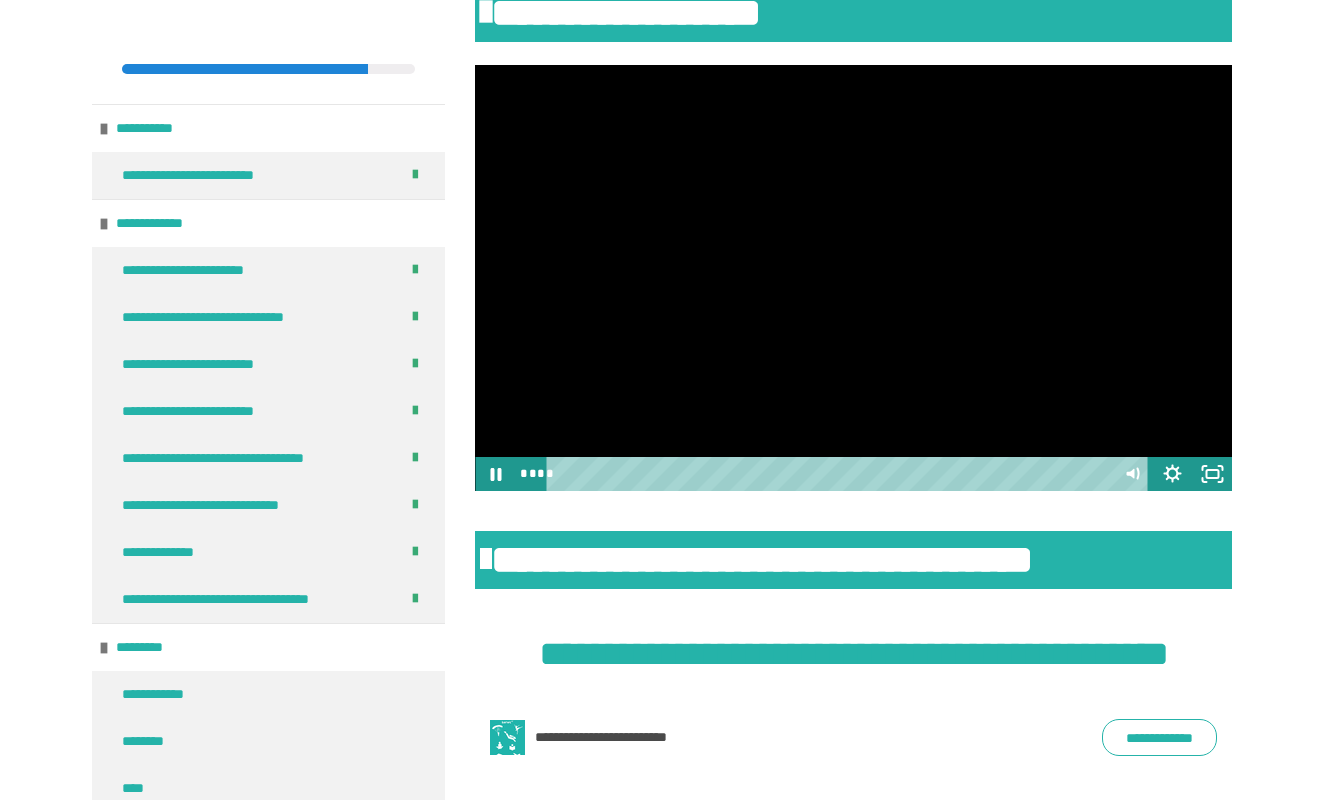 click at bounding box center [853, 278] 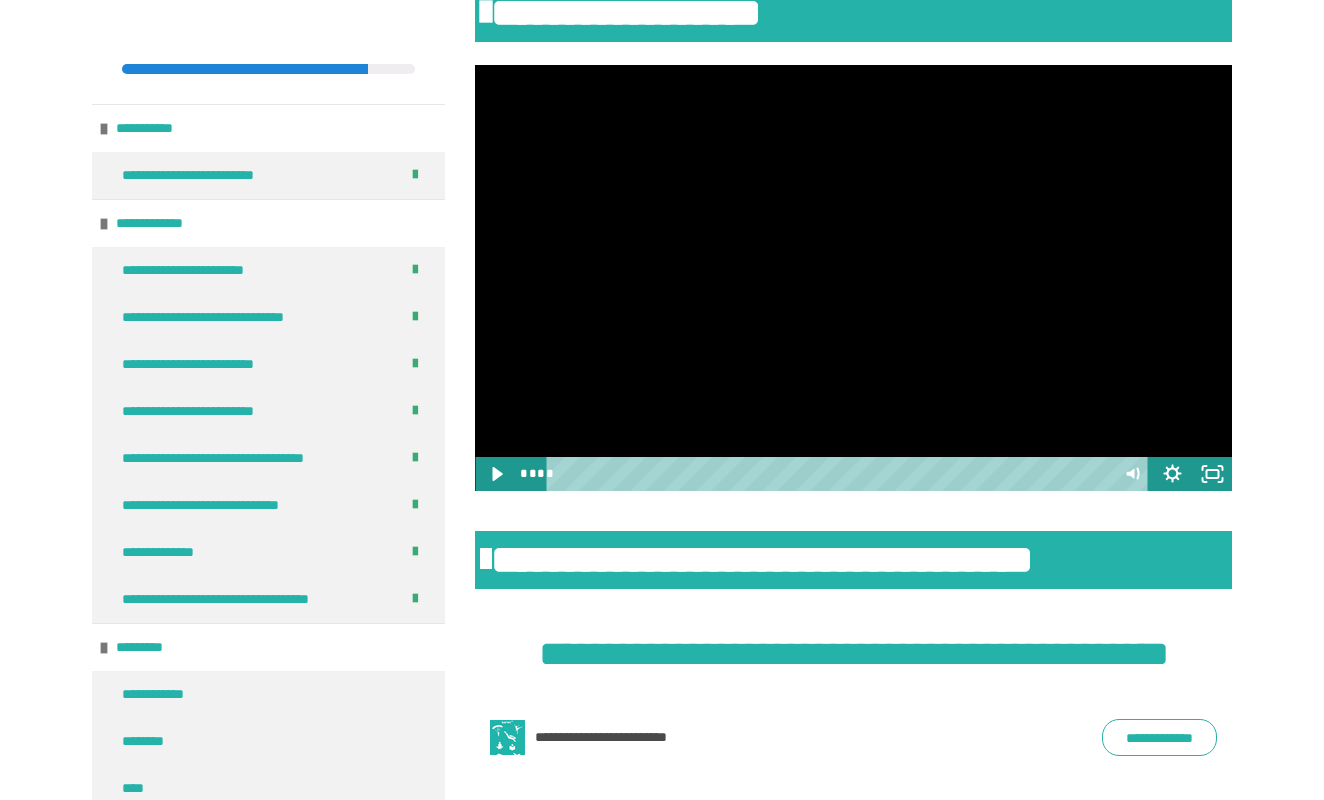 click at bounding box center [853, 278] 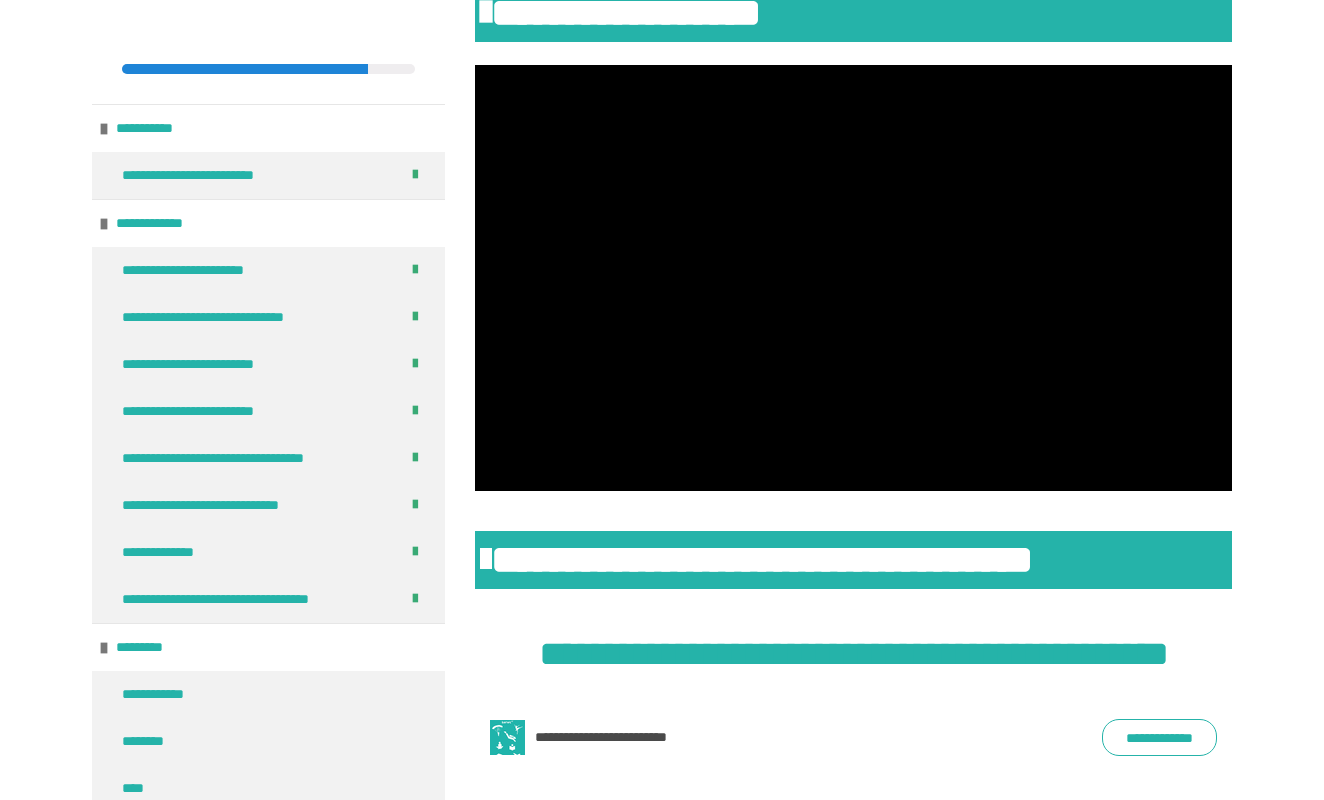 click on "**********" at bounding box center [662, 620] 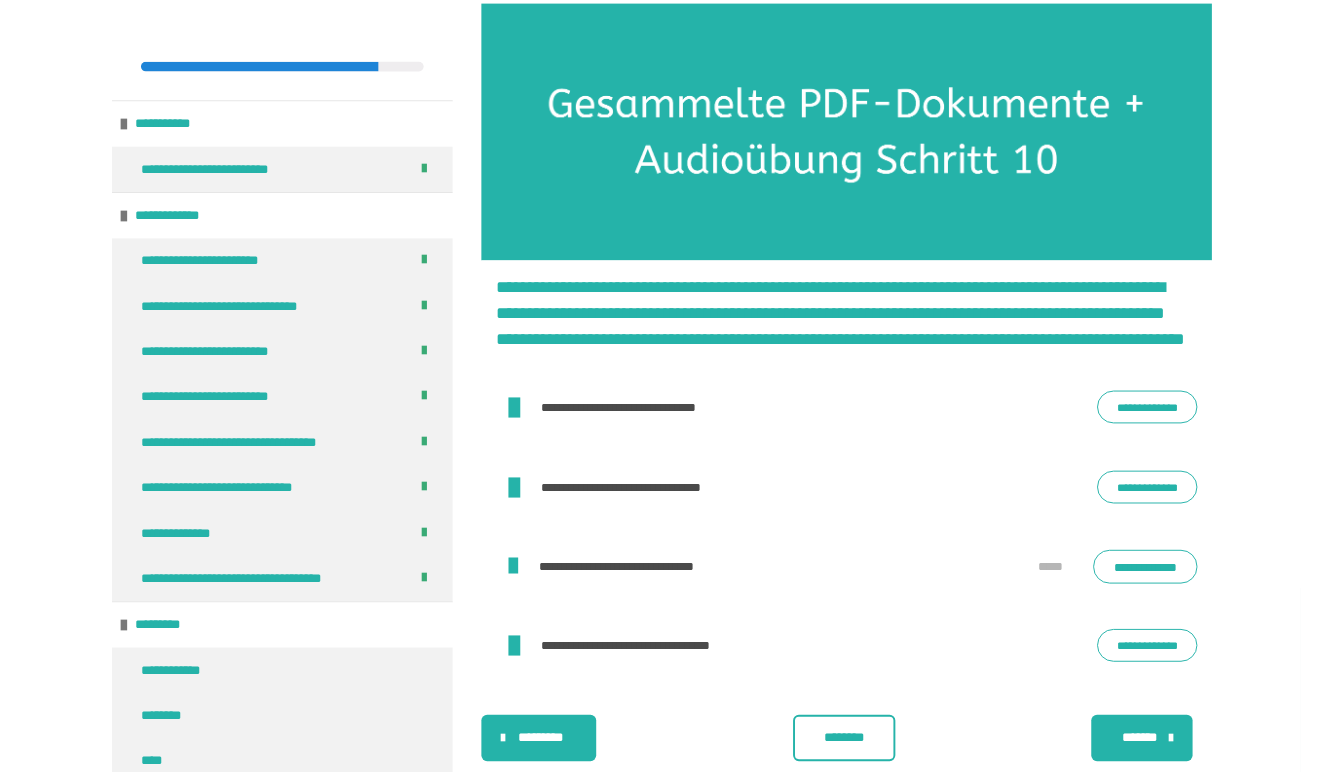 scroll, scrollTop: 2562, scrollLeft: 0, axis: vertical 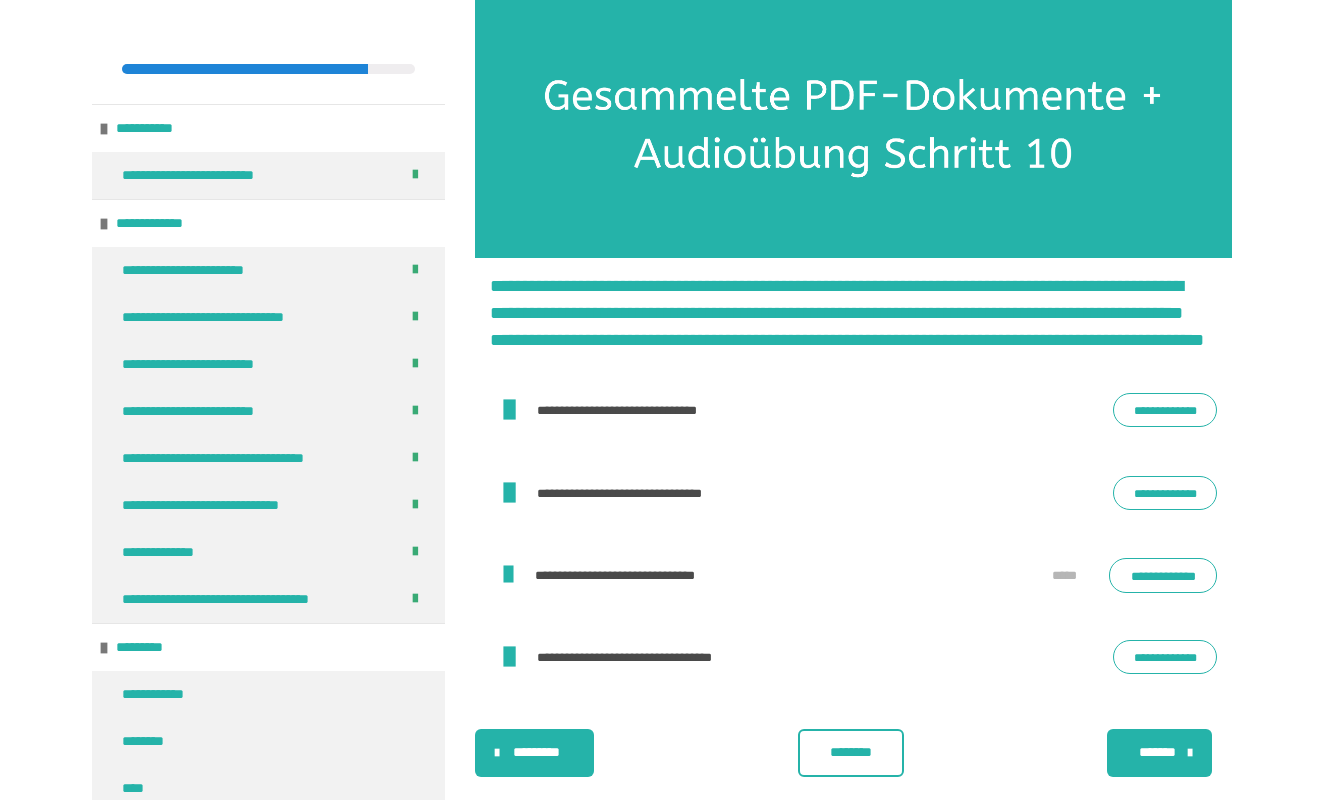 click on "**********" at bounding box center (1165, 410) 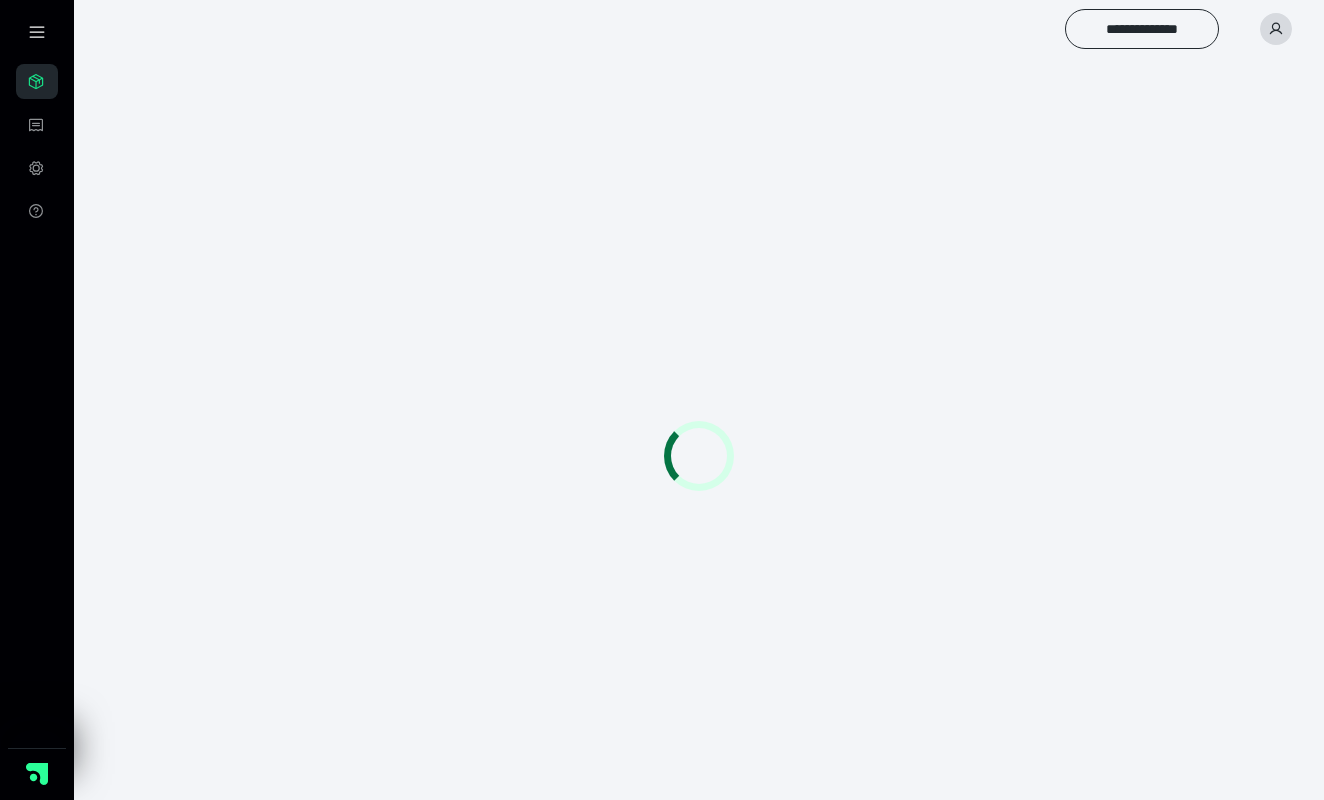 scroll, scrollTop: 0, scrollLeft: 0, axis: both 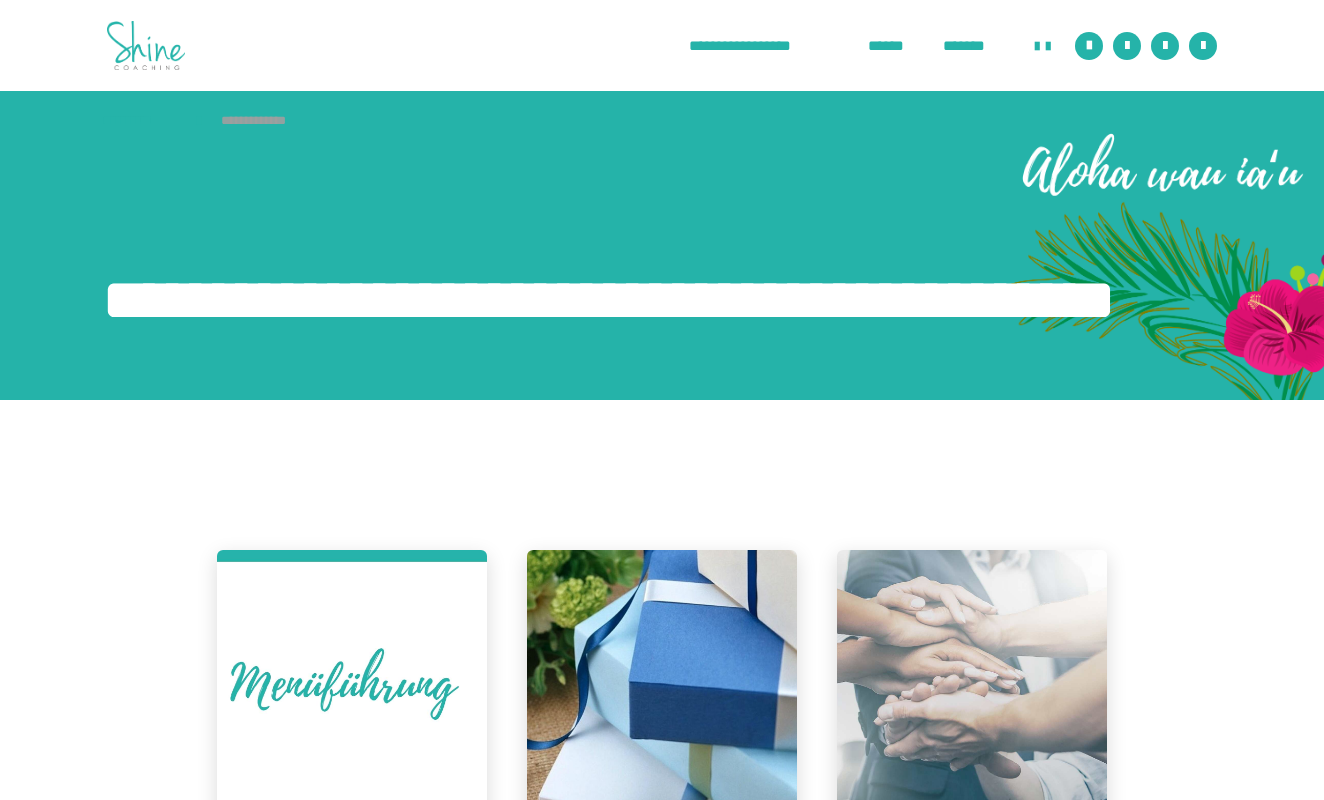 click on "**********" at bounding box center (662, 1798) 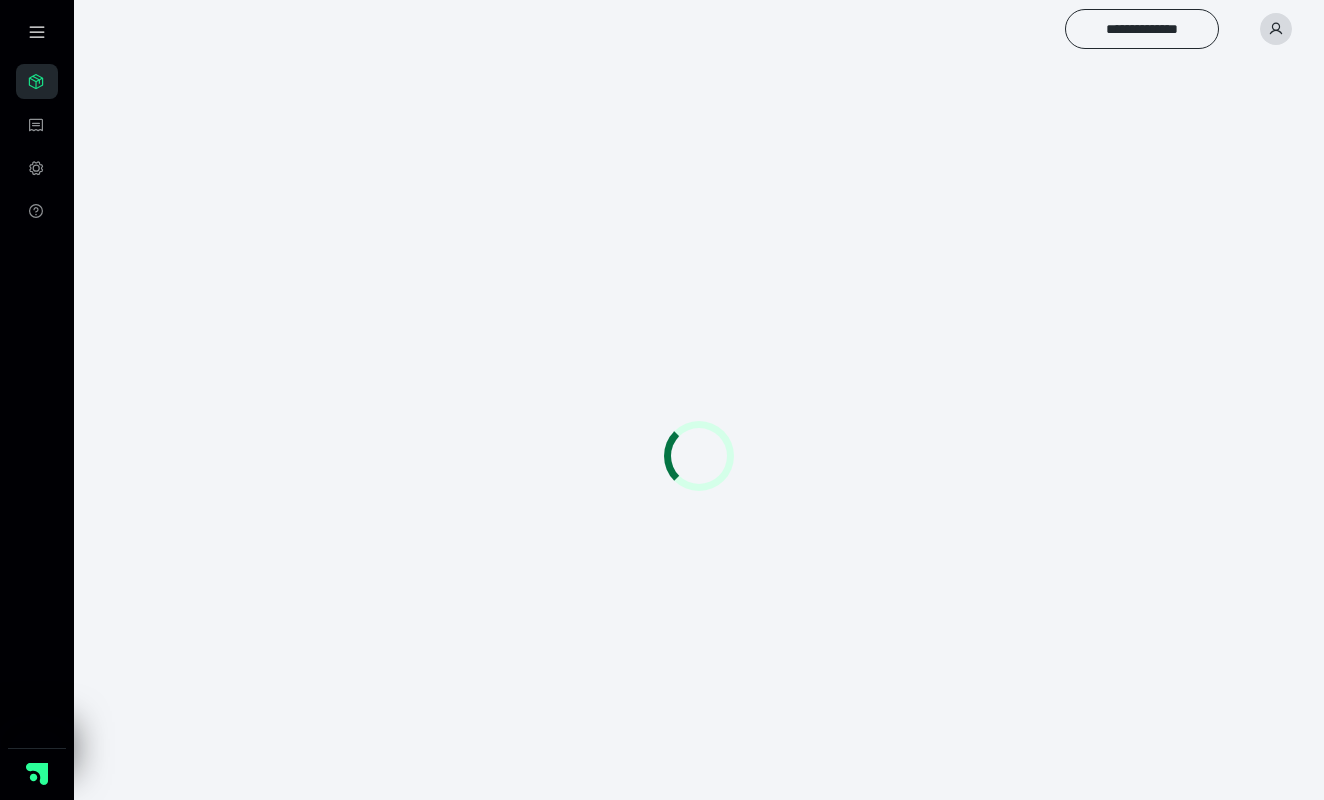 scroll, scrollTop: 0, scrollLeft: 0, axis: both 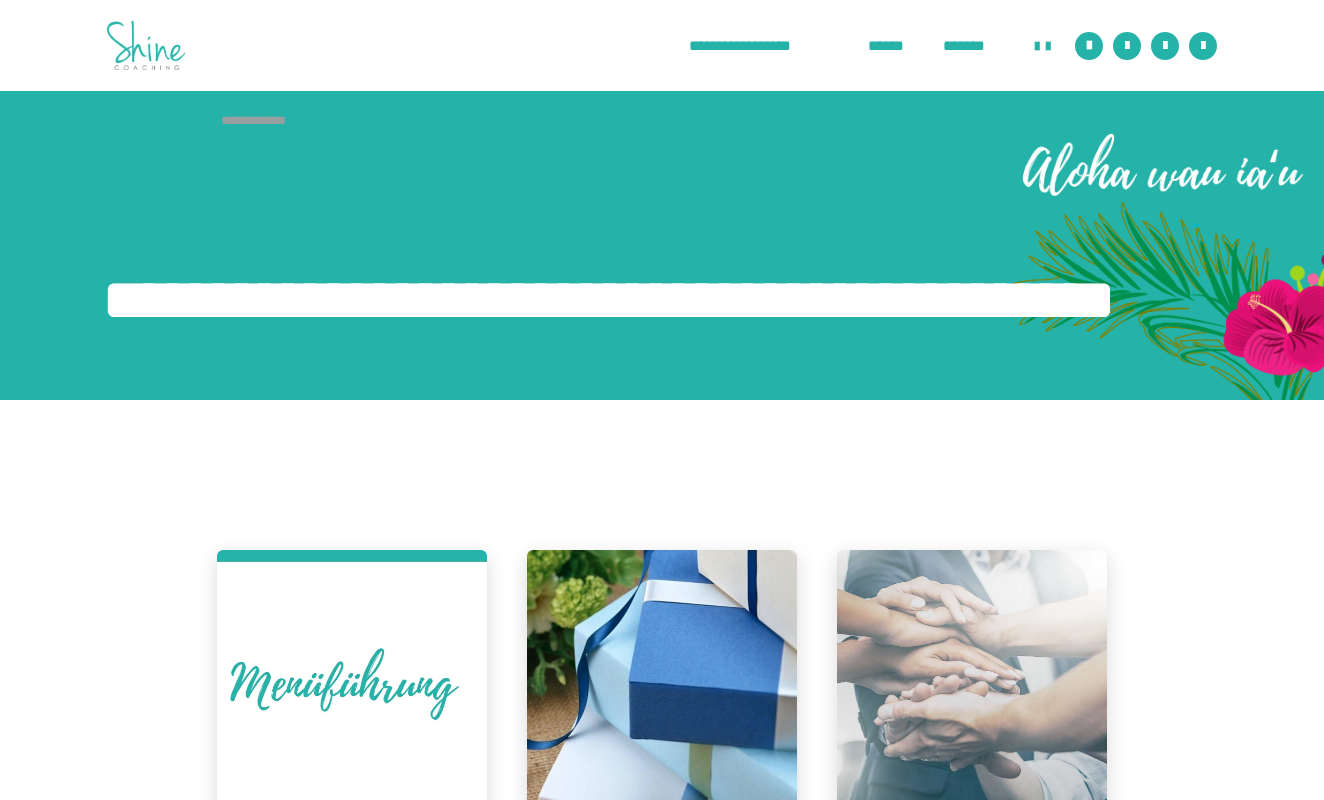click on "**********" at bounding box center (662, 1798) 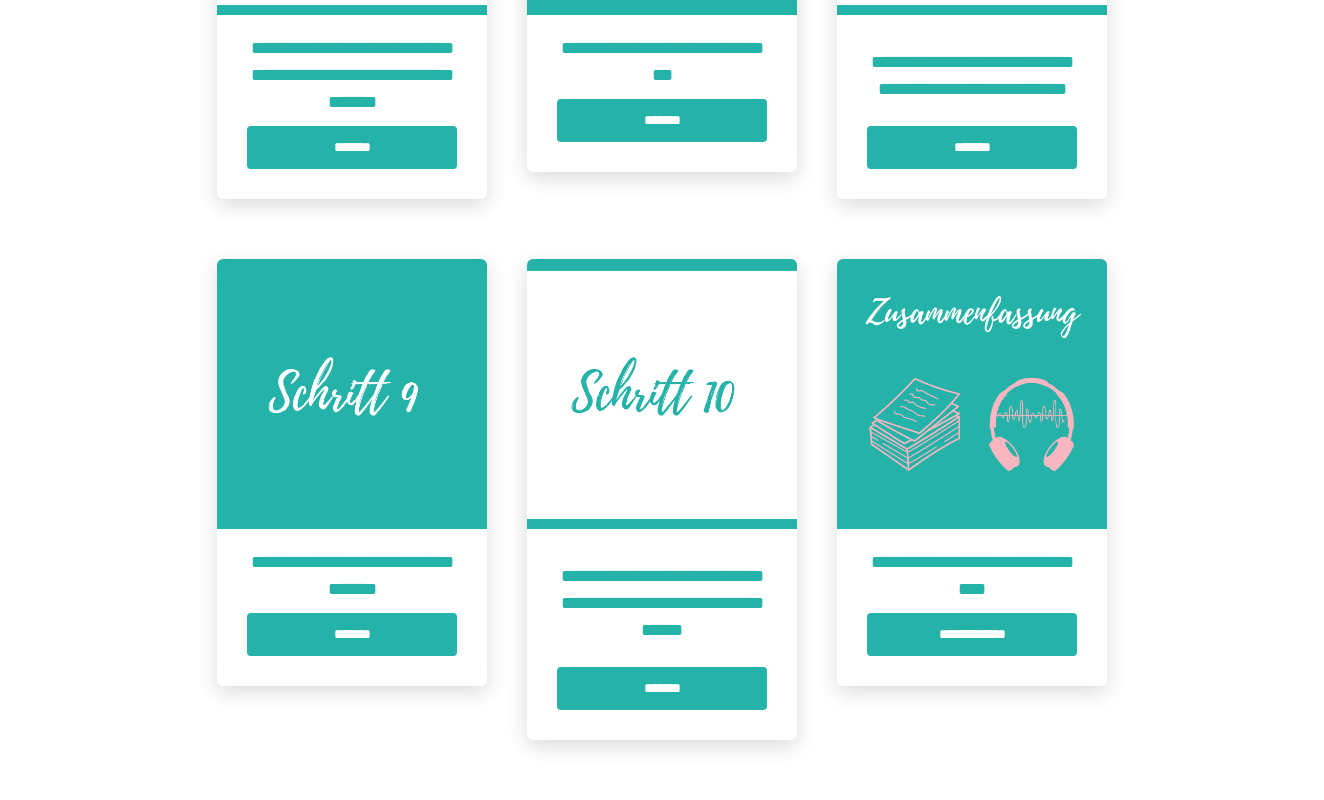 scroll, scrollTop: 2316, scrollLeft: 0, axis: vertical 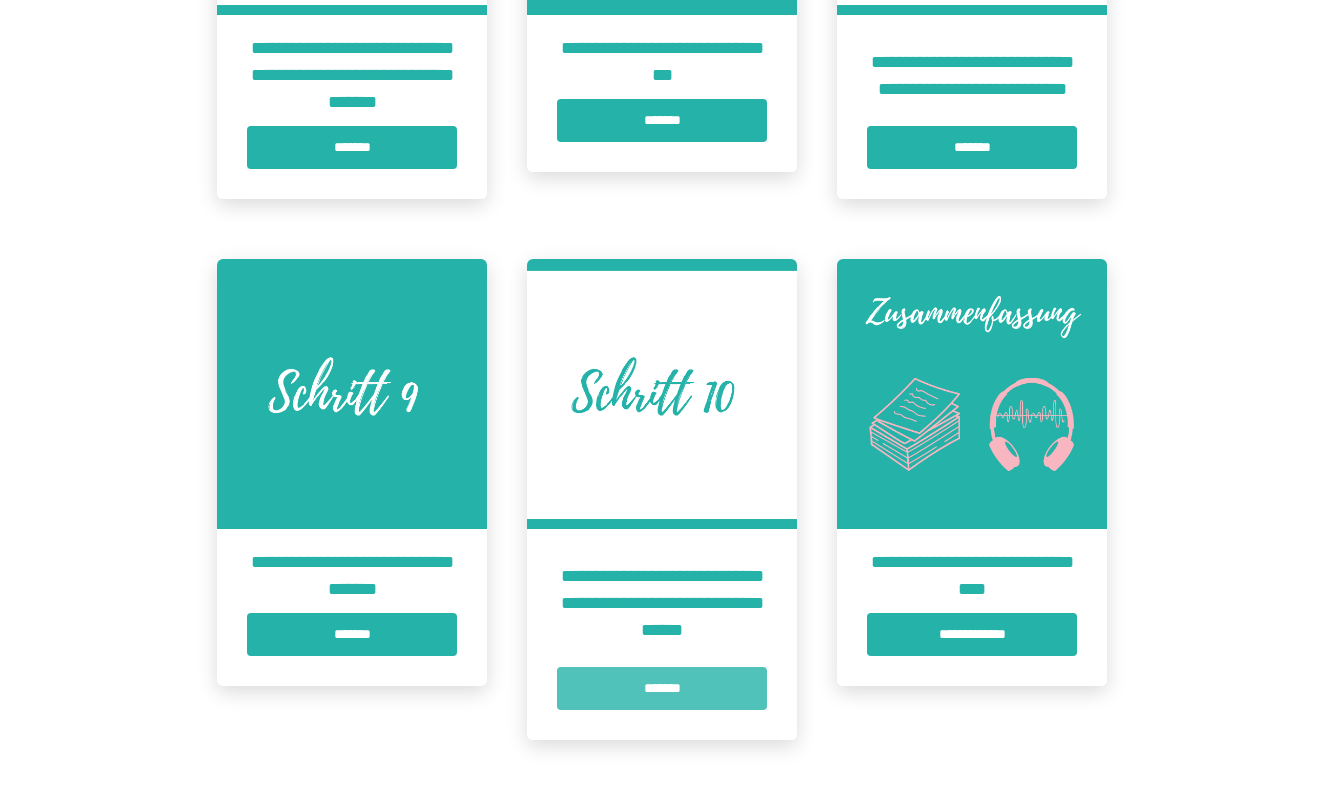 click on "*******" at bounding box center (662, 688) 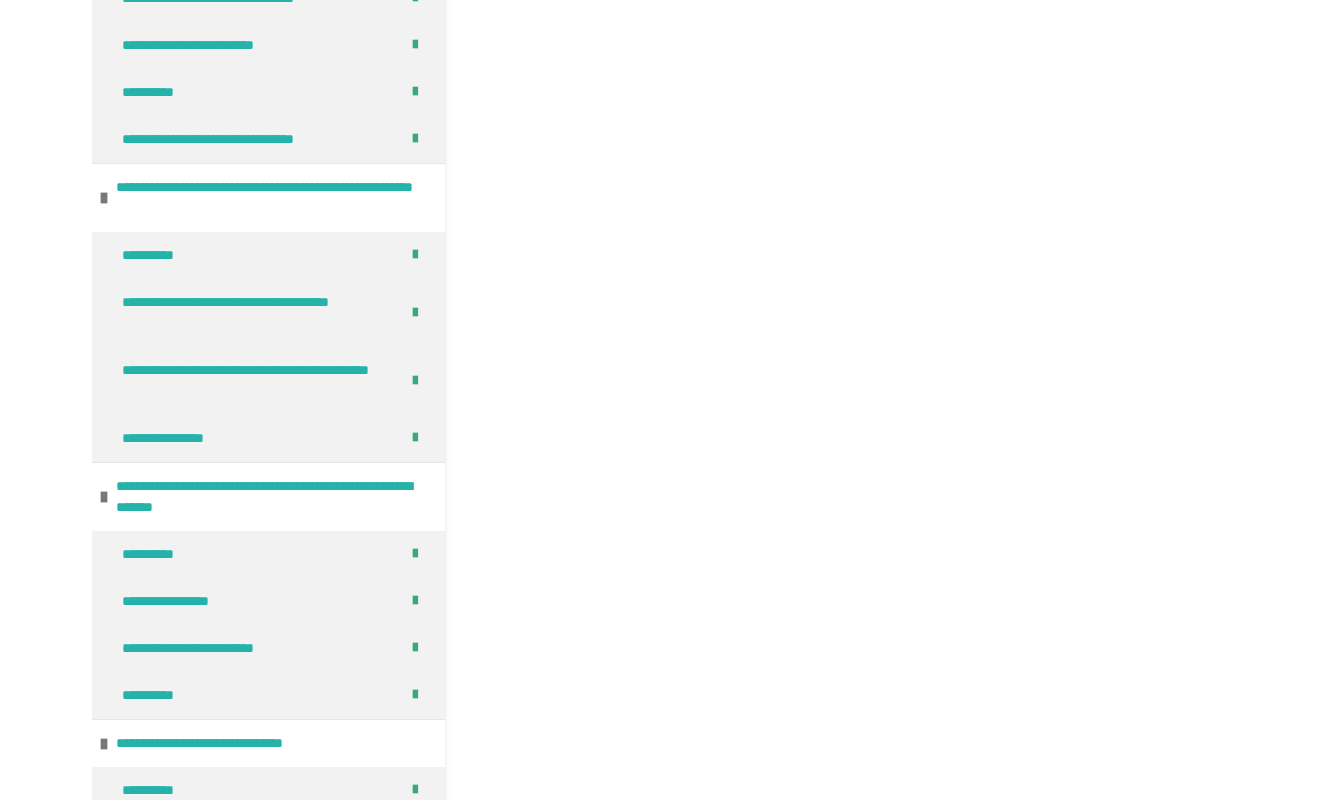 scroll, scrollTop: 0, scrollLeft: 0, axis: both 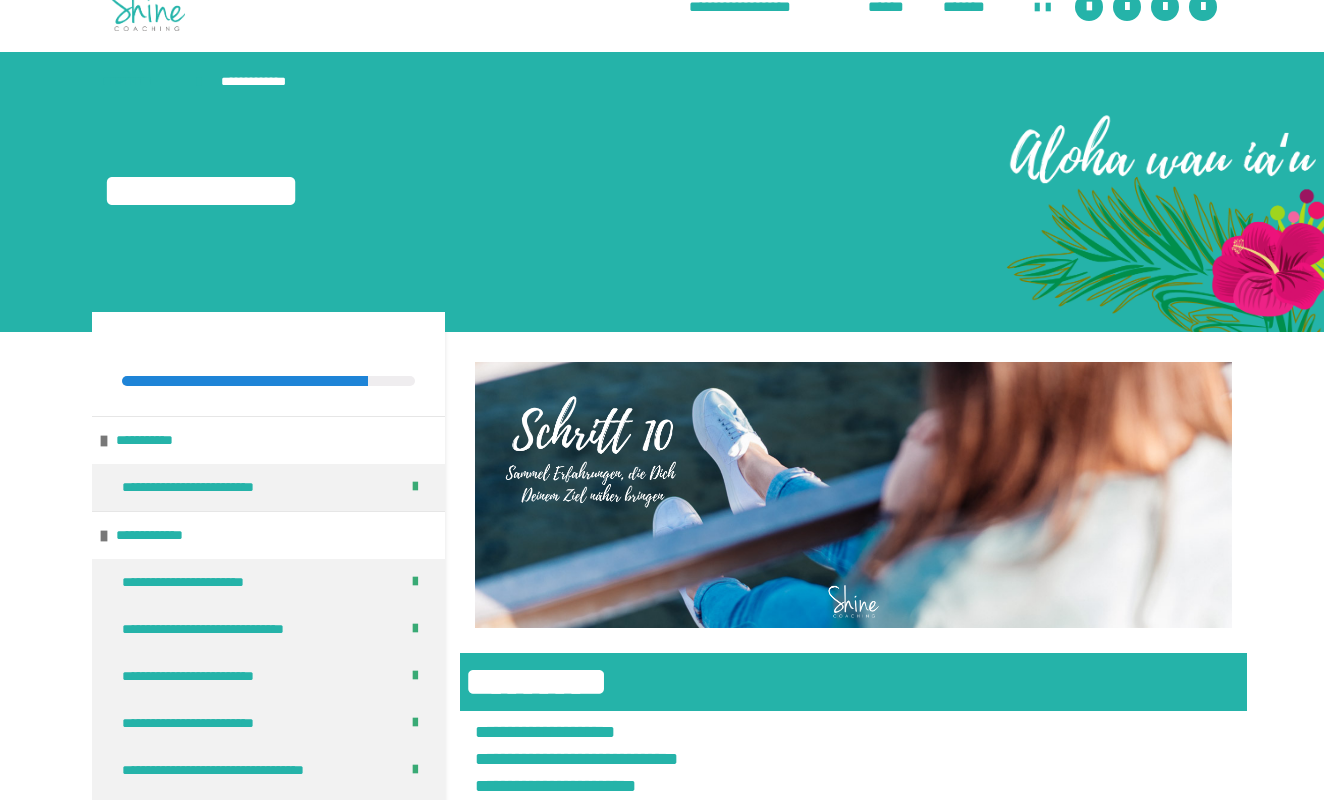 click on "**********" at bounding box center (662, 2193) 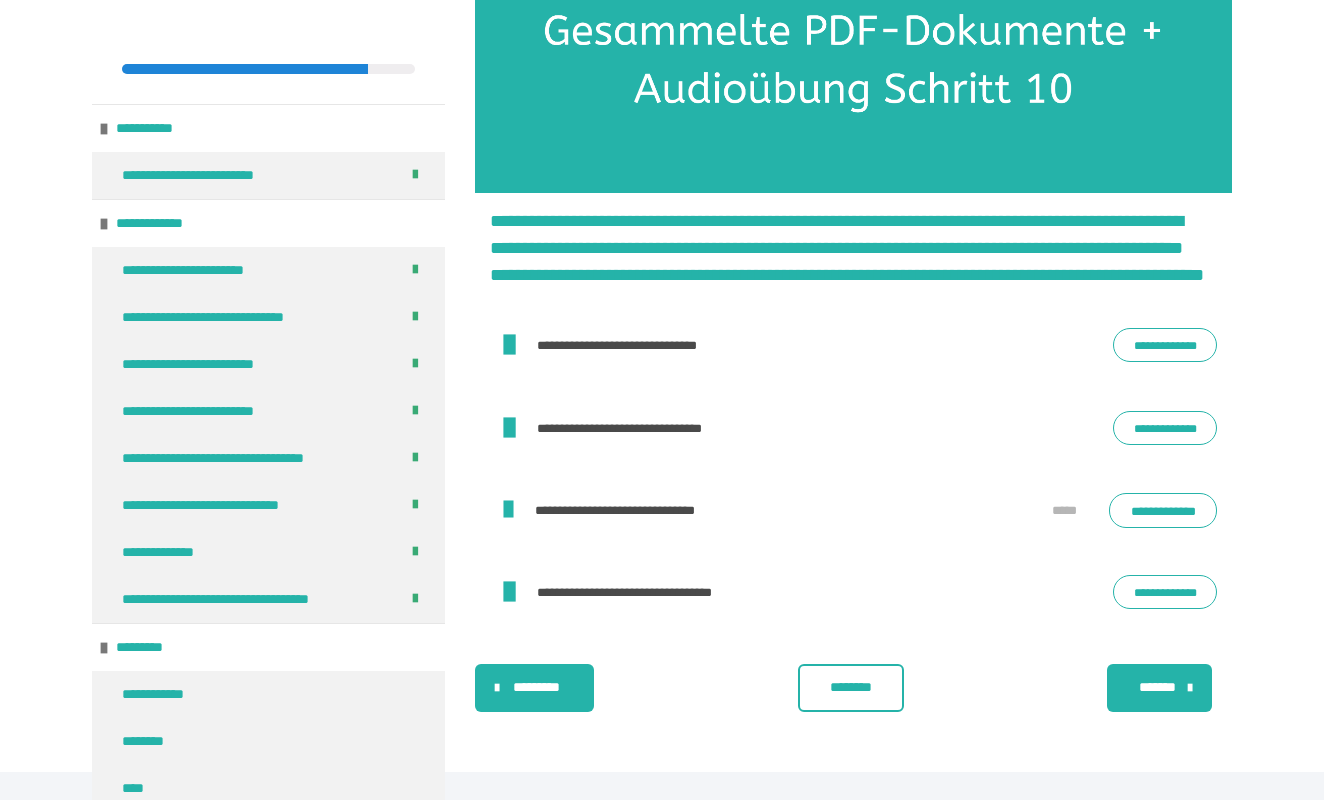 scroll, scrollTop: 2650, scrollLeft: 0, axis: vertical 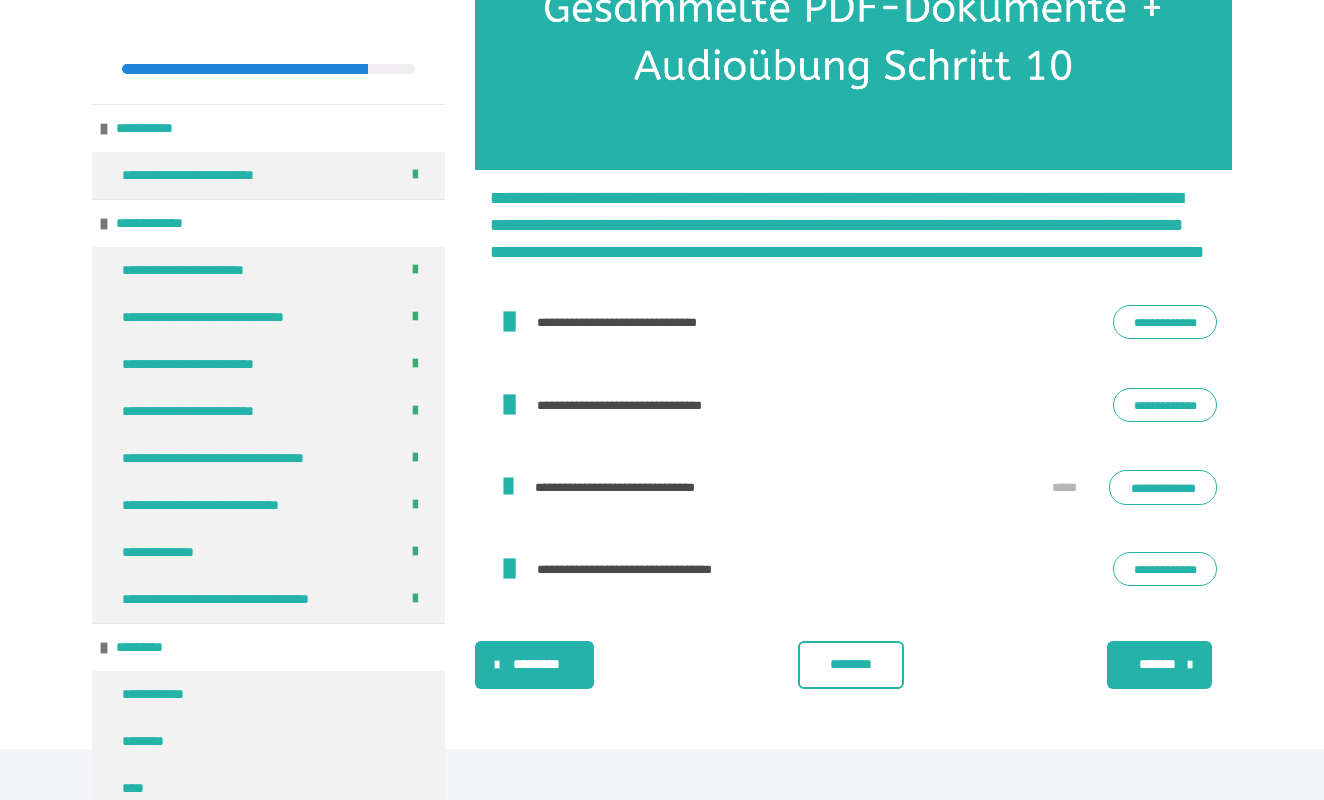 click on "**********" at bounding box center [1165, 322] 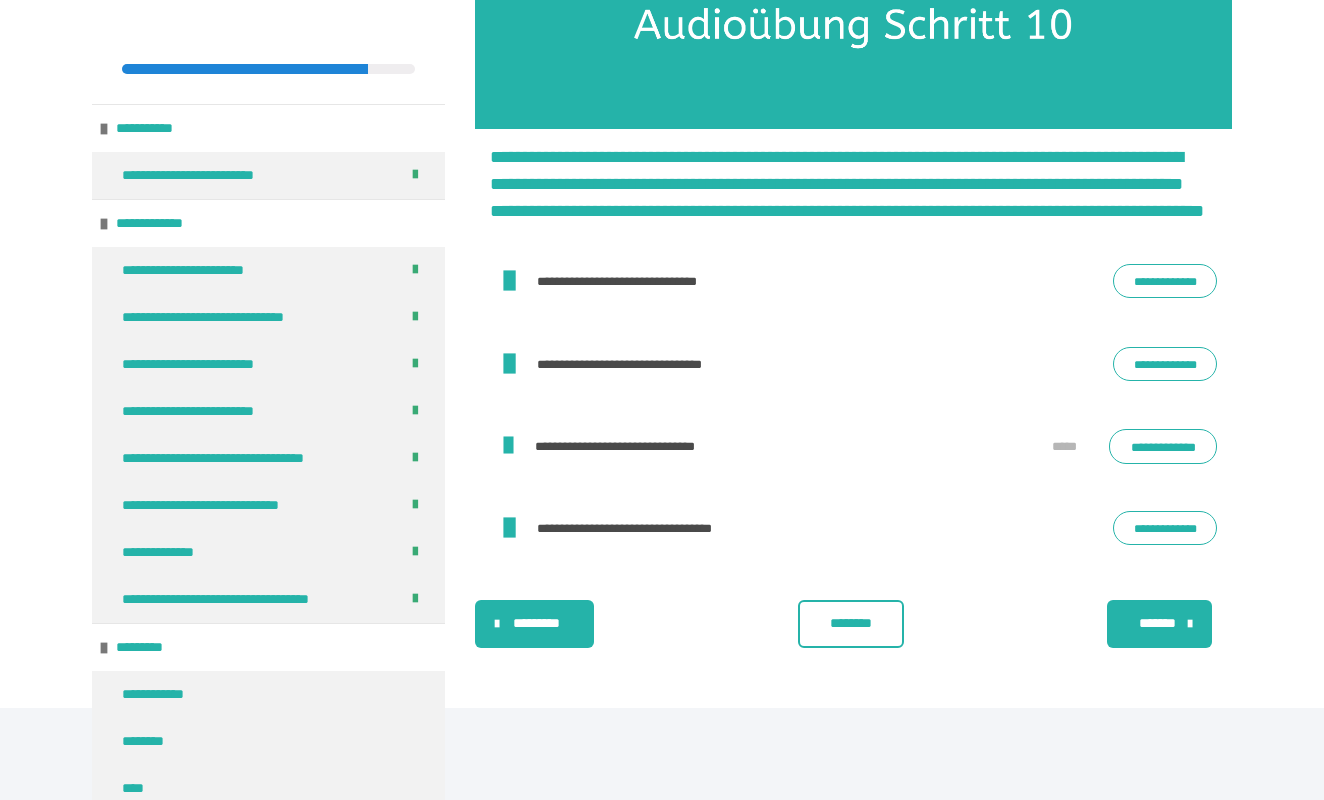 scroll, scrollTop: 2691, scrollLeft: 0, axis: vertical 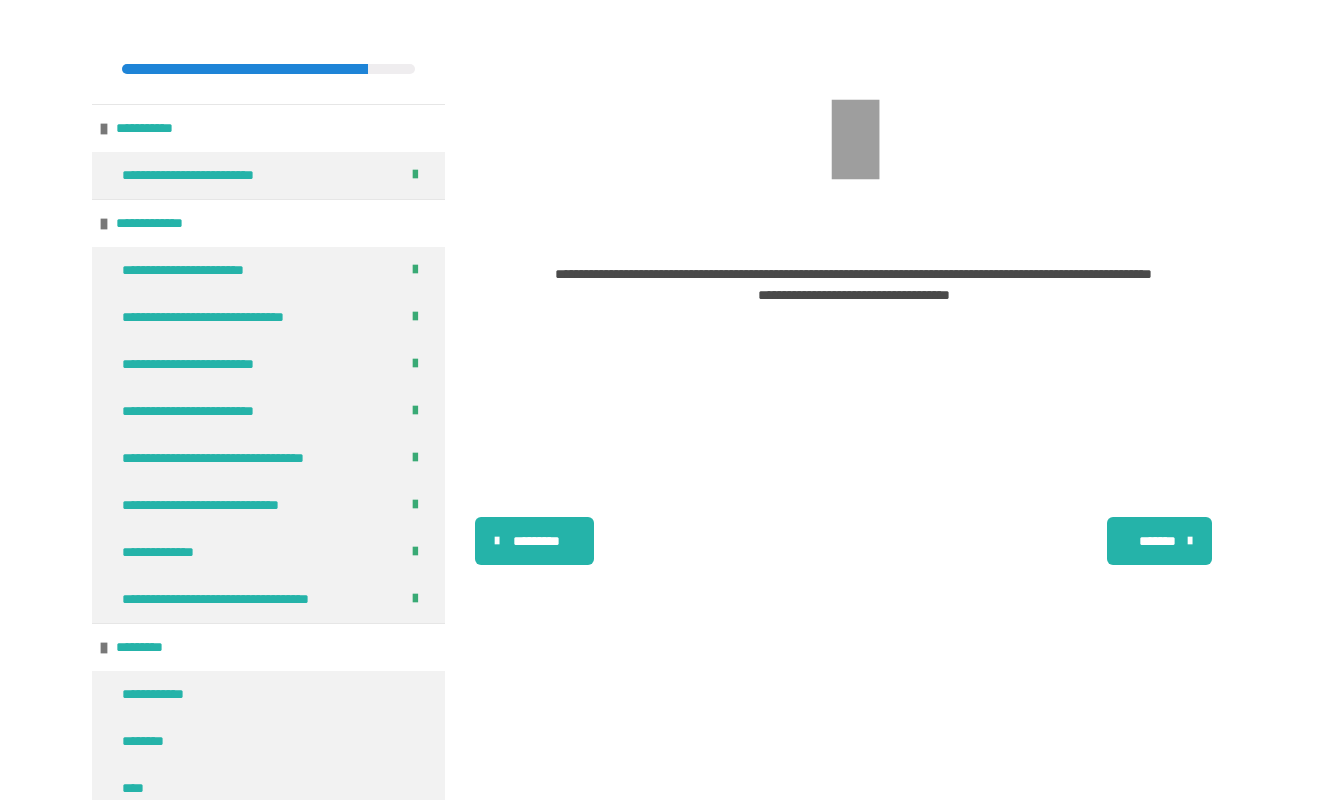 click on "*********" at bounding box center [536, 541] 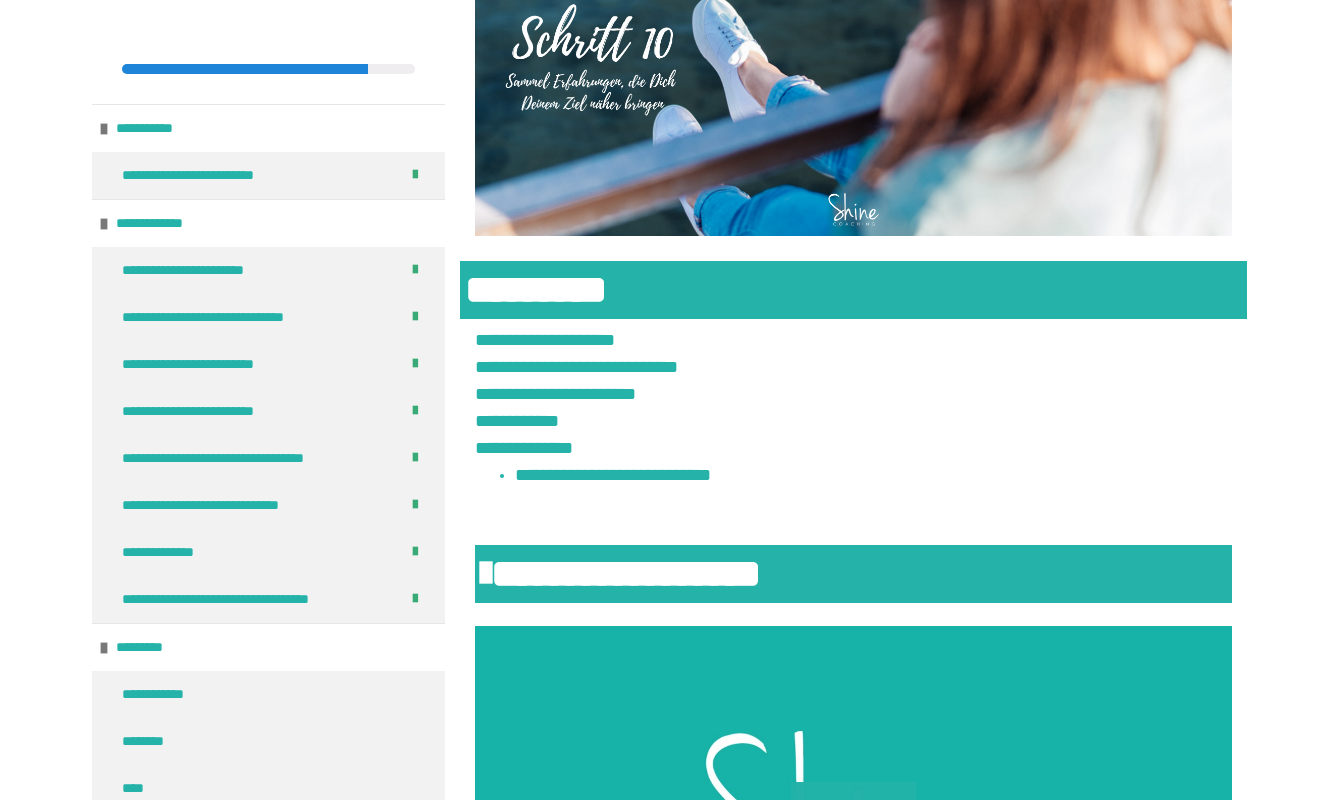 click on "**********" at bounding box center [662, 1181] 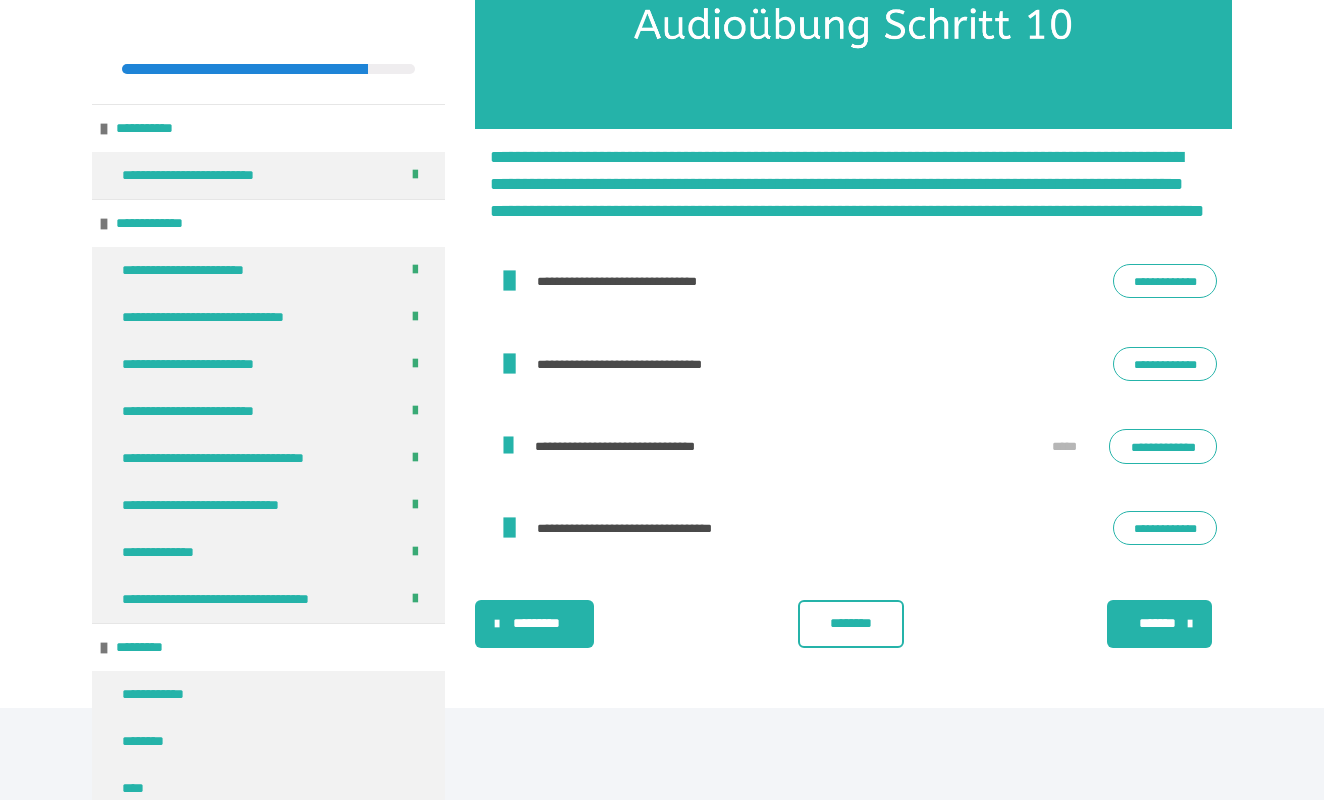 scroll, scrollTop: 2691, scrollLeft: 0, axis: vertical 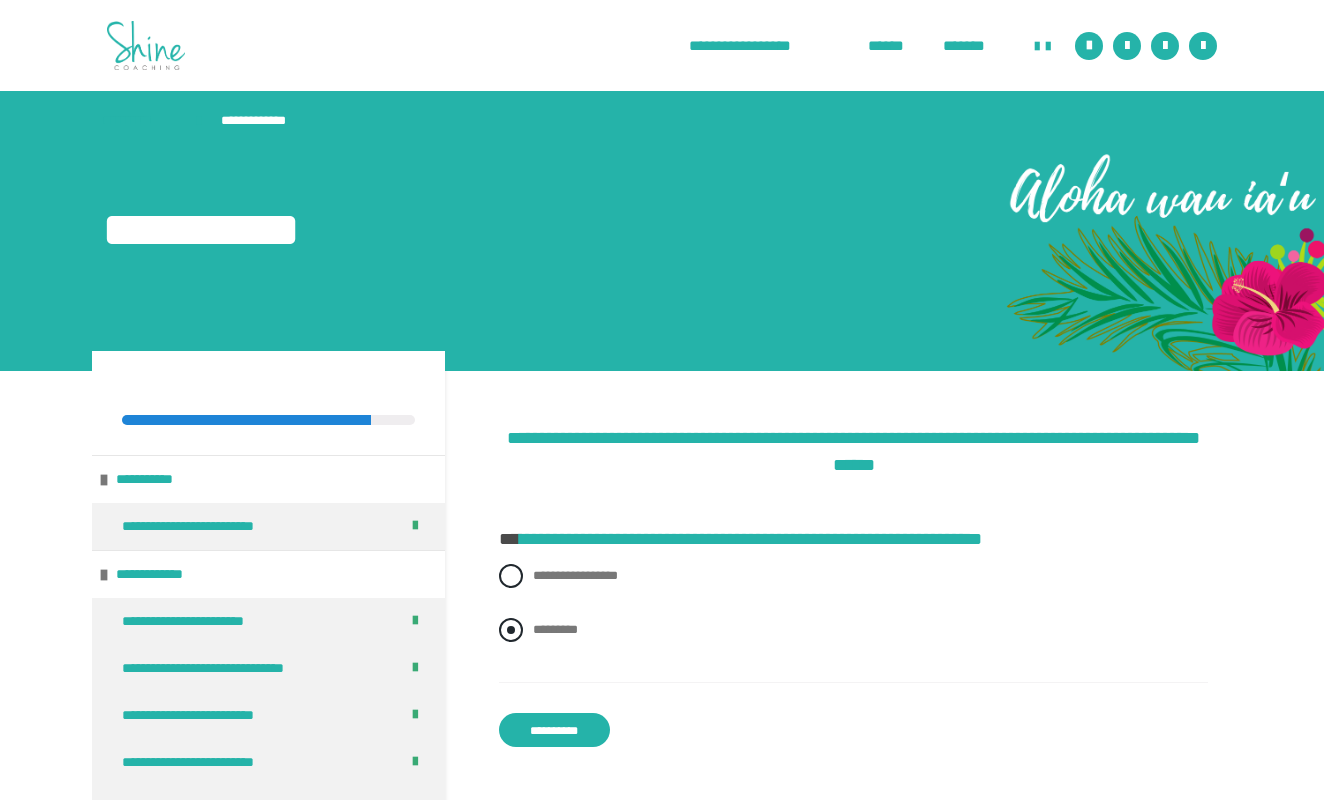 click at bounding box center (511, 630) 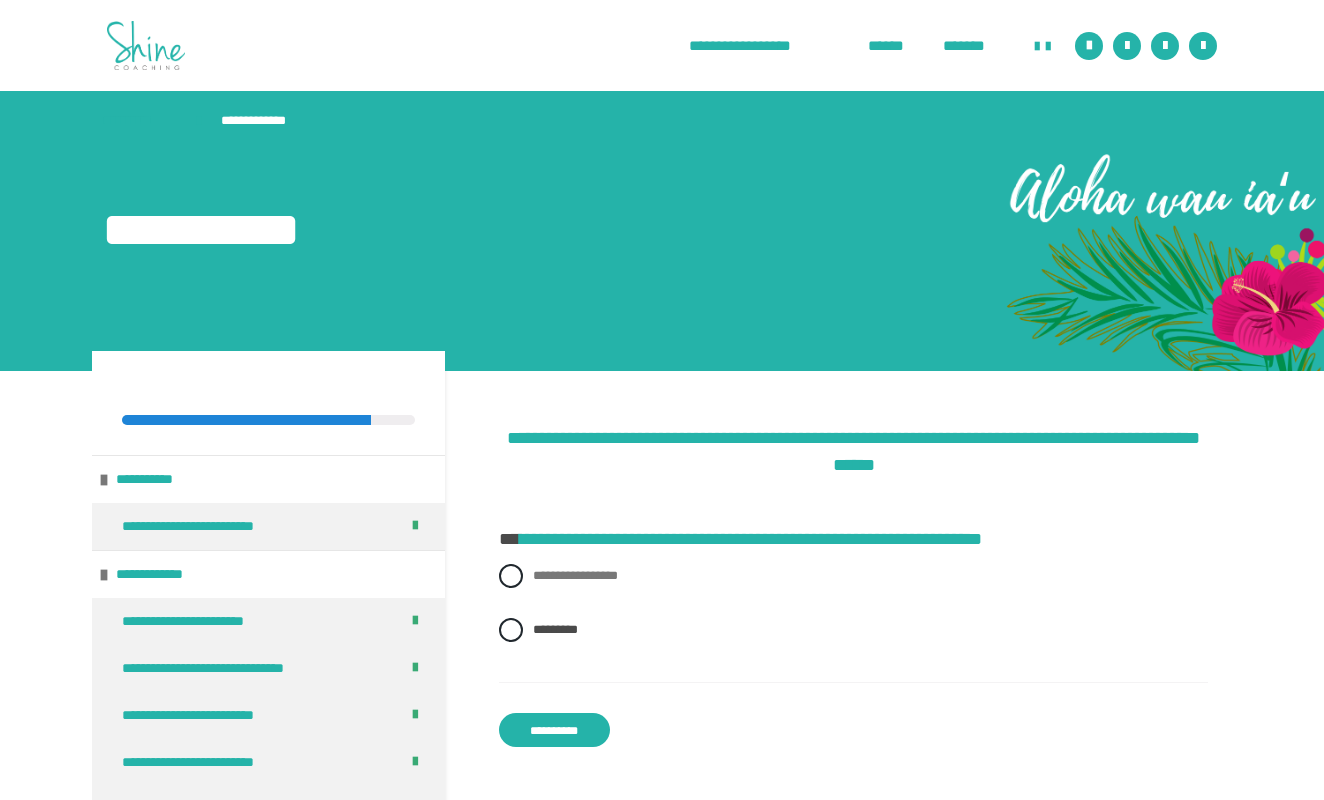 click on "**********" at bounding box center (554, 730) 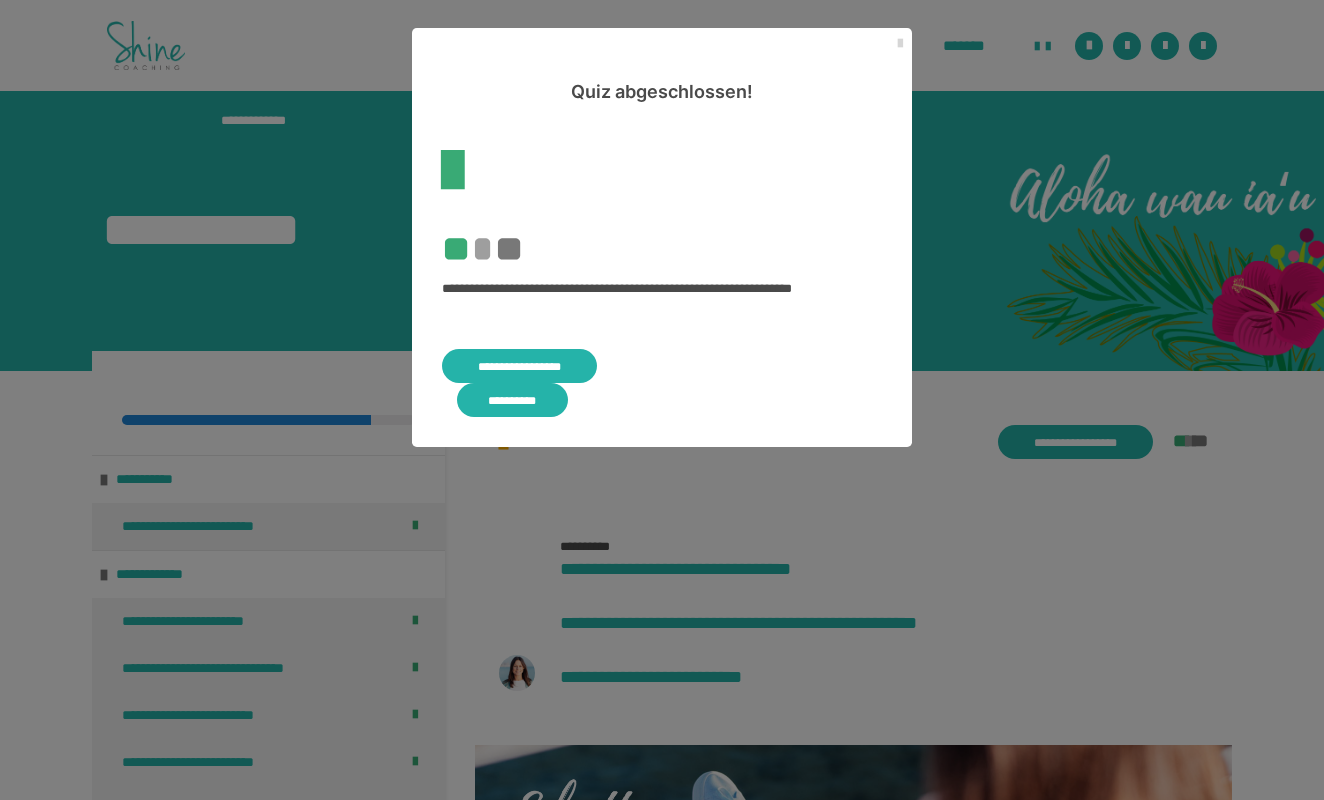 click at bounding box center [900, 44] 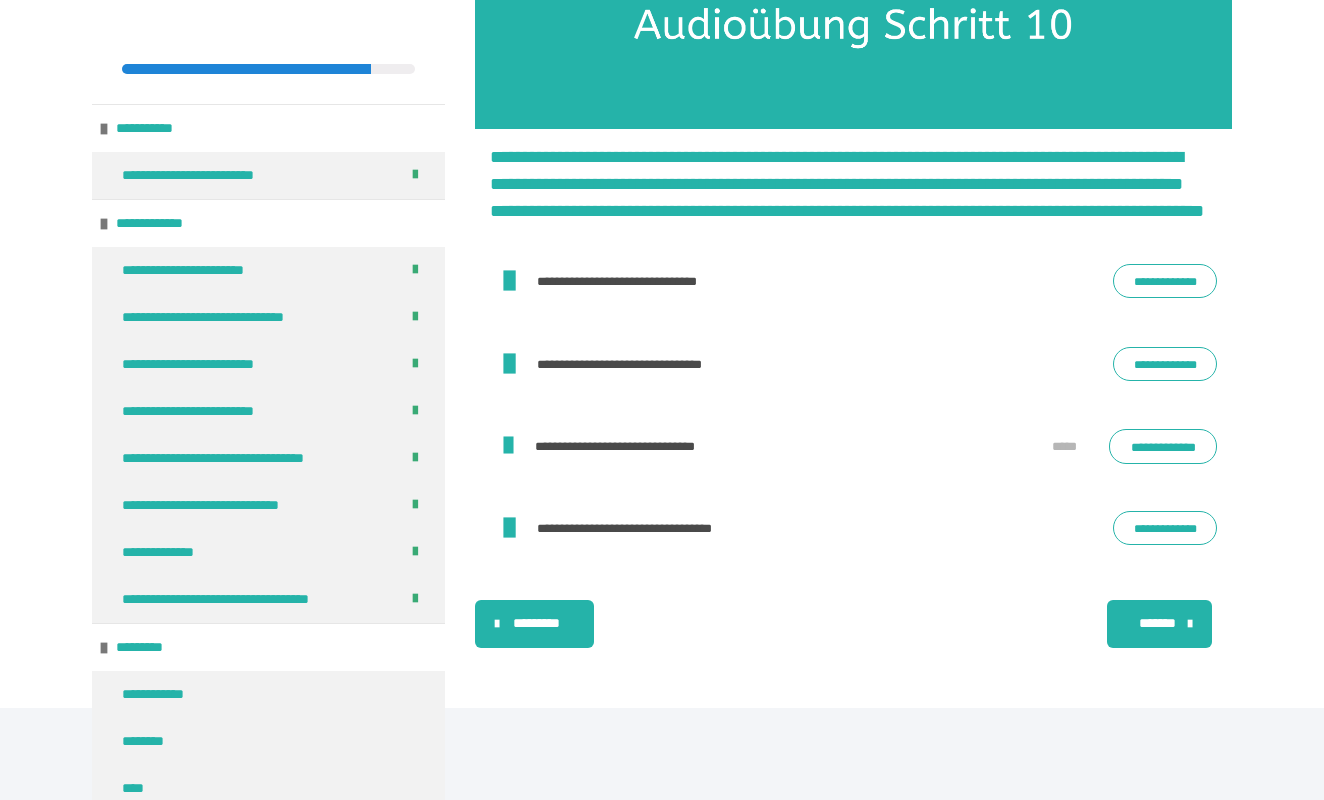 scroll, scrollTop: 3035, scrollLeft: 0, axis: vertical 